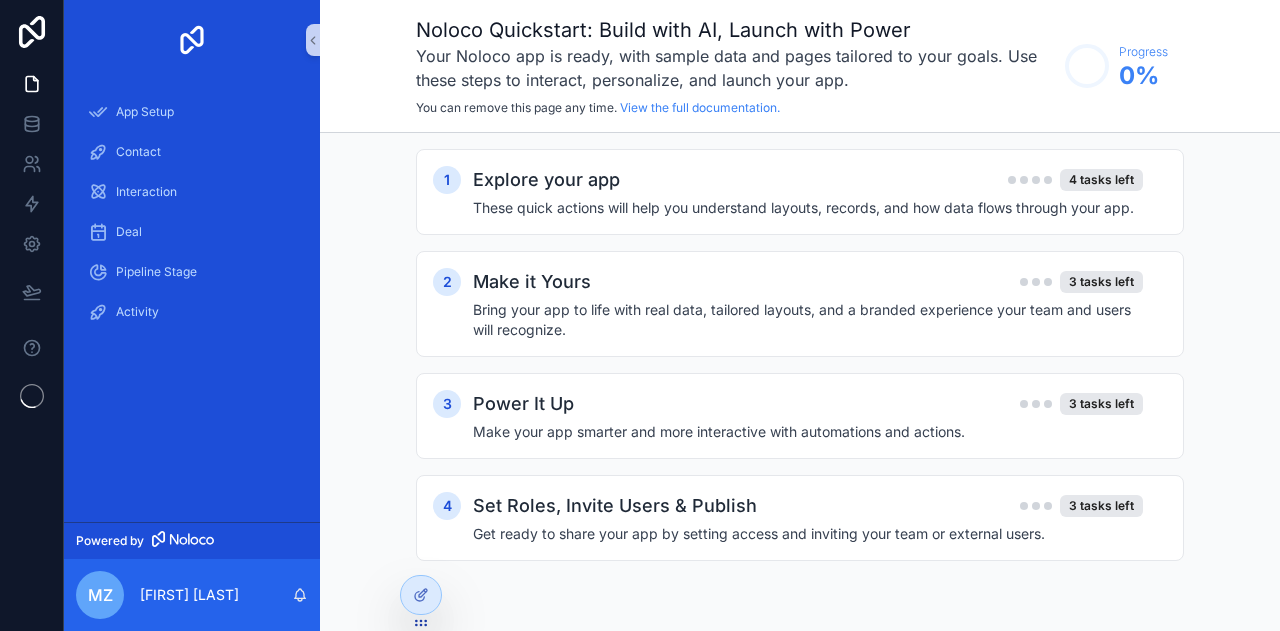 scroll, scrollTop: 0, scrollLeft: 0, axis: both 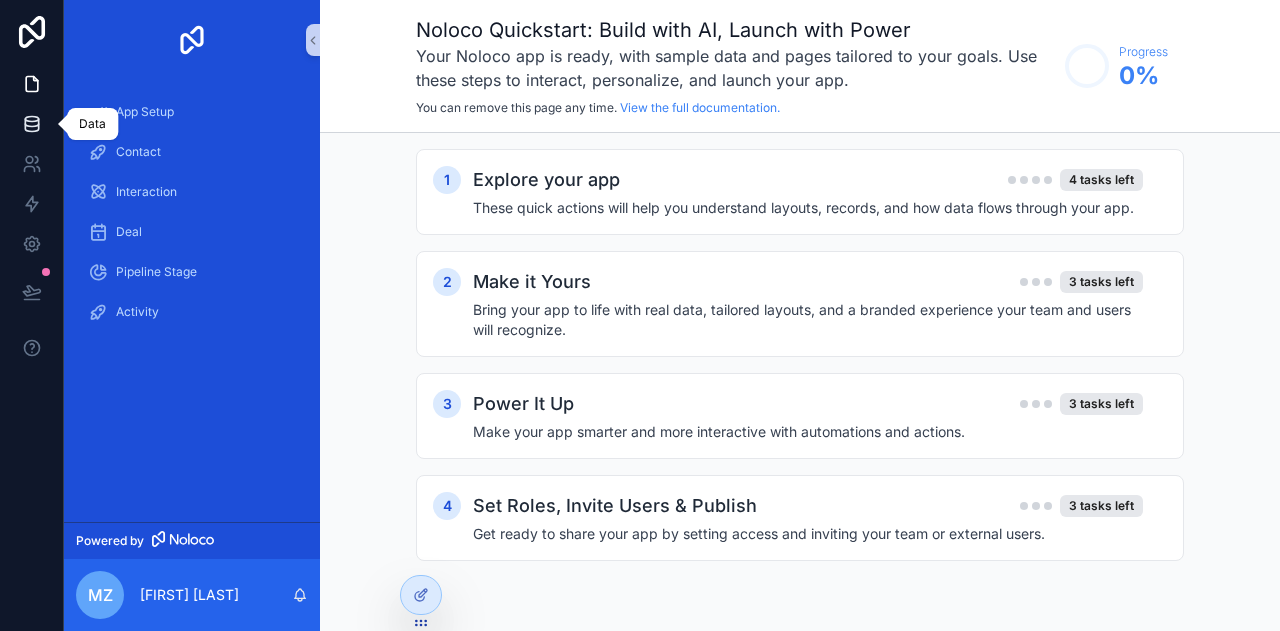 click 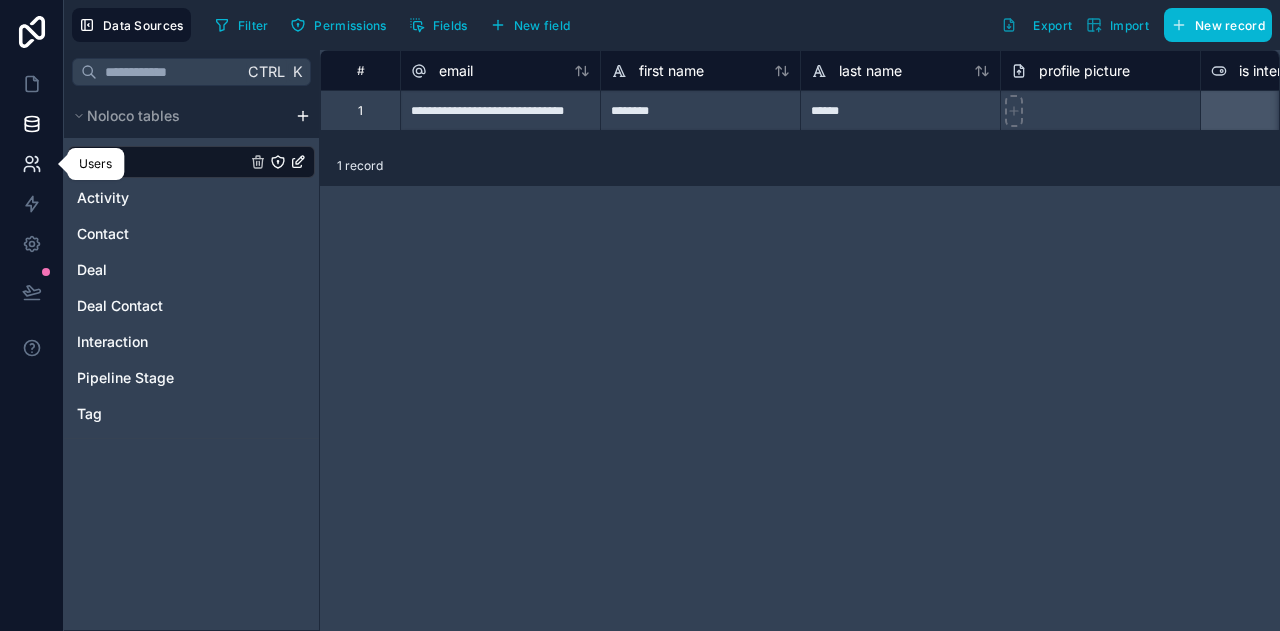 click 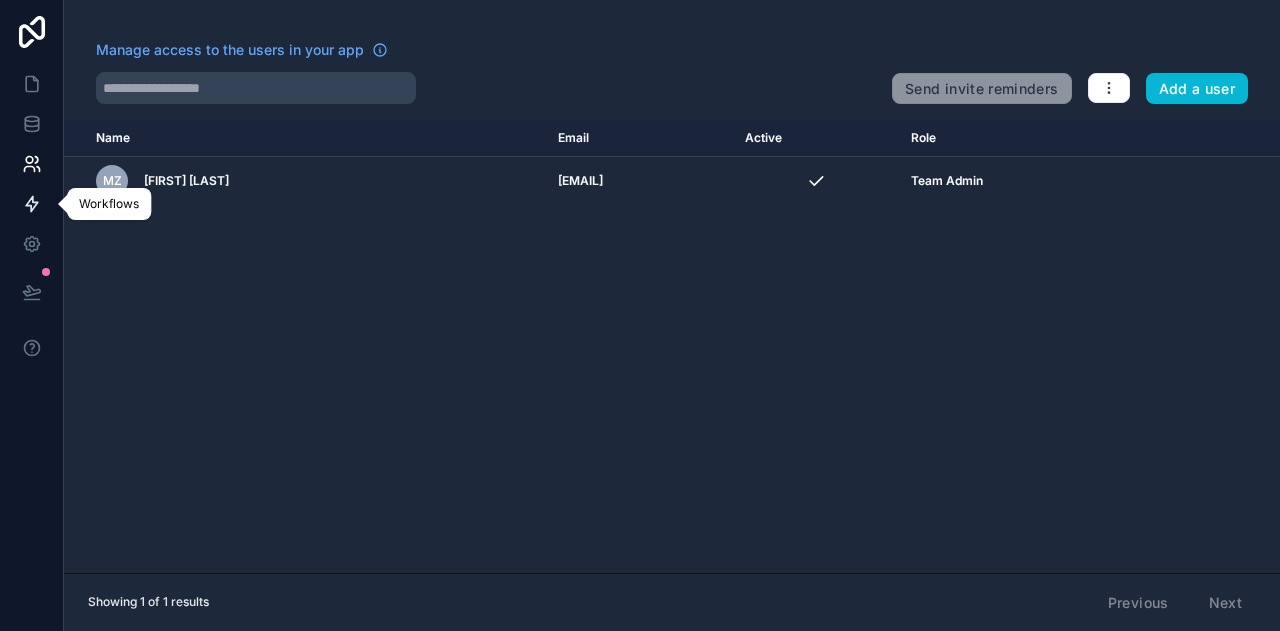 click 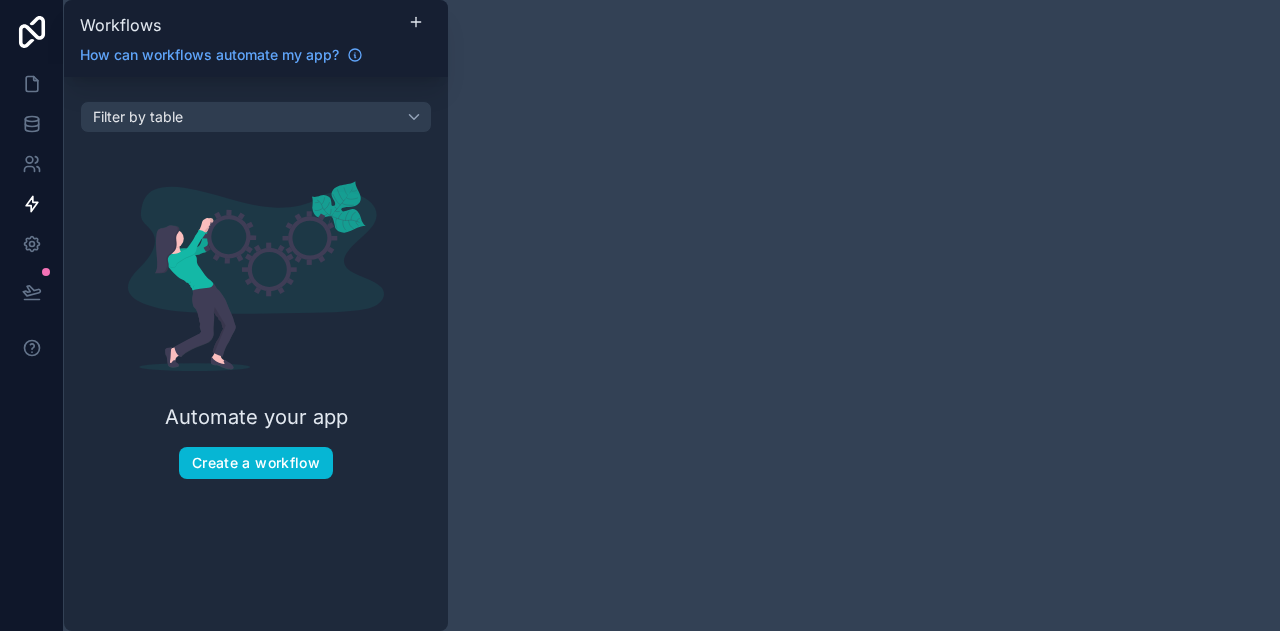 click on "Filter by table Automate your app Create a workflow" at bounding box center [256, 306] 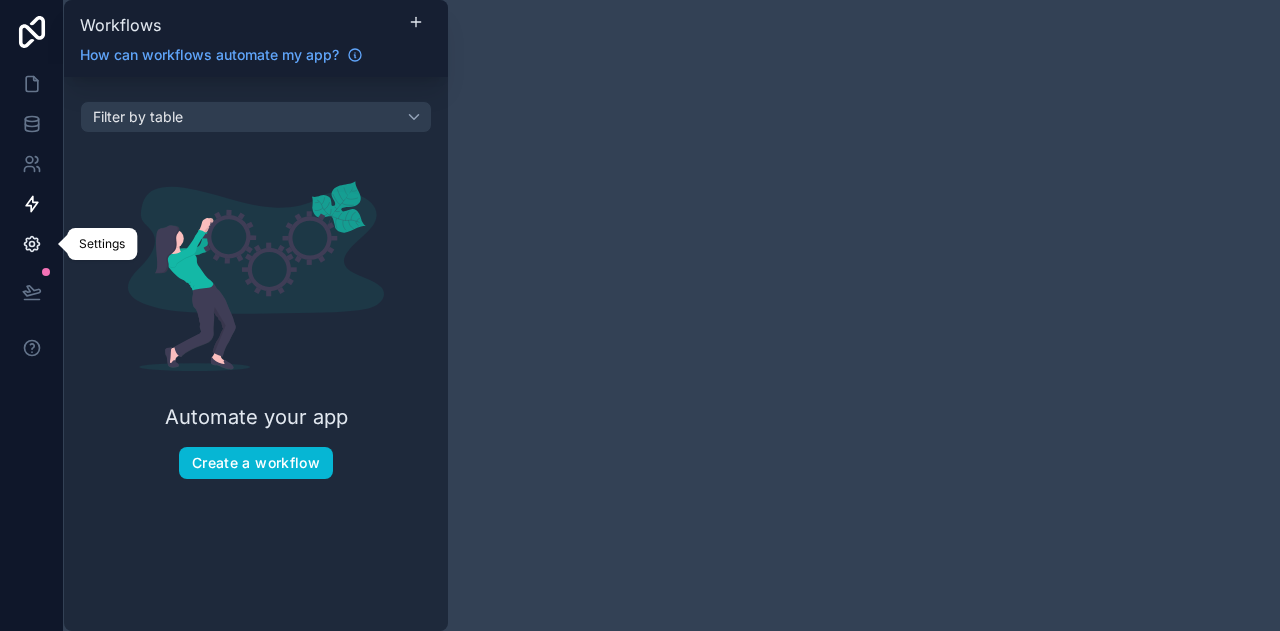 click 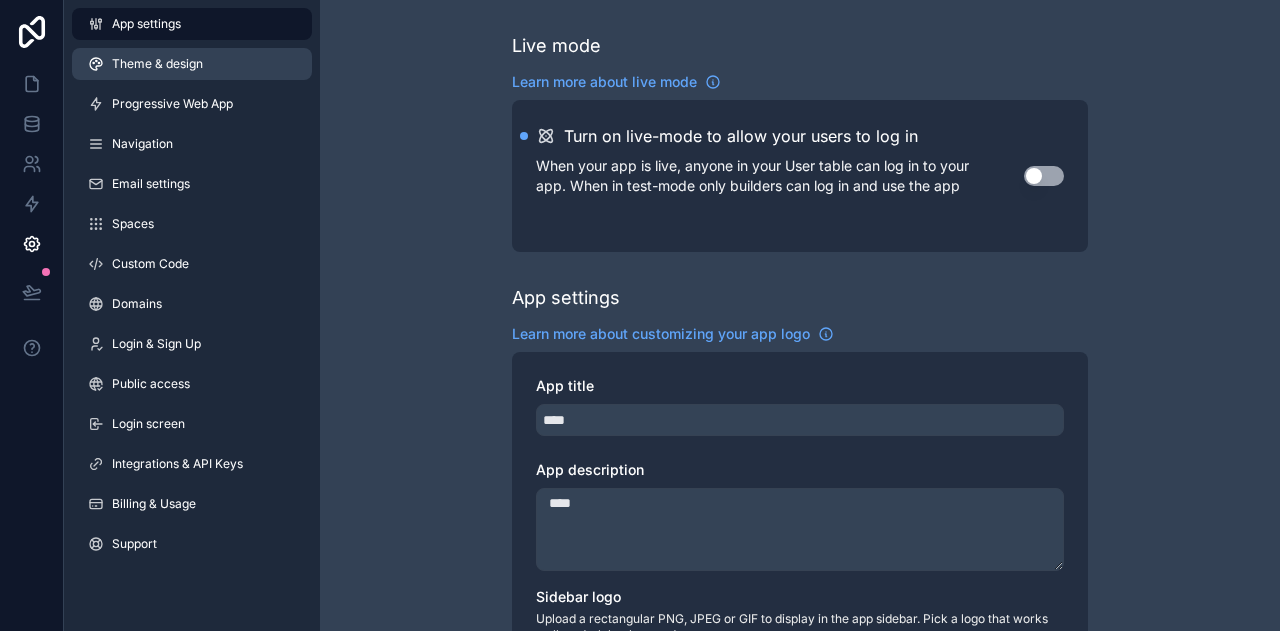 click on "Theme & design" at bounding box center (157, 64) 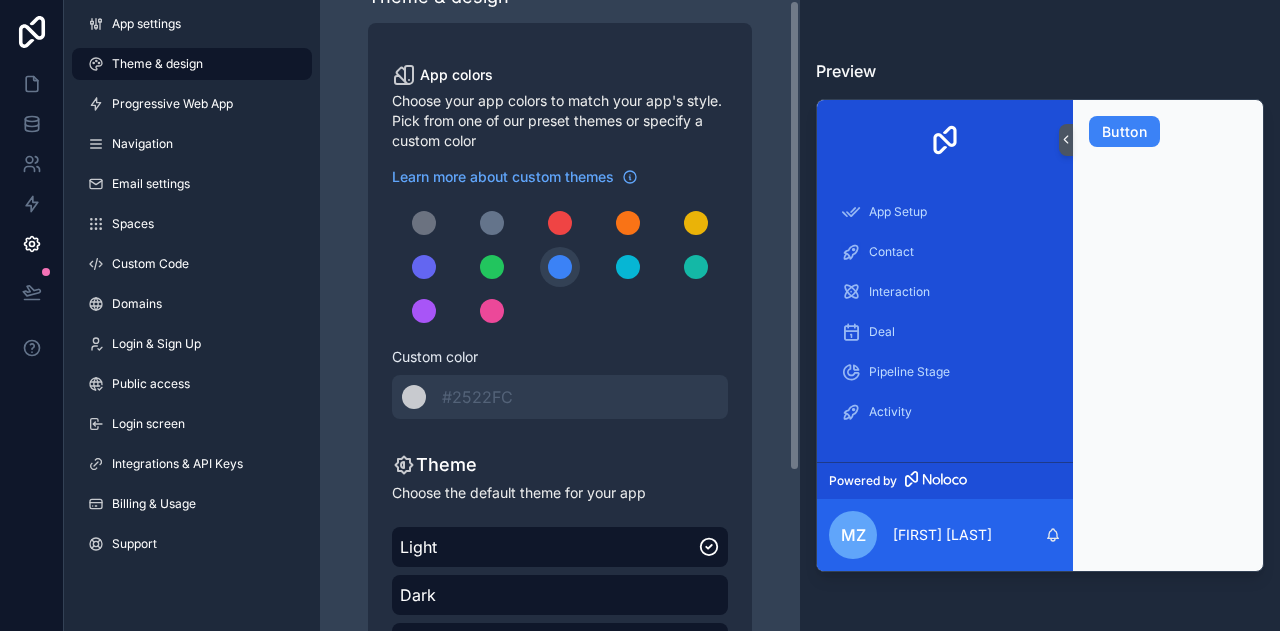 scroll, scrollTop: 0, scrollLeft: 0, axis: both 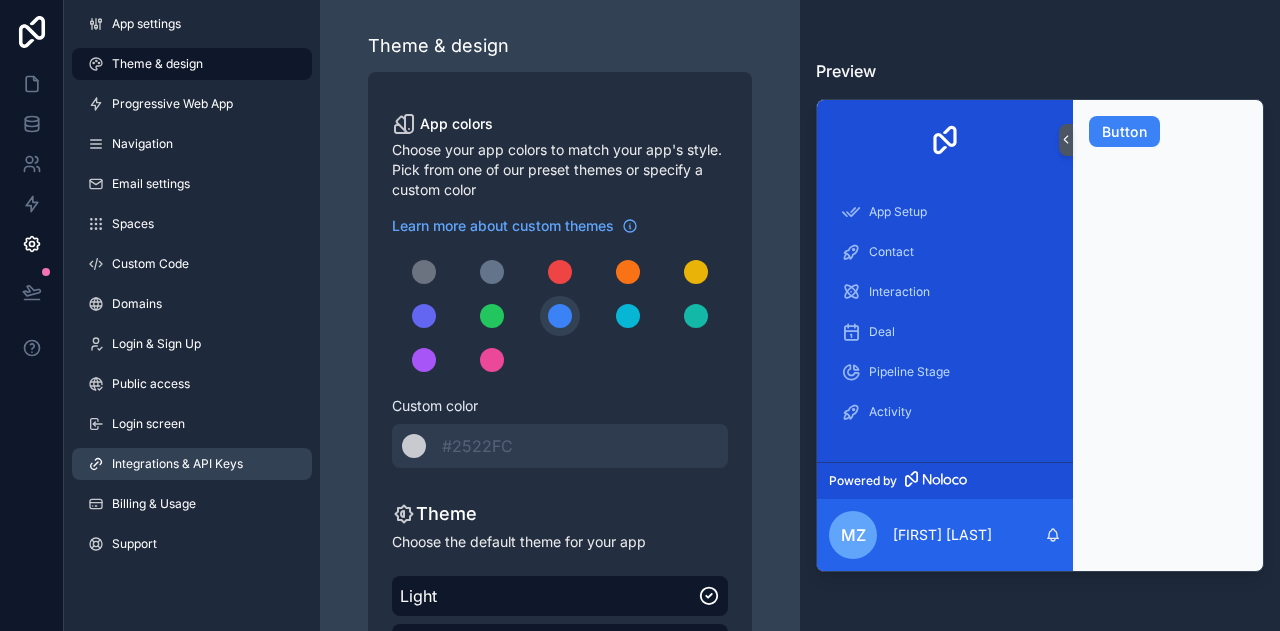 click on "Integrations & API Keys" at bounding box center [177, 464] 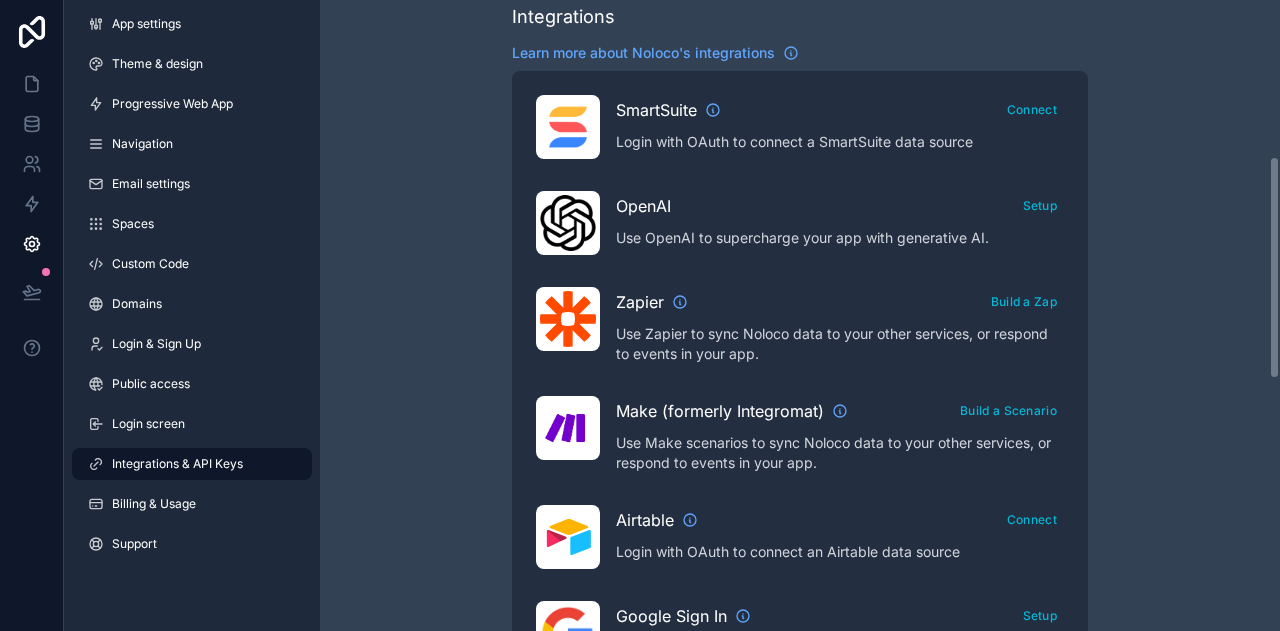 scroll, scrollTop: 0, scrollLeft: 0, axis: both 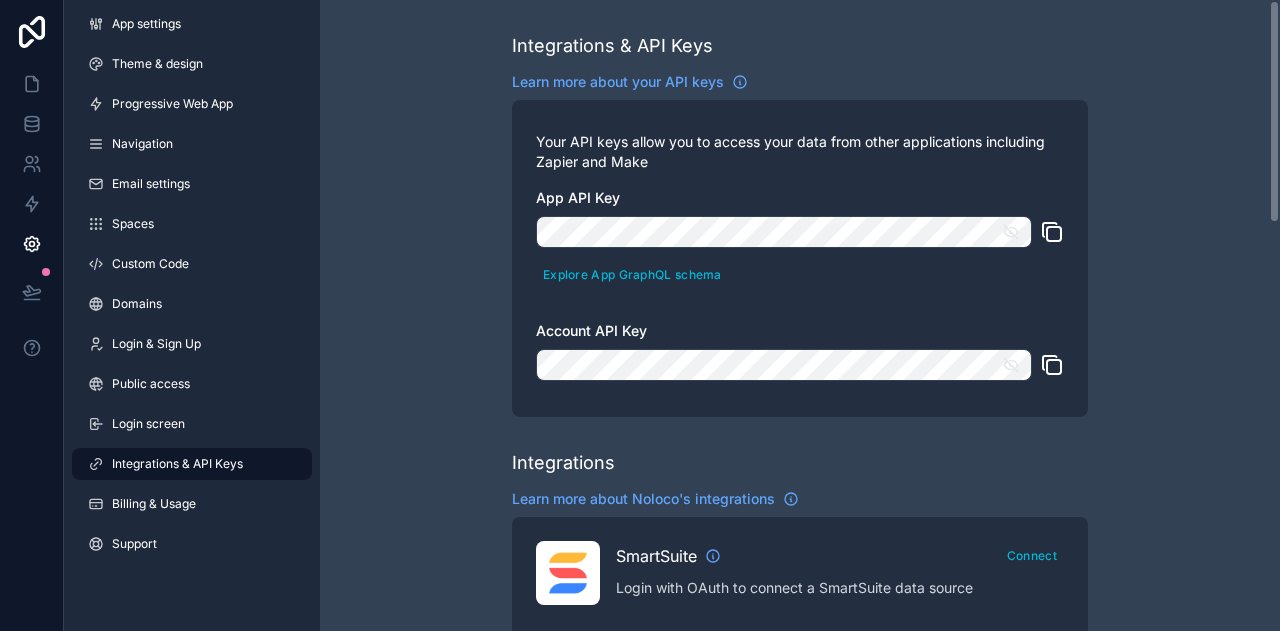 click on "Integrations & API Keys Learn more about your API keys Your API keys allow you to access your data from other applications including Zapier and Make App API Key Explore App GraphQL schema Account API Key Integrations Learn more about Noloco's integrations SmartSuite Connect Login with OAuth to connect a SmartSuite data source OpenAI Setup Use OpenAI to supercharge your app with generative AI. Zapier Build a Zap Use Zapier to sync Noloco data to your other services, or respond to events in your app. Make (formerly Integromat) Build a Scenario Use Make scenarios to sync Noloco data to your other services, or respond to events in your app. Airtable Connect Login with OAuth to connect an Airtable data source Google Sign In Setup Setup 'Sign in With Google' for your clients to make it easier for them to access your app Google Drive Connect Connect Google Drive to connect a Google Sheet data source Google Maps Setup Add a Google Maps API Key to use the map layout DocsAutomator Connect Slack Connect HubSpot Connect" at bounding box center [800, 891] 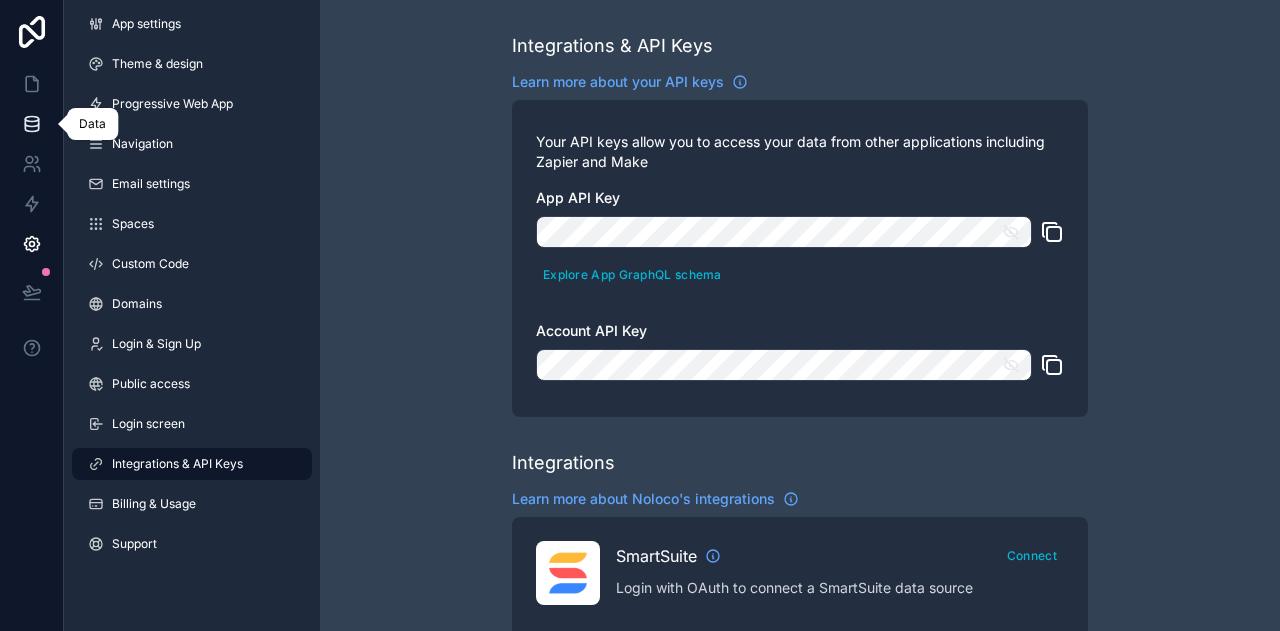 click 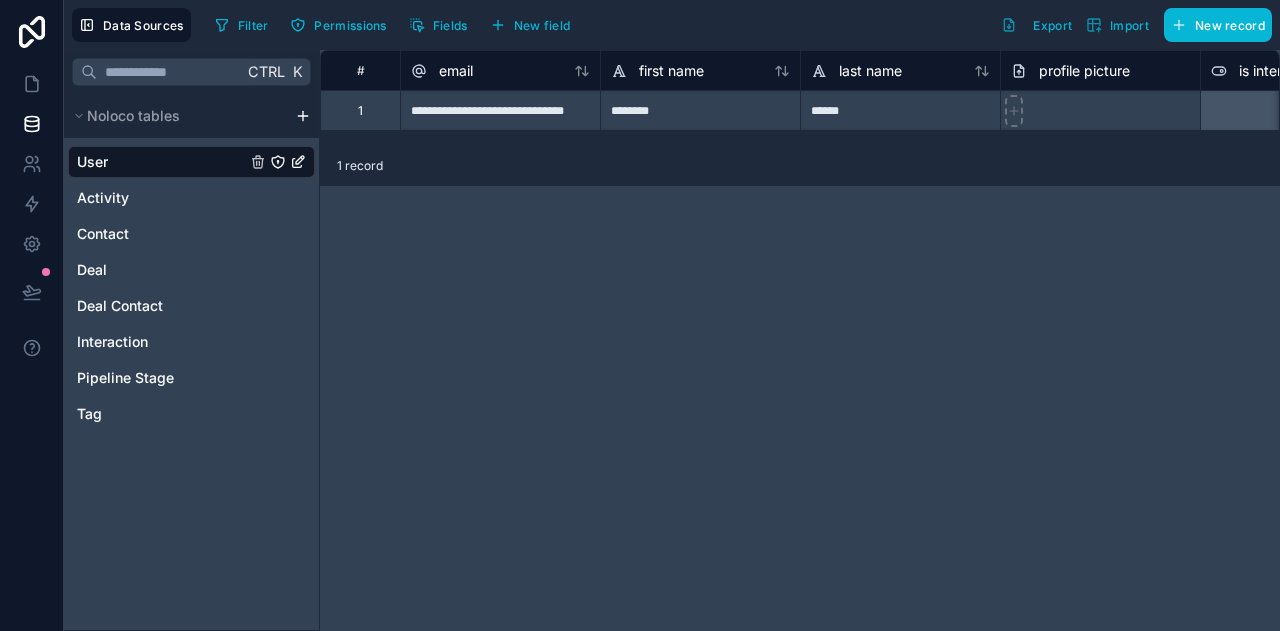 click on "**********" at bounding box center [800, 340] 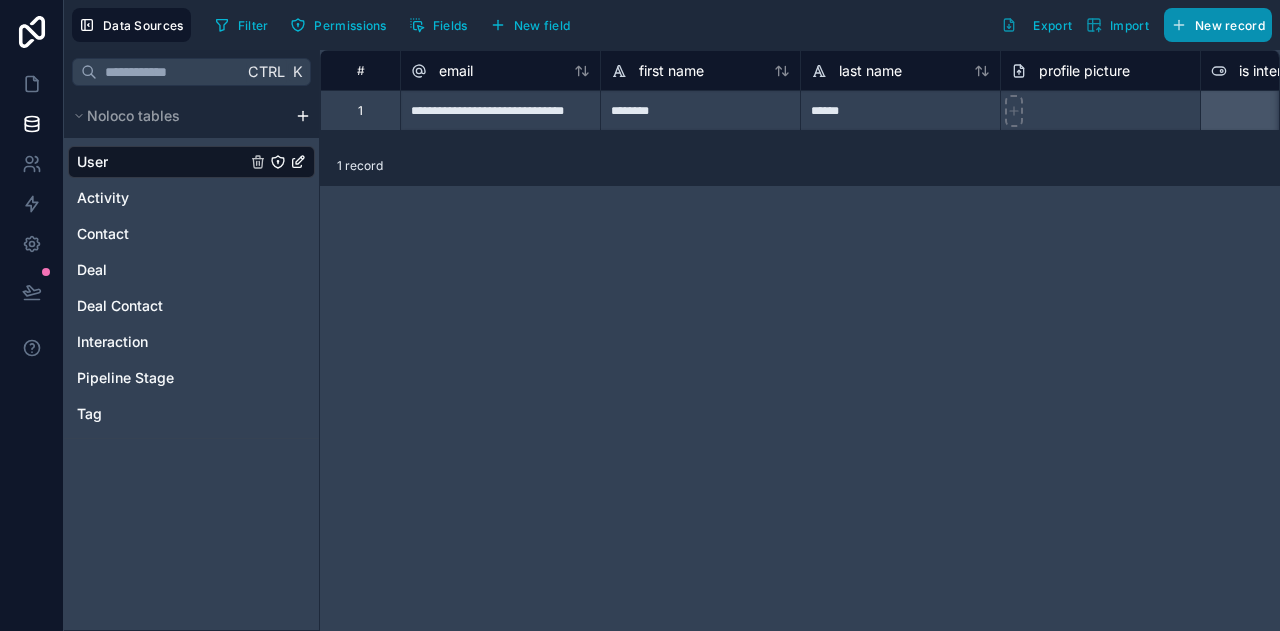 click on "New record" at bounding box center [1230, 25] 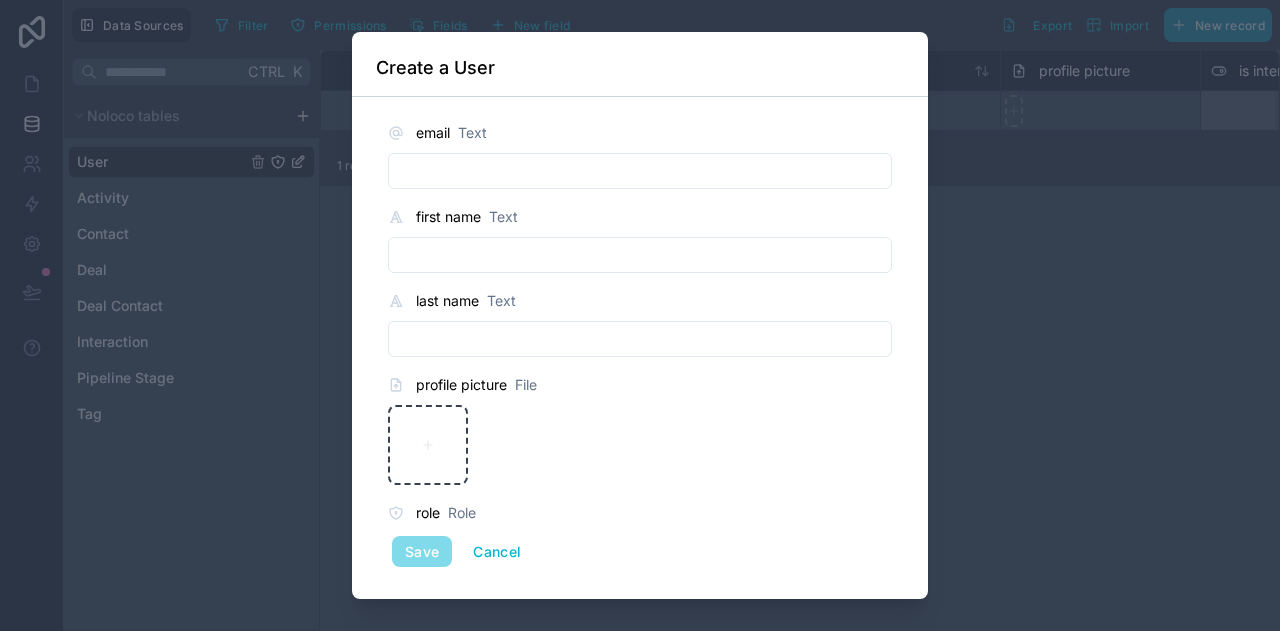 scroll, scrollTop: 60, scrollLeft: 0, axis: vertical 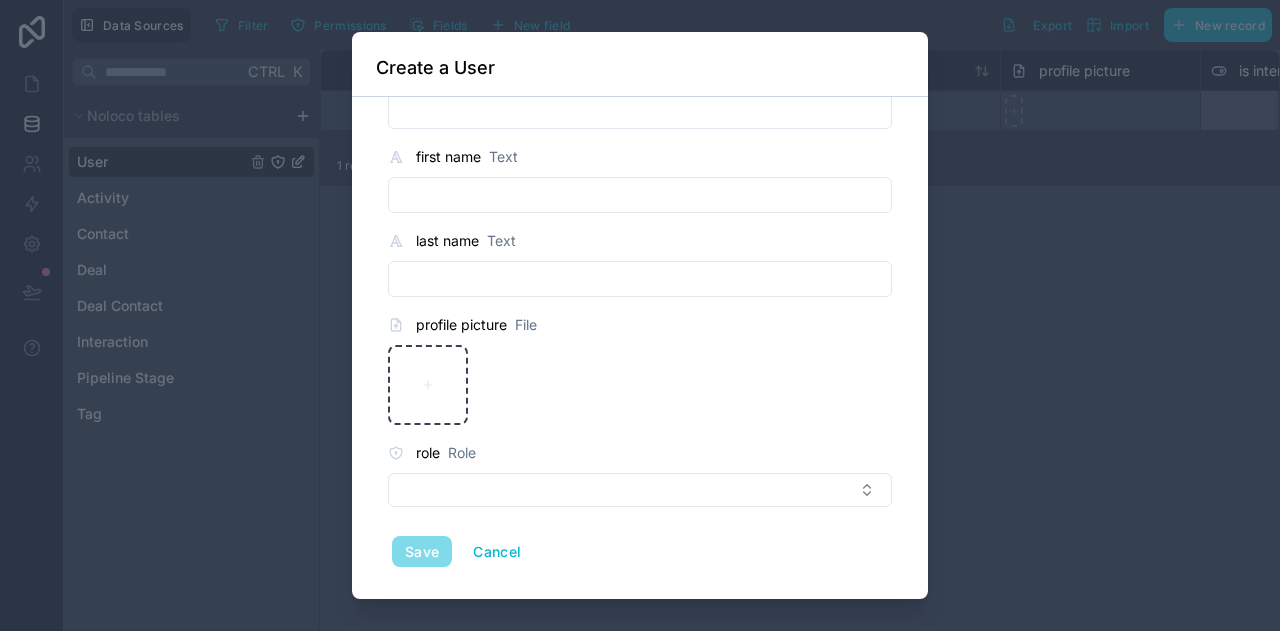 click at bounding box center [640, 315] 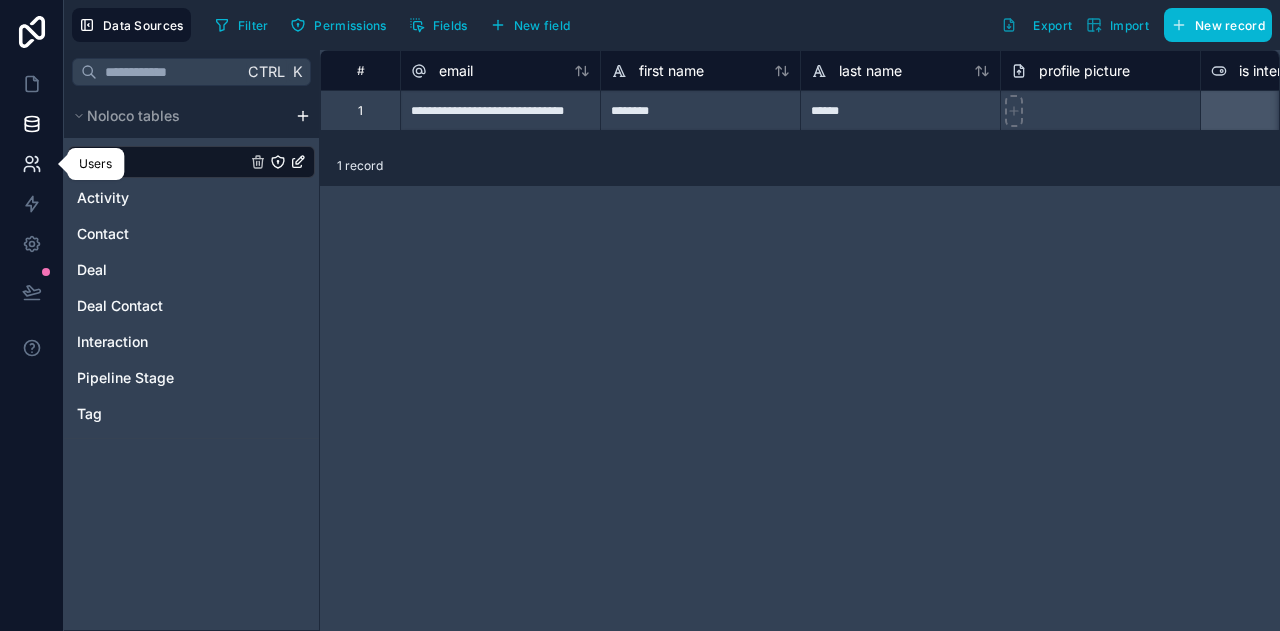 click at bounding box center [31, 164] 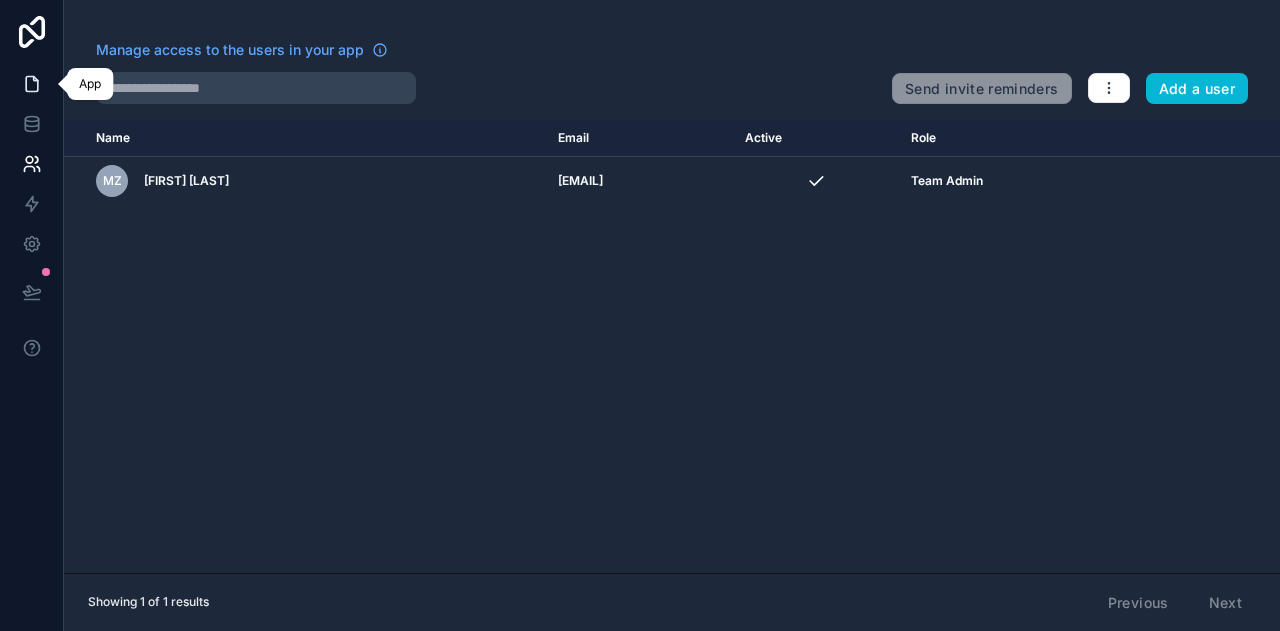 click 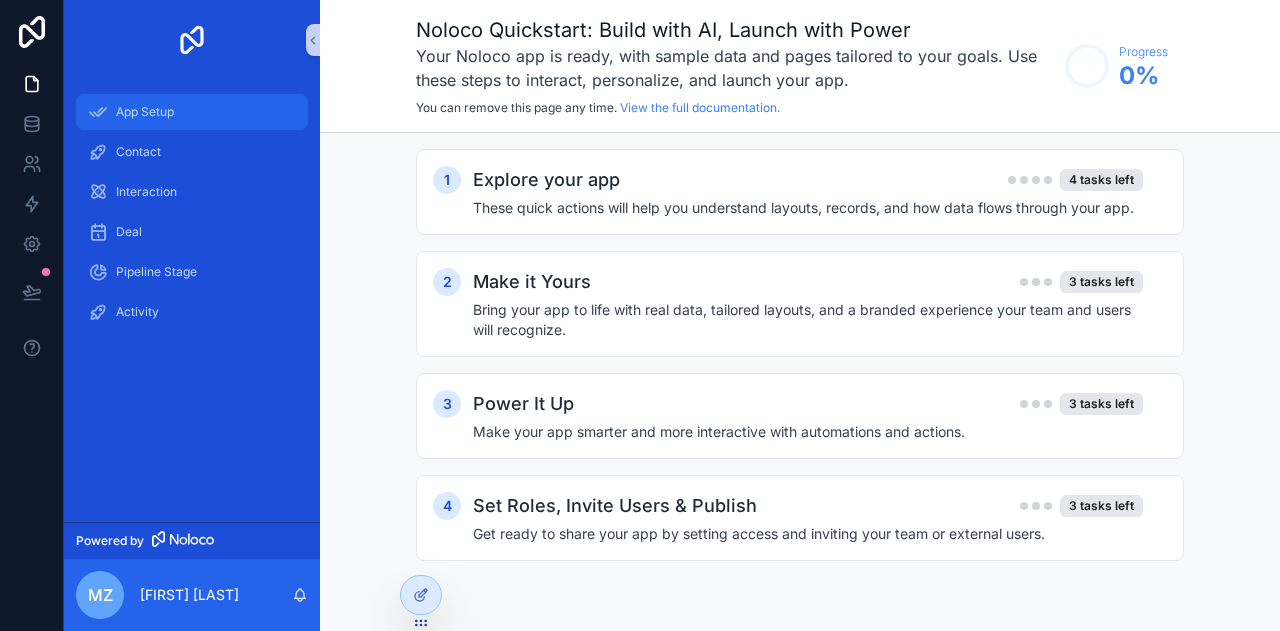 click on "App Setup" at bounding box center [192, 112] 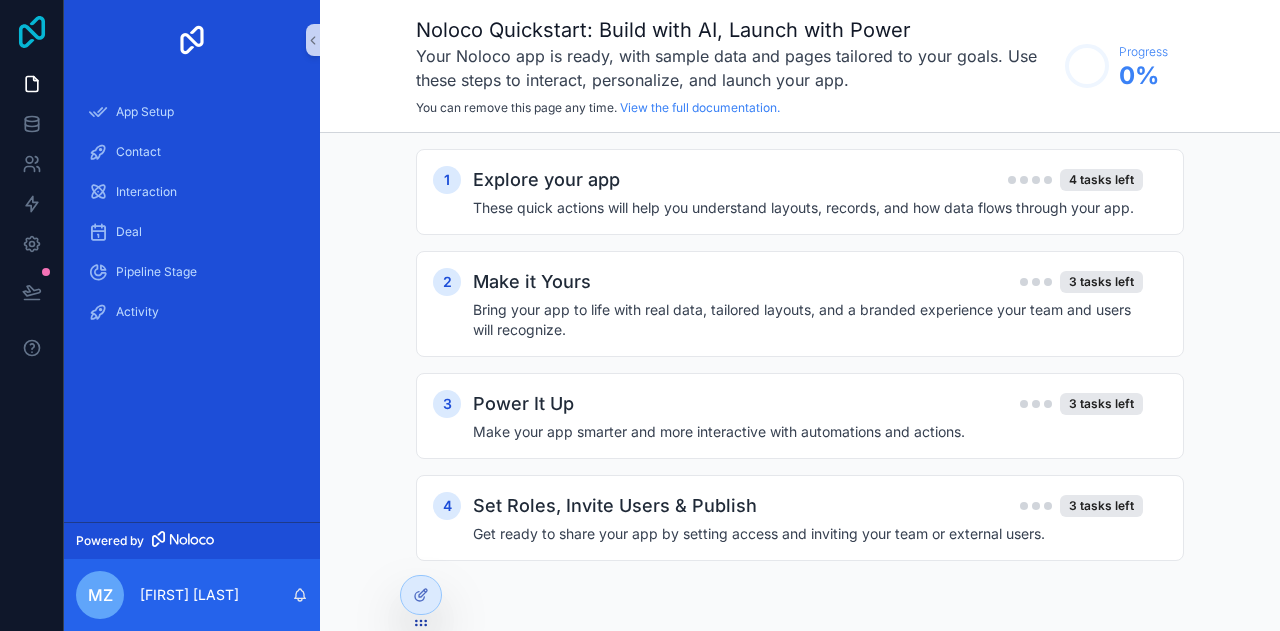 click 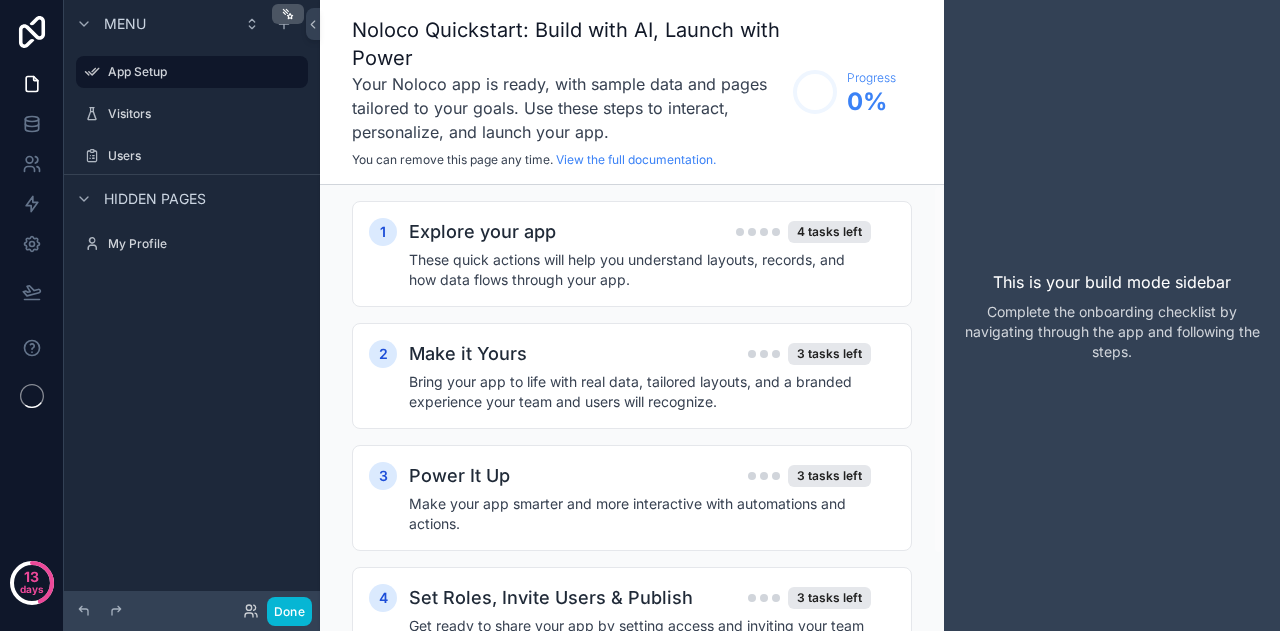 scroll, scrollTop: 0, scrollLeft: 0, axis: both 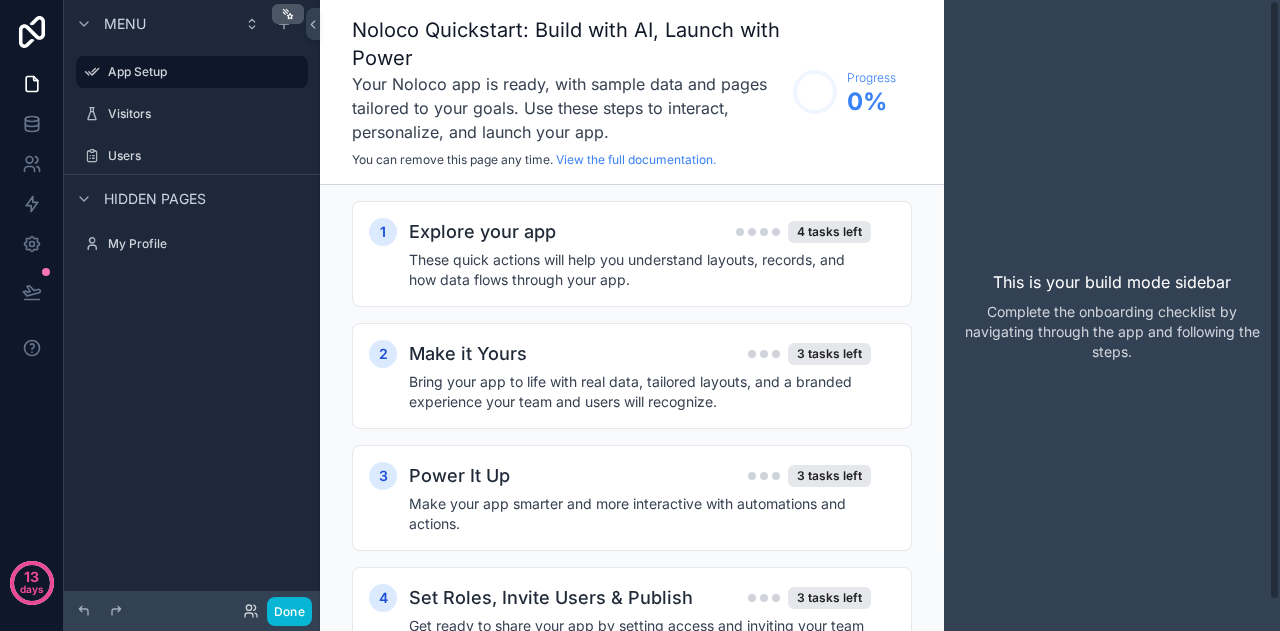 click on "This is your build mode sidebar Complete the onboarding checklist by navigating through the app and following the steps." at bounding box center [1112, 315] 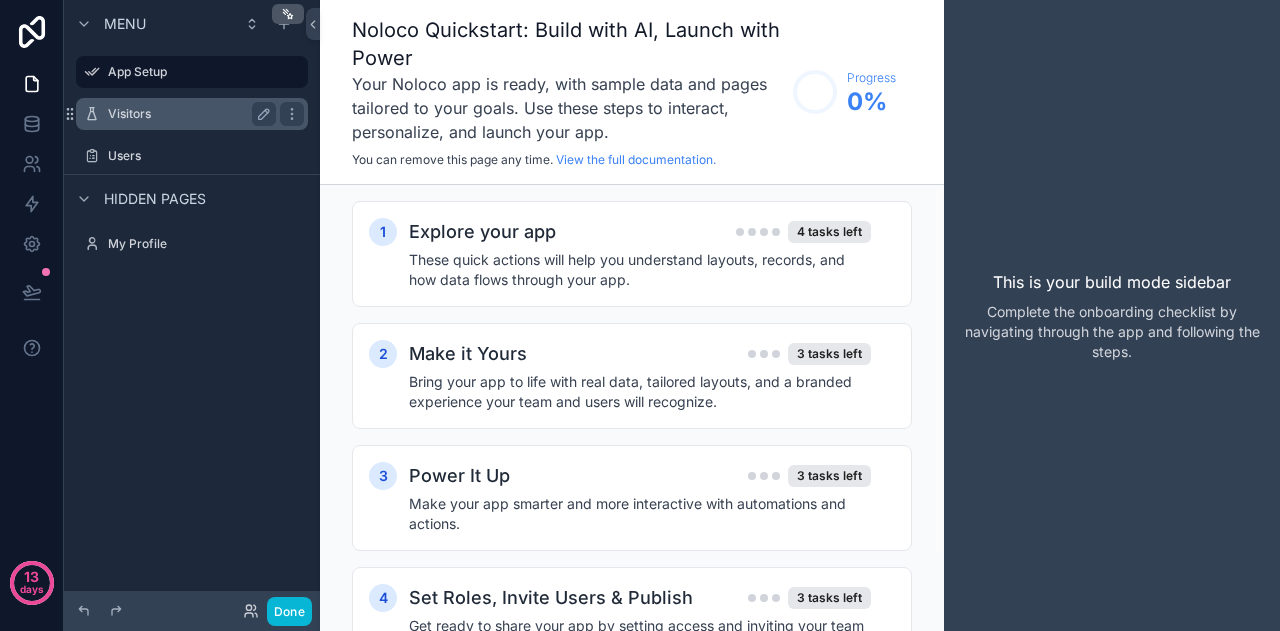 click on "Visitors" at bounding box center (188, 114) 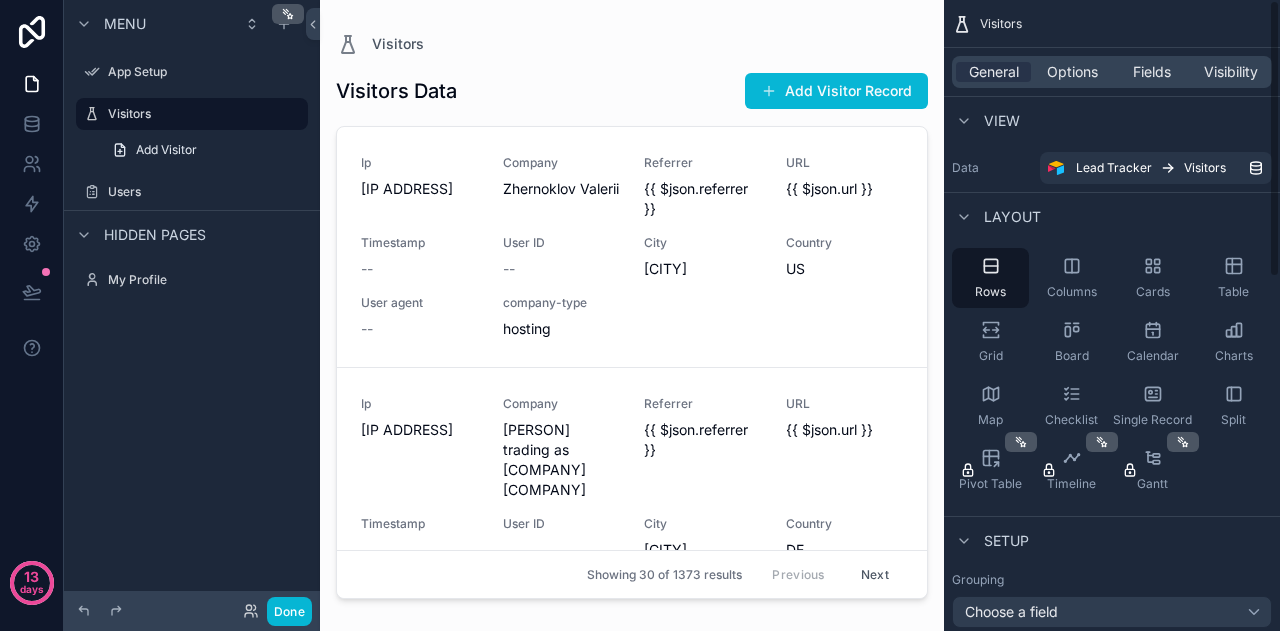click at bounding box center (632, 303) 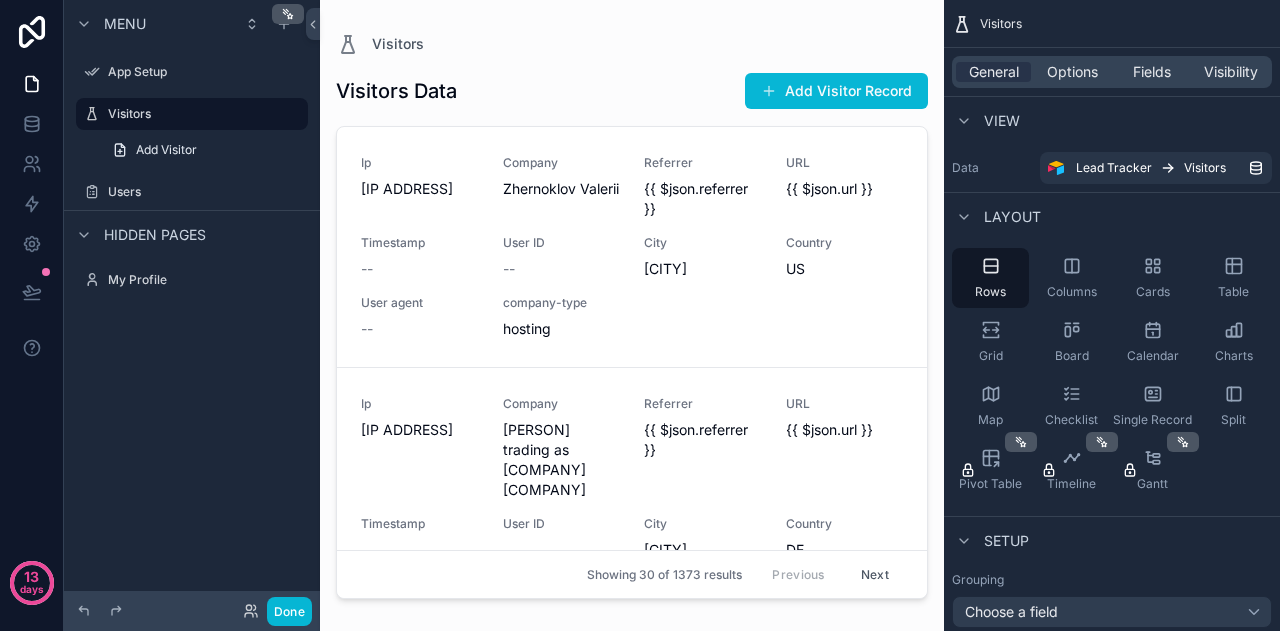 click on "Next" at bounding box center [875, 574] 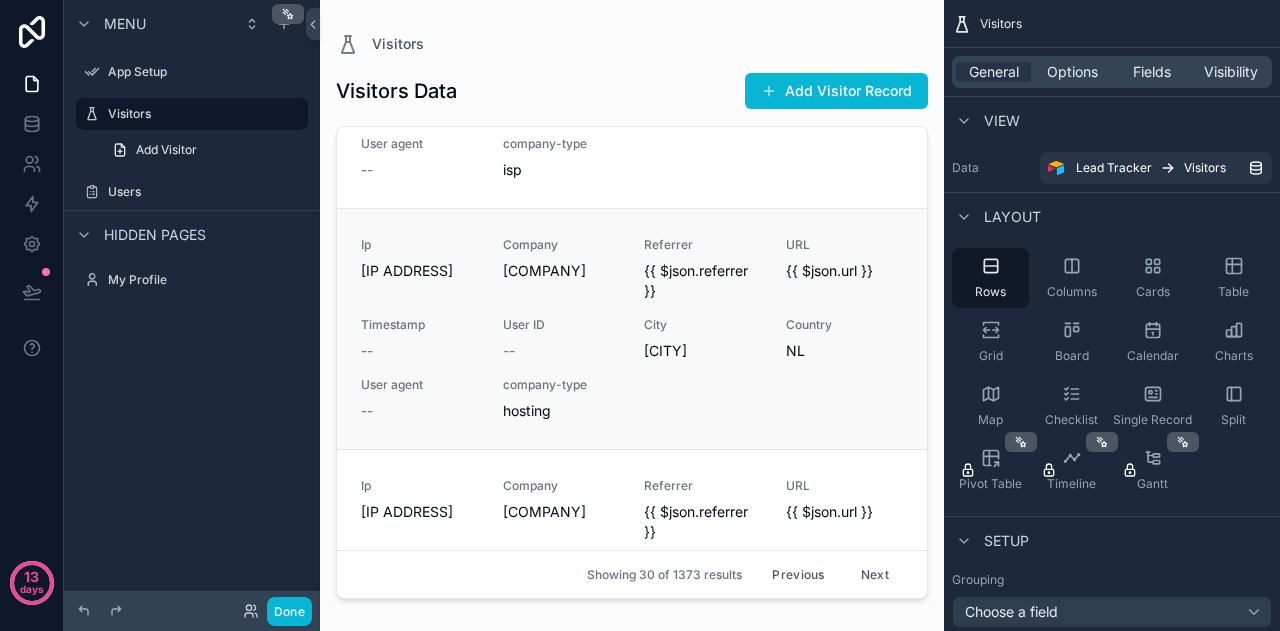scroll, scrollTop: 0, scrollLeft: 0, axis: both 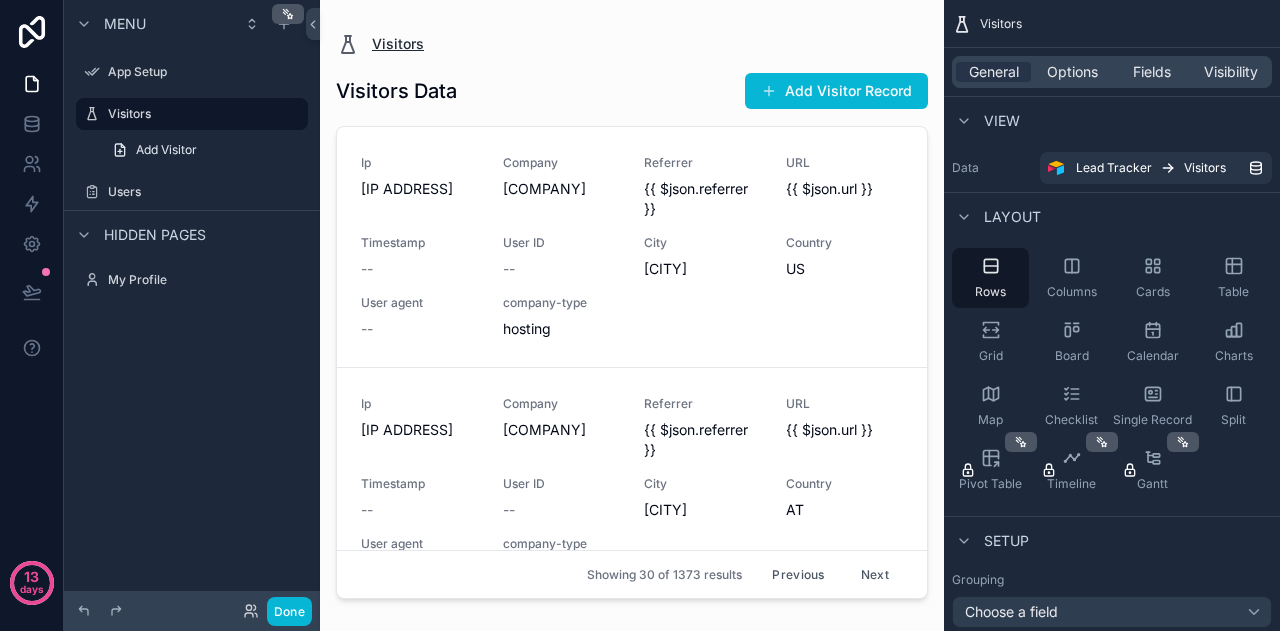 click on "Visitors" at bounding box center [398, 44] 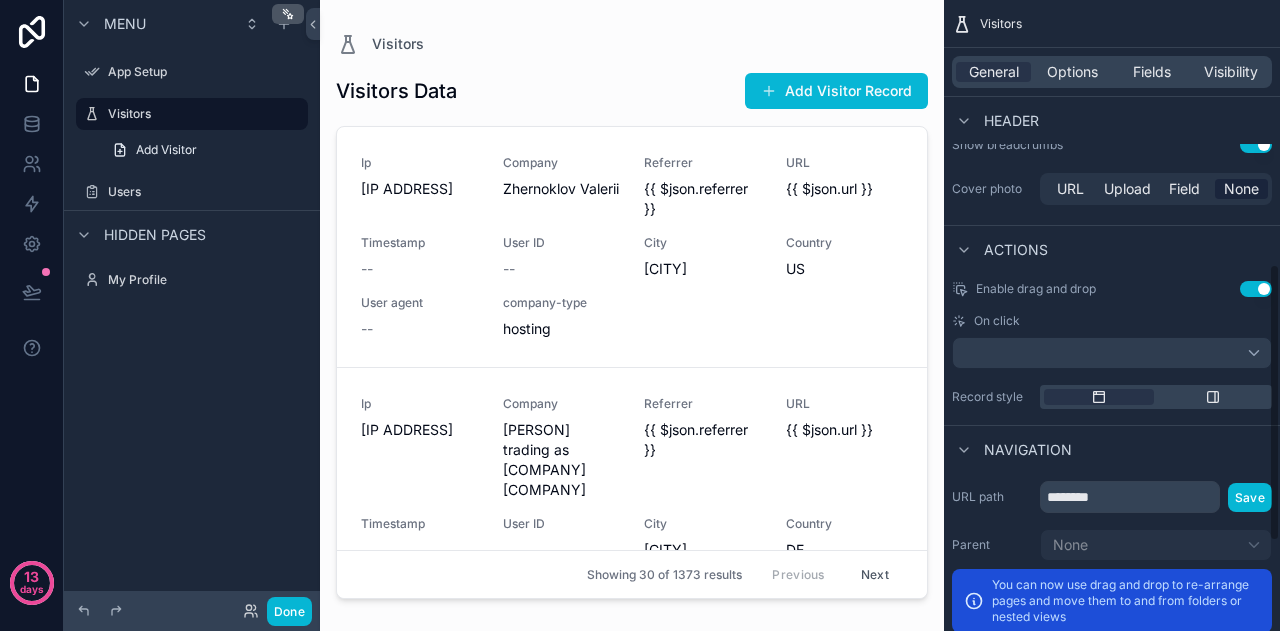 scroll, scrollTop: 700, scrollLeft: 0, axis: vertical 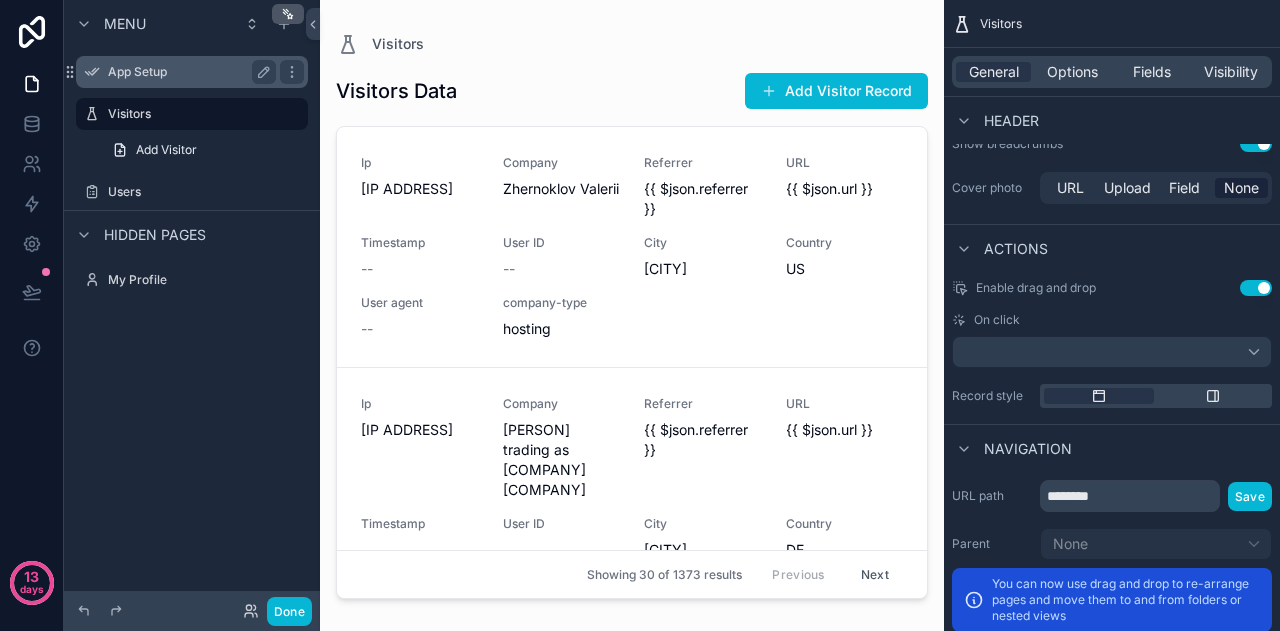 click on "App Setup" at bounding box center [192, 72] 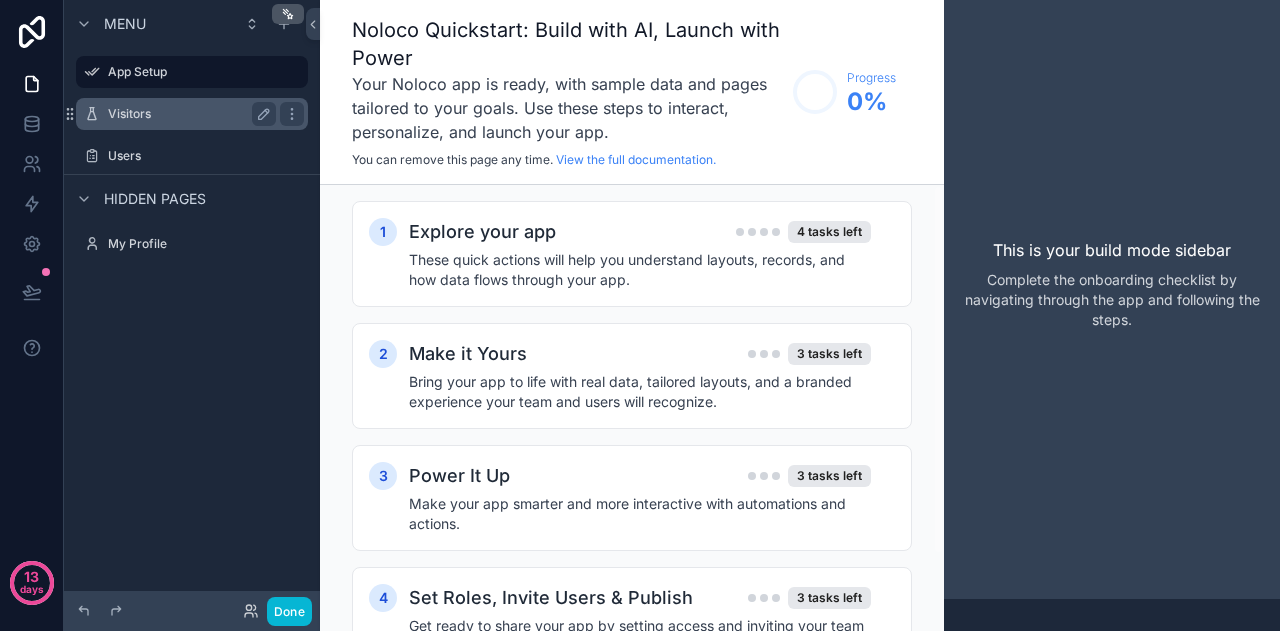click on "Visitors" at bounding box center [188, 114] 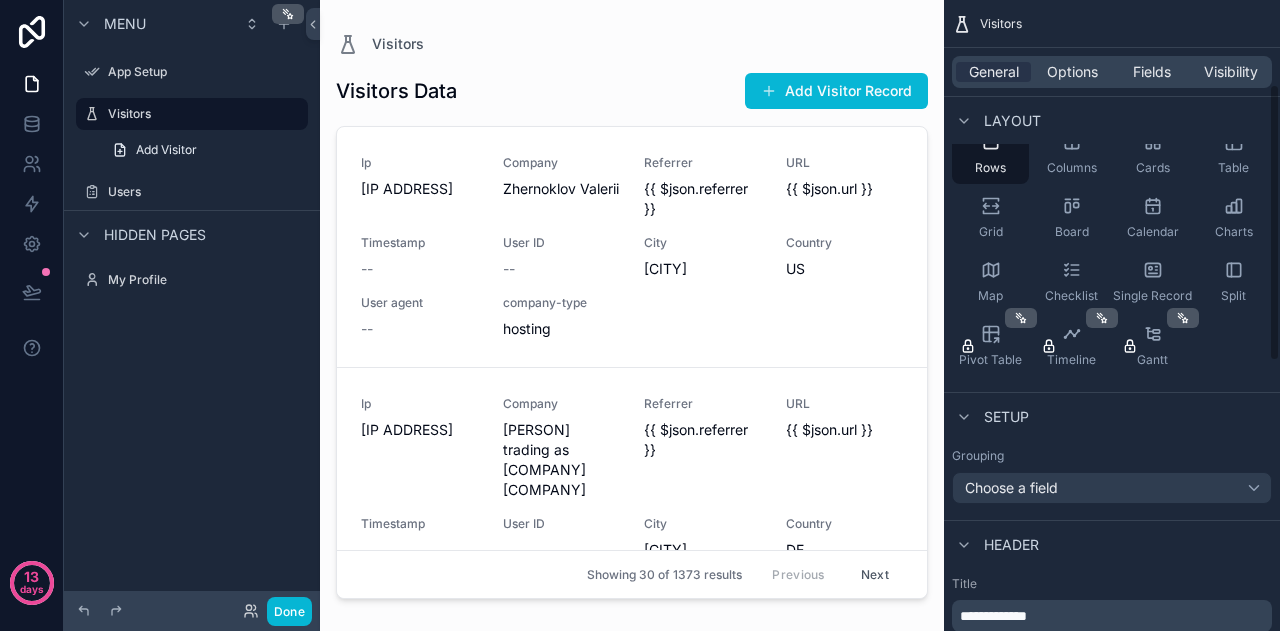 scroll, scrollTop: 0, scrollLeft: 0, axis: both 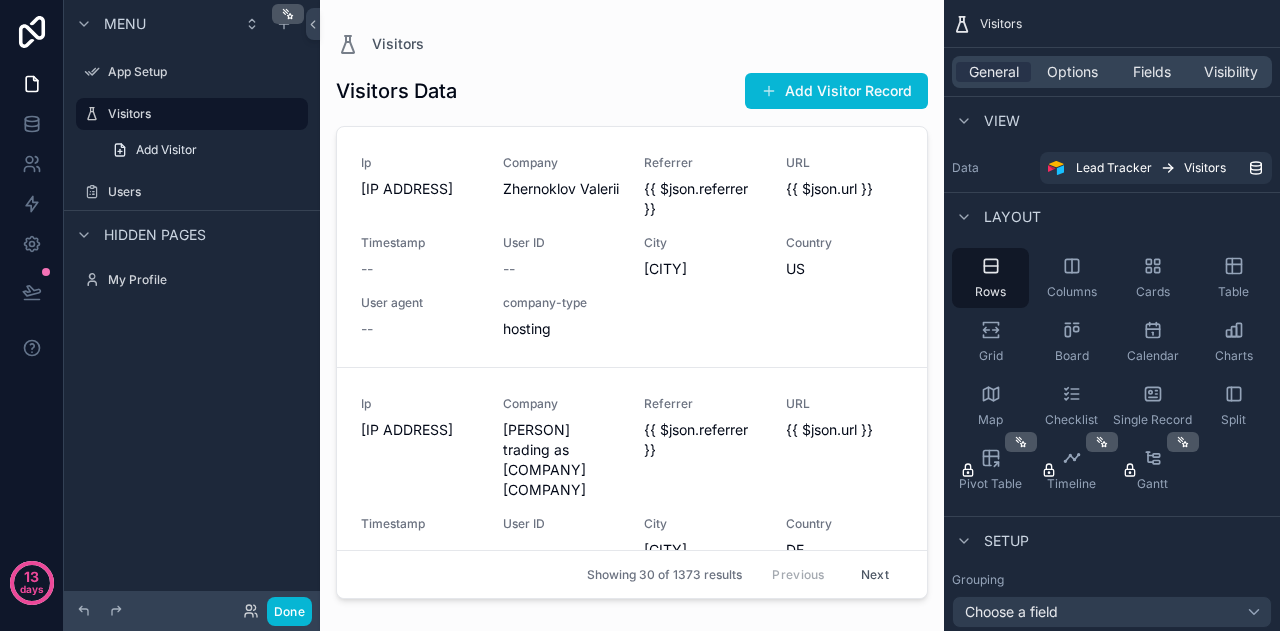 drag, startPoint x: 983, startPoint y: 394, endPoint x: 577, endPoint y: 85, distance: 510.2127 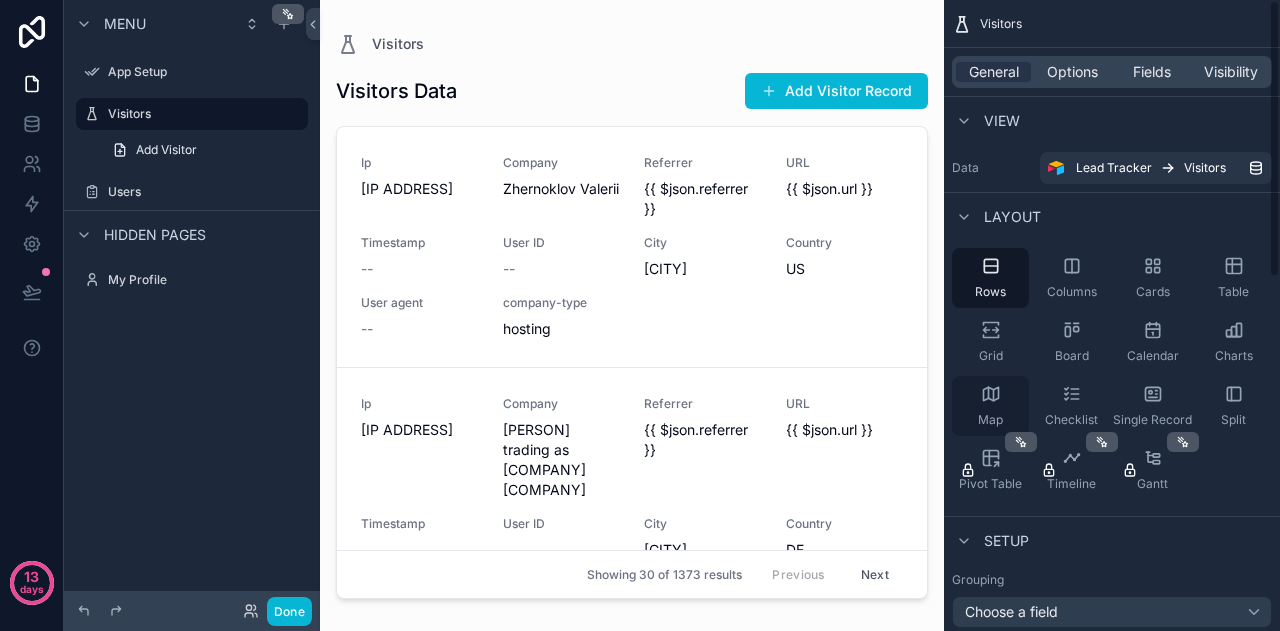 click on "Map" at bounding box center [990, 406] 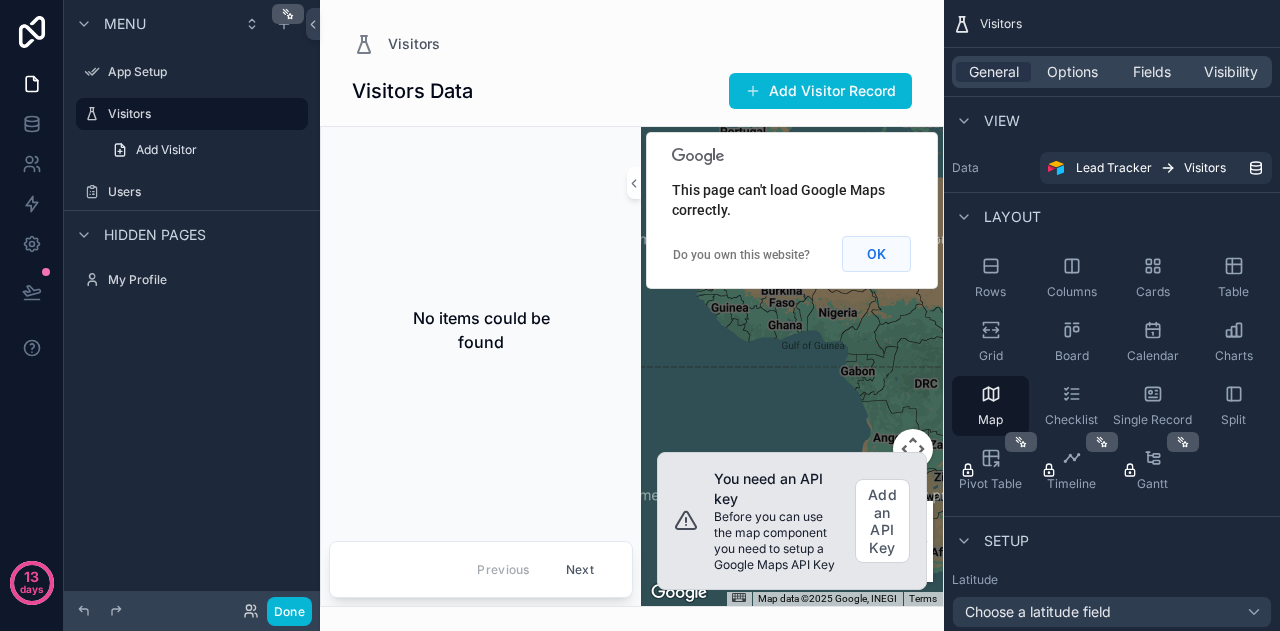 click on "OK" at bounding box center [876, 254] 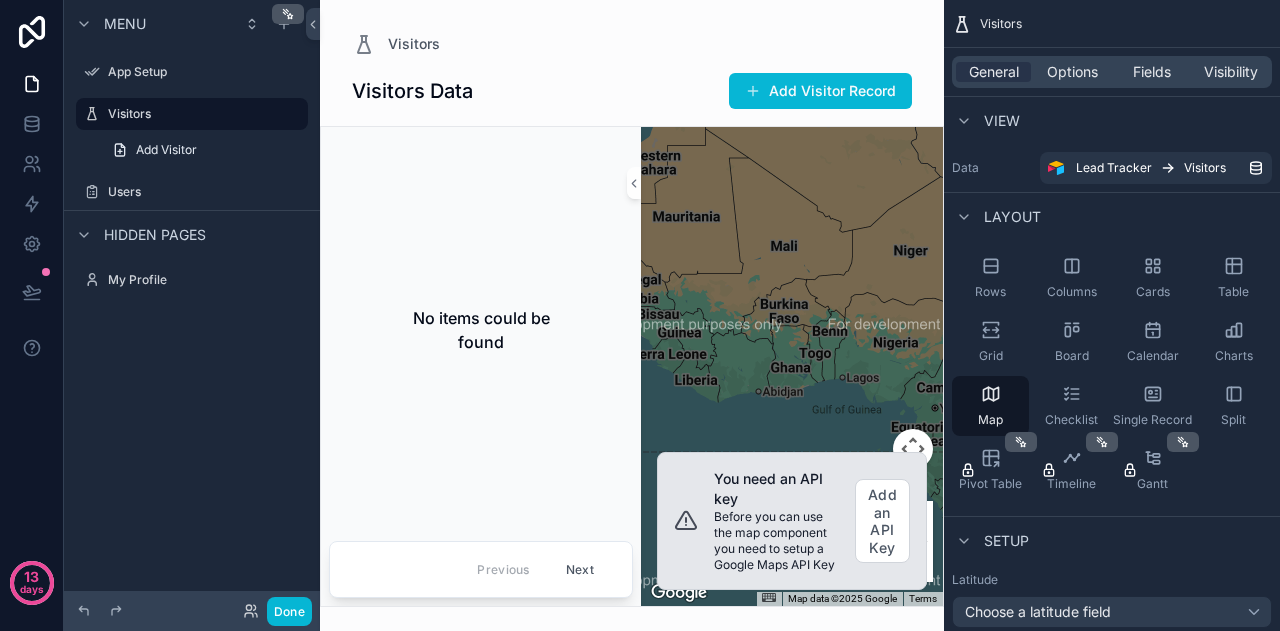 click at bounding box center [792, 366] 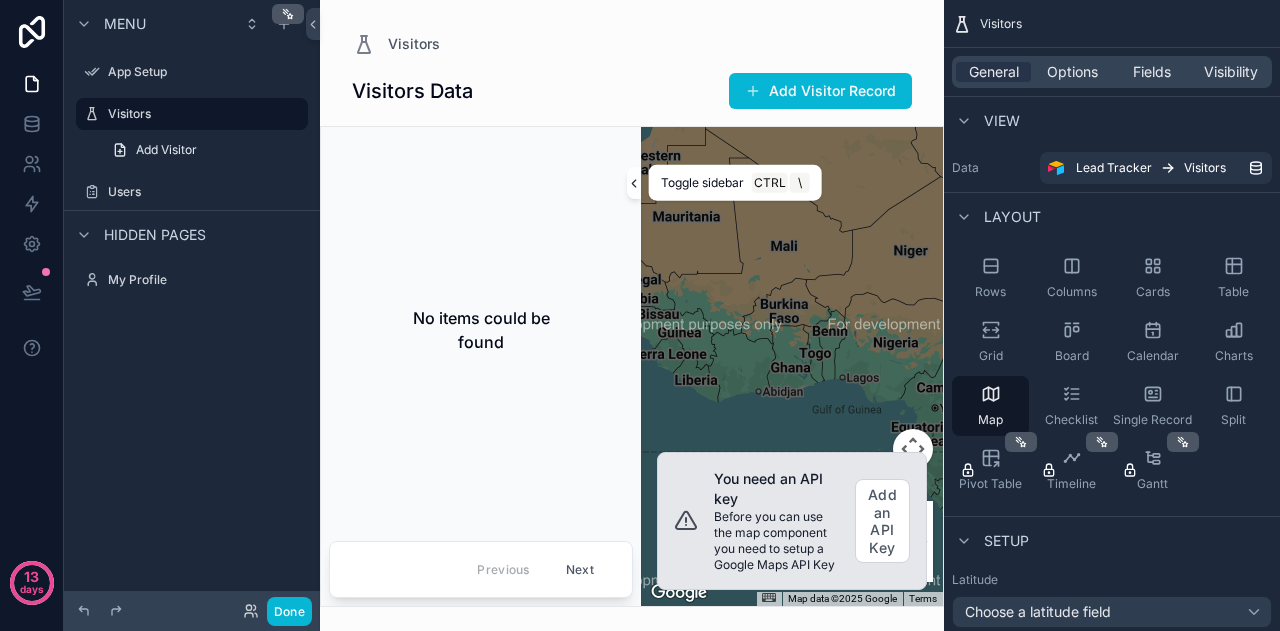 click at bounding box center [634, 183] 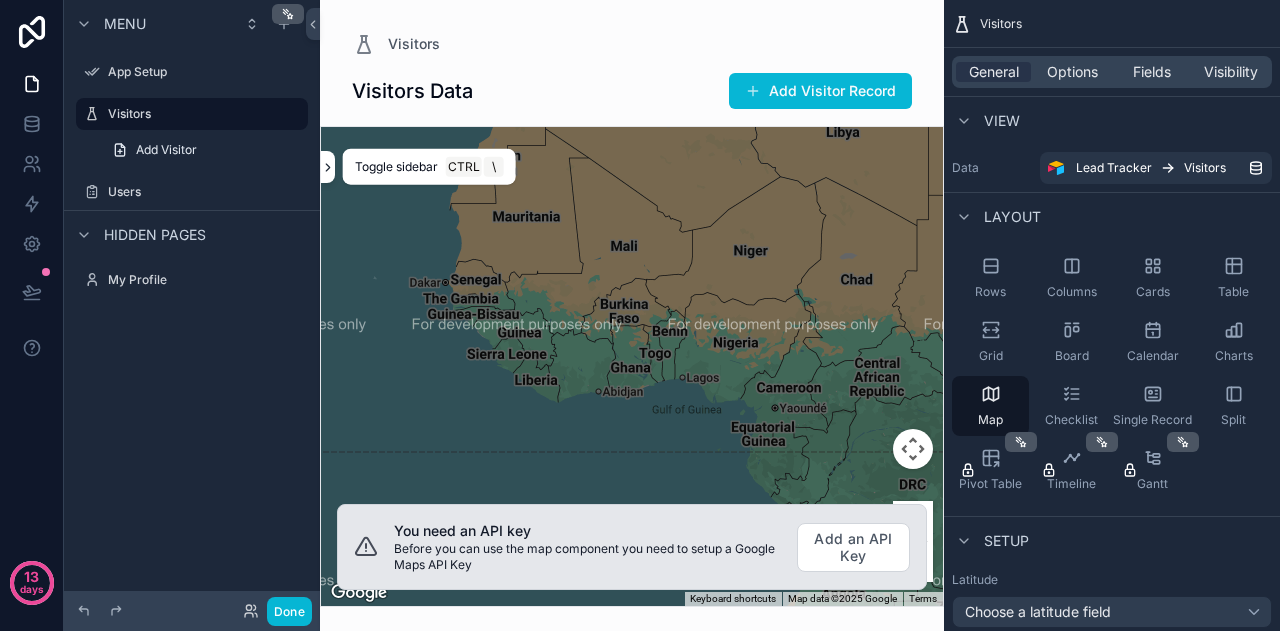 click 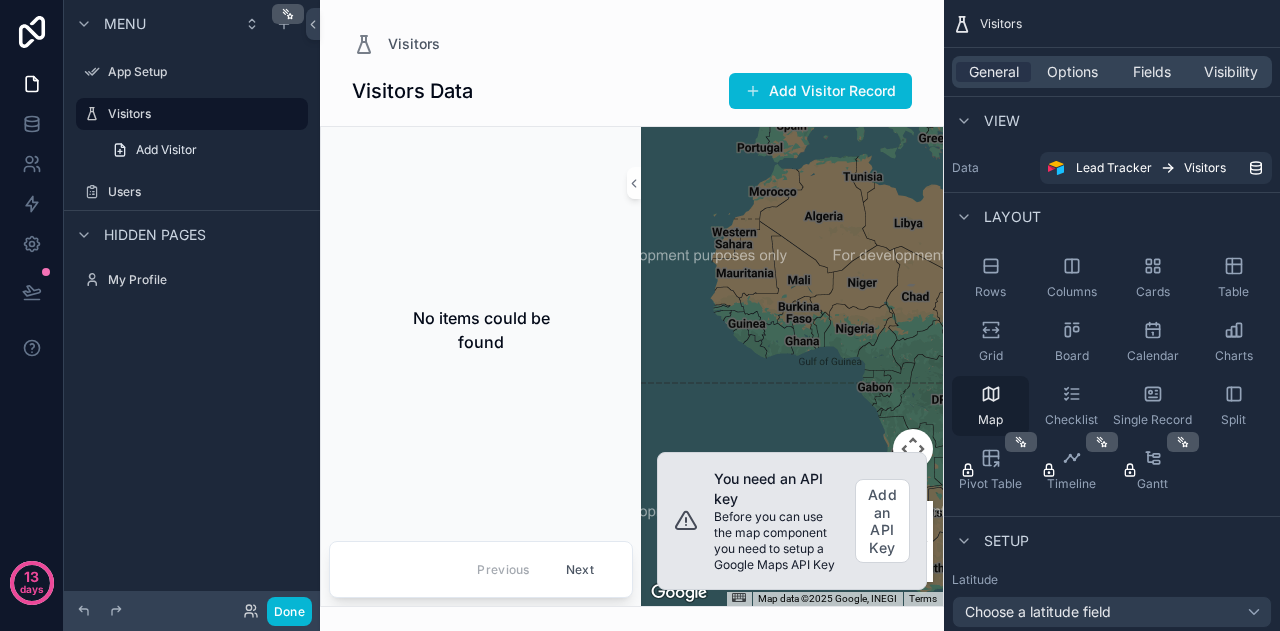 click on "Map" at bounding box center [990, 420] 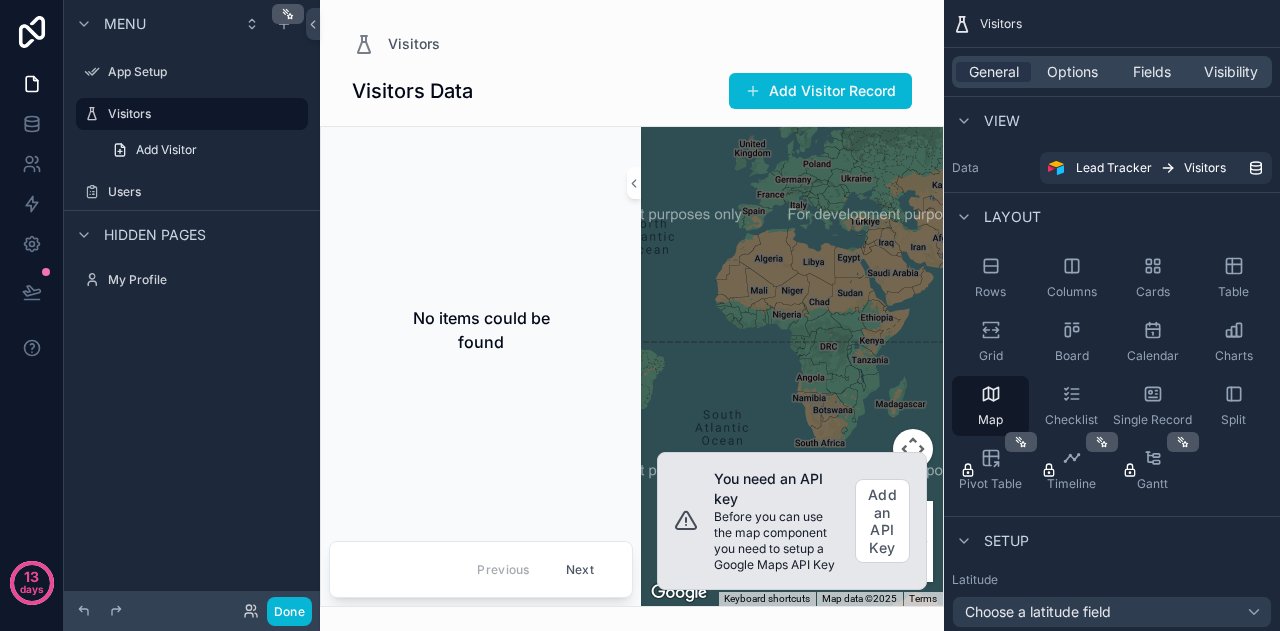 click at bounding box center (792, 366) 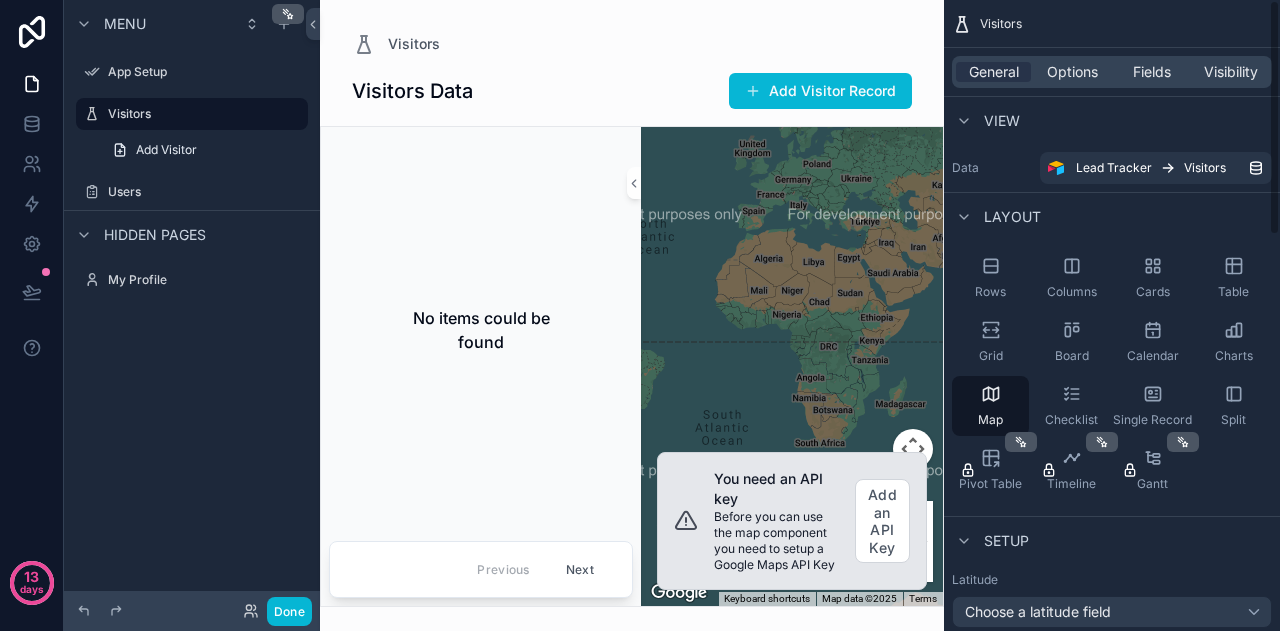 click on "View" at bounding box center [1002, 121] 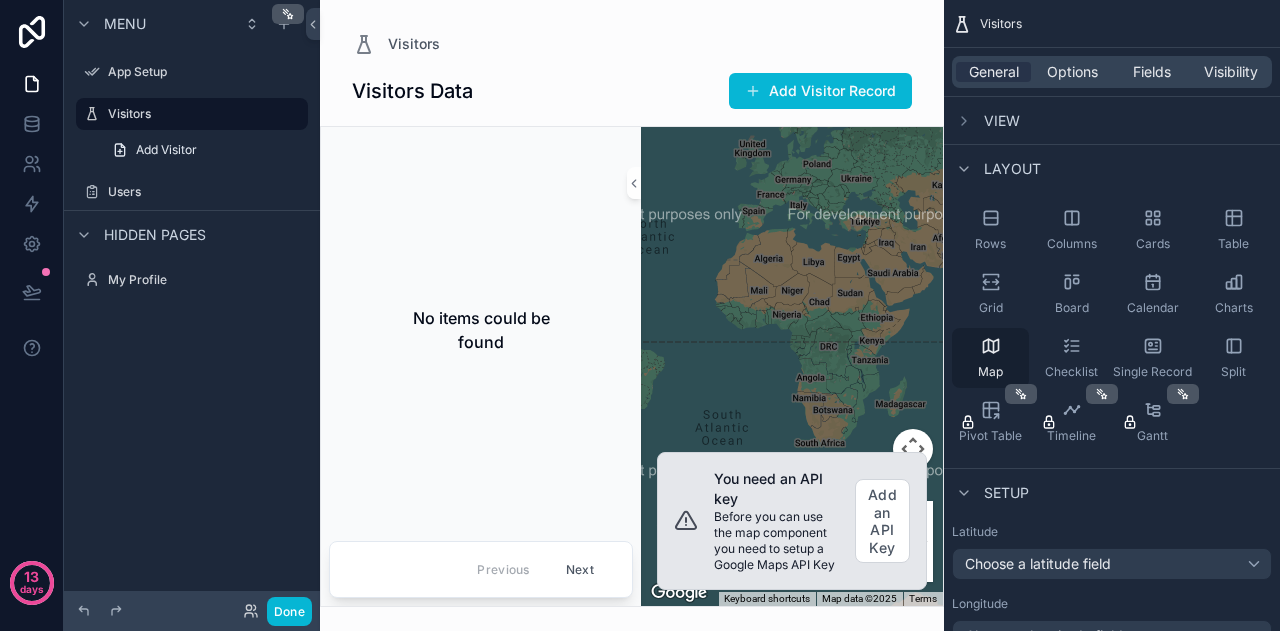 click on "Map" at bounding box center [990, 358] 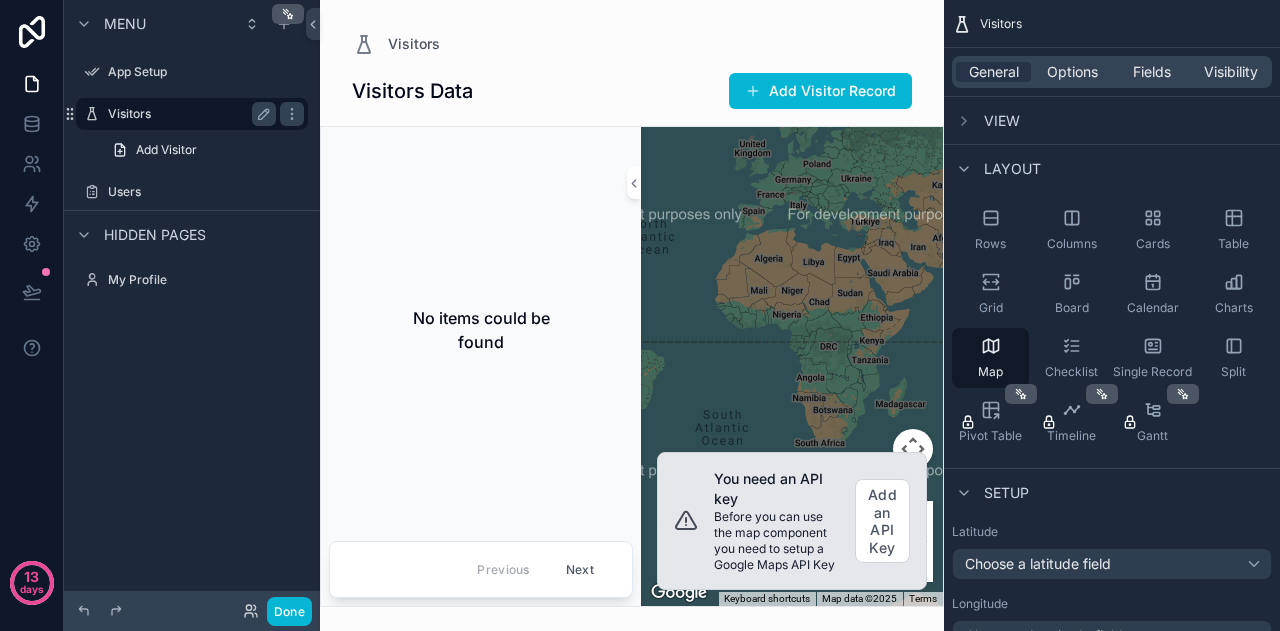 click on "Visitors" at bounding box center [188, 114] 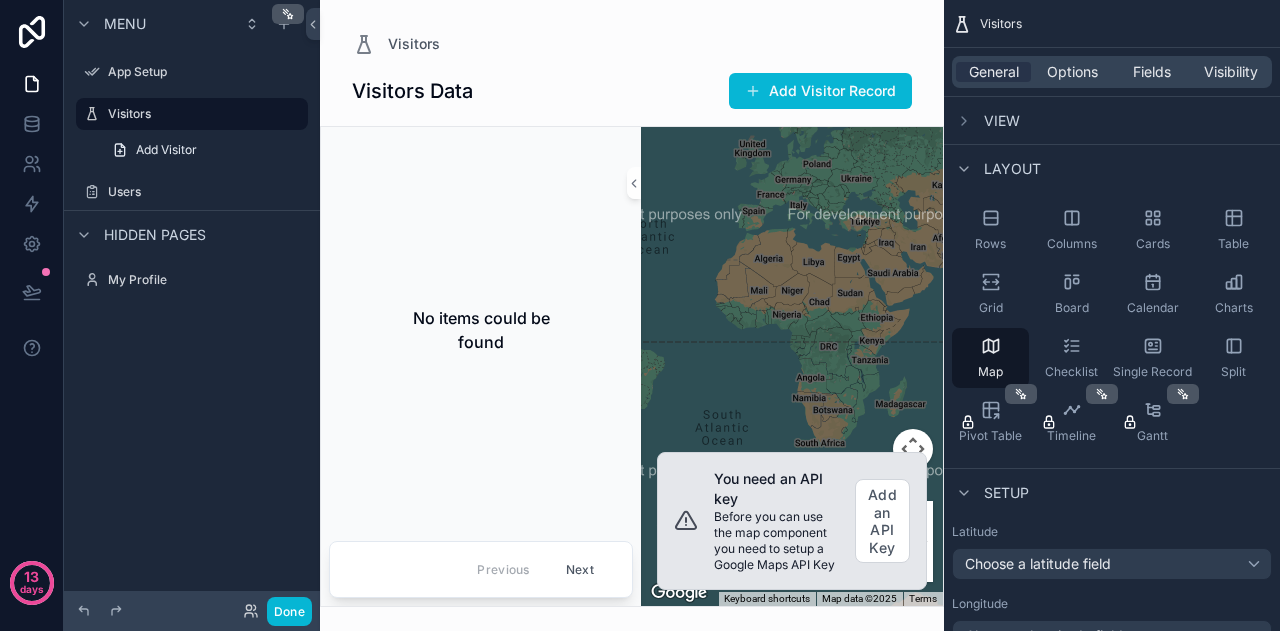 click on "Next" at bounding box center [580, 569] 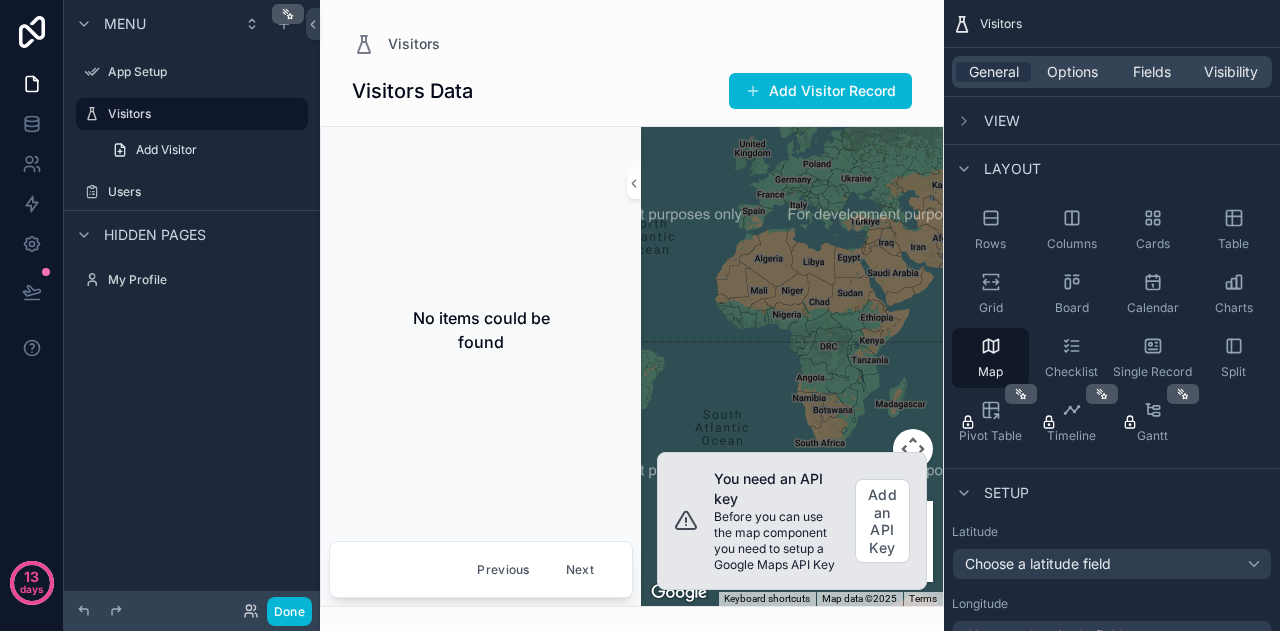 click on "Next" at bounding box center [580, 569] 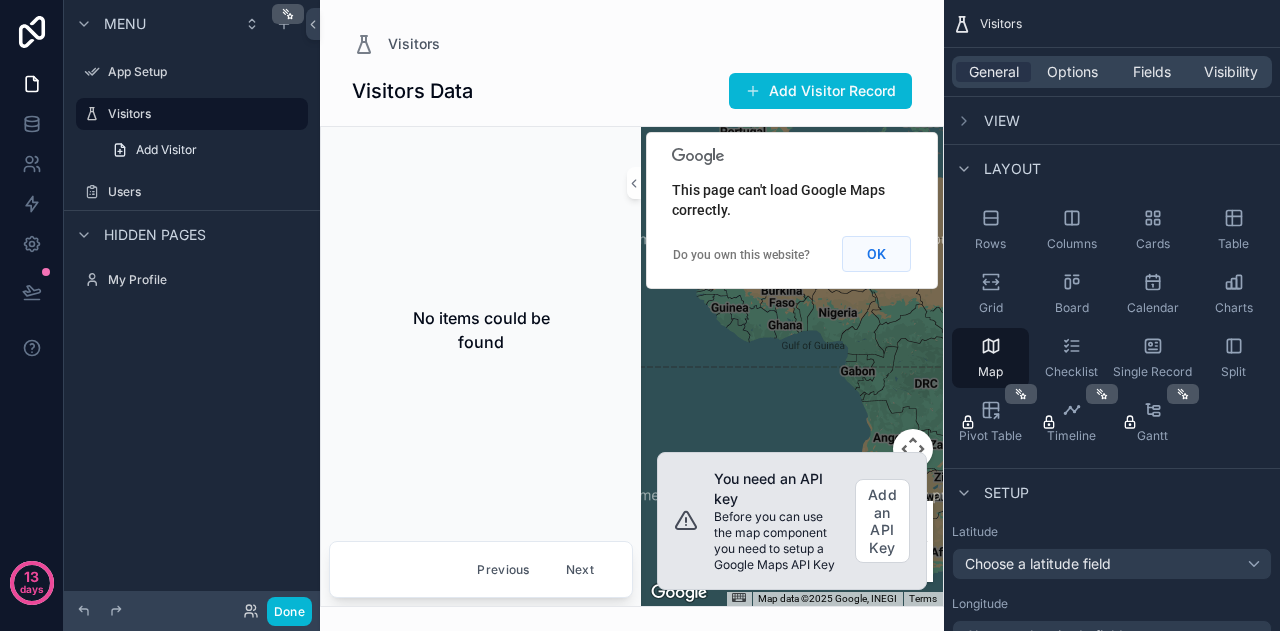 click on "OK" at bounding box center (876, 254) 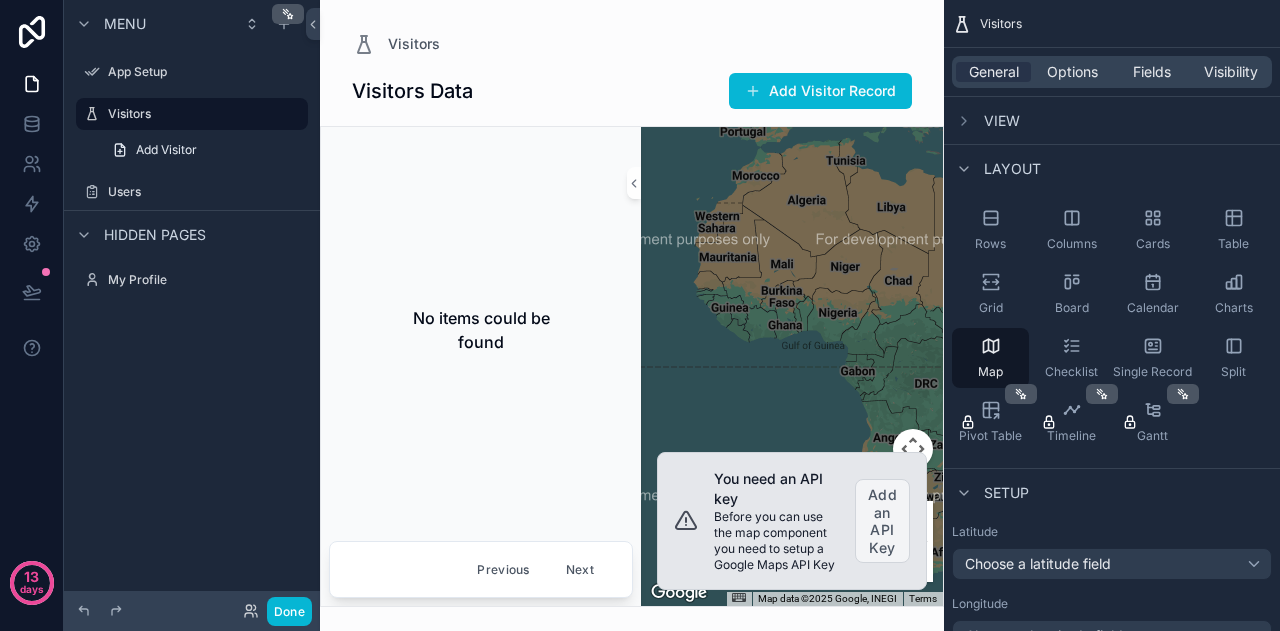 click on "Add an API Key" at bounding box center (882, 521) 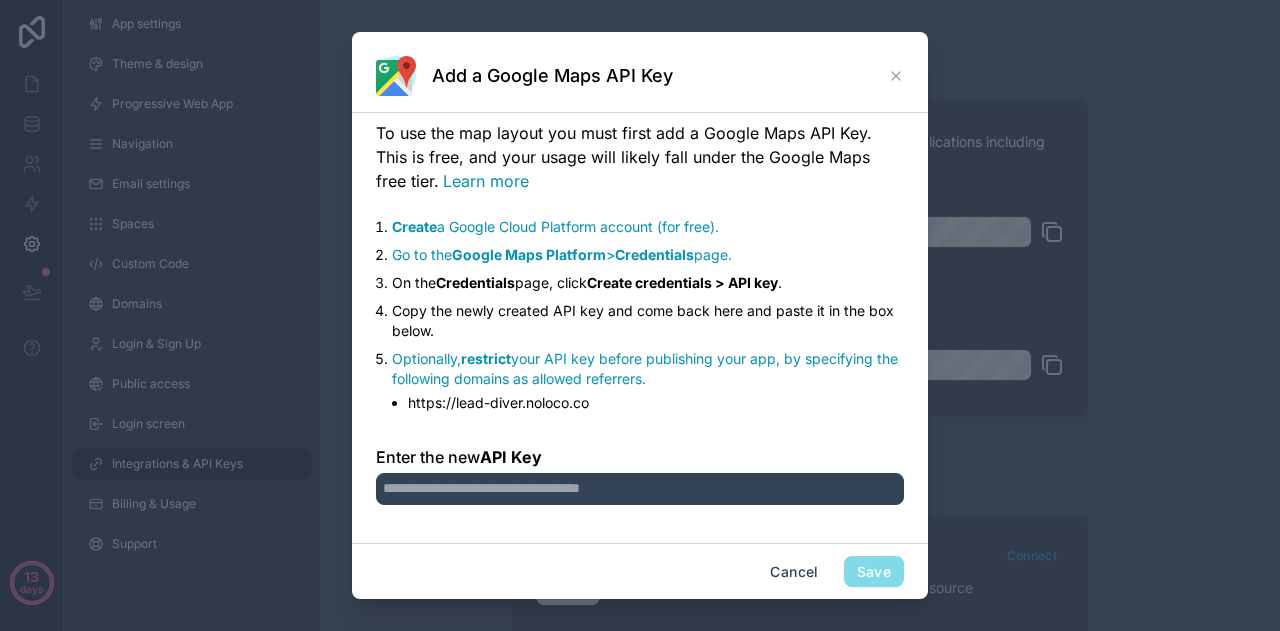 click 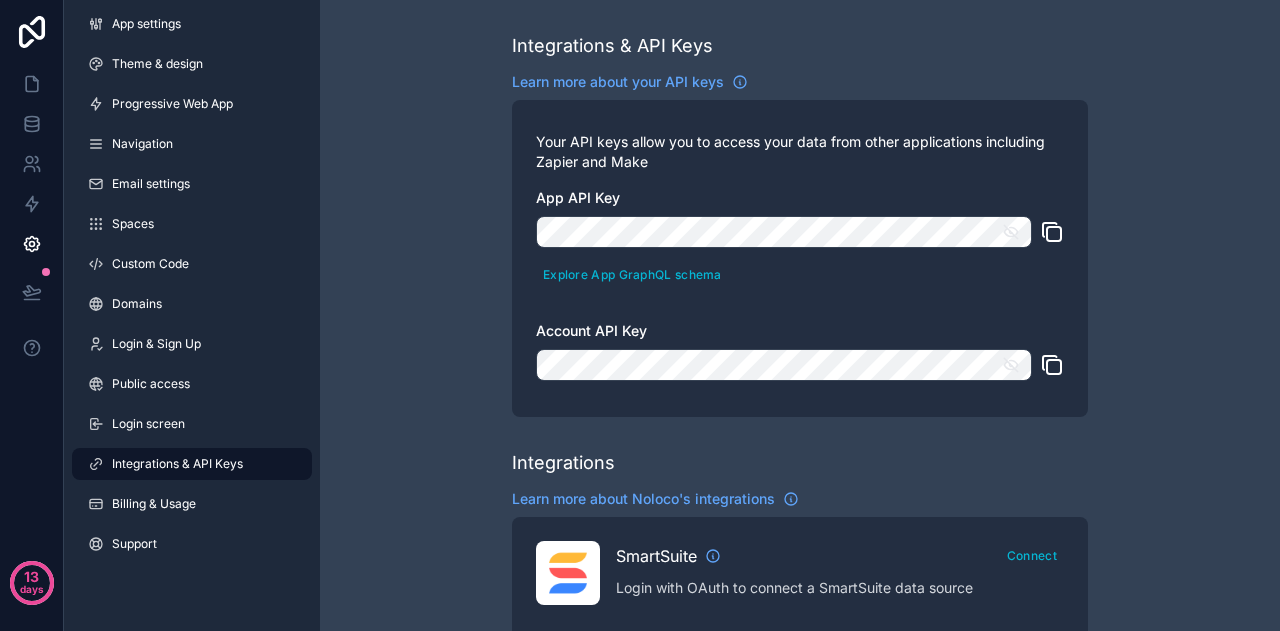 click on "App API Key Explore App GraphQL schema Account API Key Integrations Learn more about Noloco's integrations SmartSuite Connect Login with OAuth to connect a SmartSuite data source OpenAI Setup Use OpenAI to supercharge your app with generative AI. Zapier Build a Zap Use Zapier to sync Noloco data to your other services, or respond to events in your app. Make (formerly Integromat) Build a Scenario Use Make scenarios to sync Noloco data to your other services, or respond to events in your app. Airtable View Accessible Bases Reconnect Login with OAuth to connect an Airtable data source Google Sign In Setup Setup 'Sign in With Google' for your clients to make it easier for them to access your app Google Drive Connect Connect Google Drive to connect a Google Sheet data source Google Maps Setup Add a Google Maps API Key to use the map layout DocsAutomator Connect Slack" at bounding box center (800, 891) 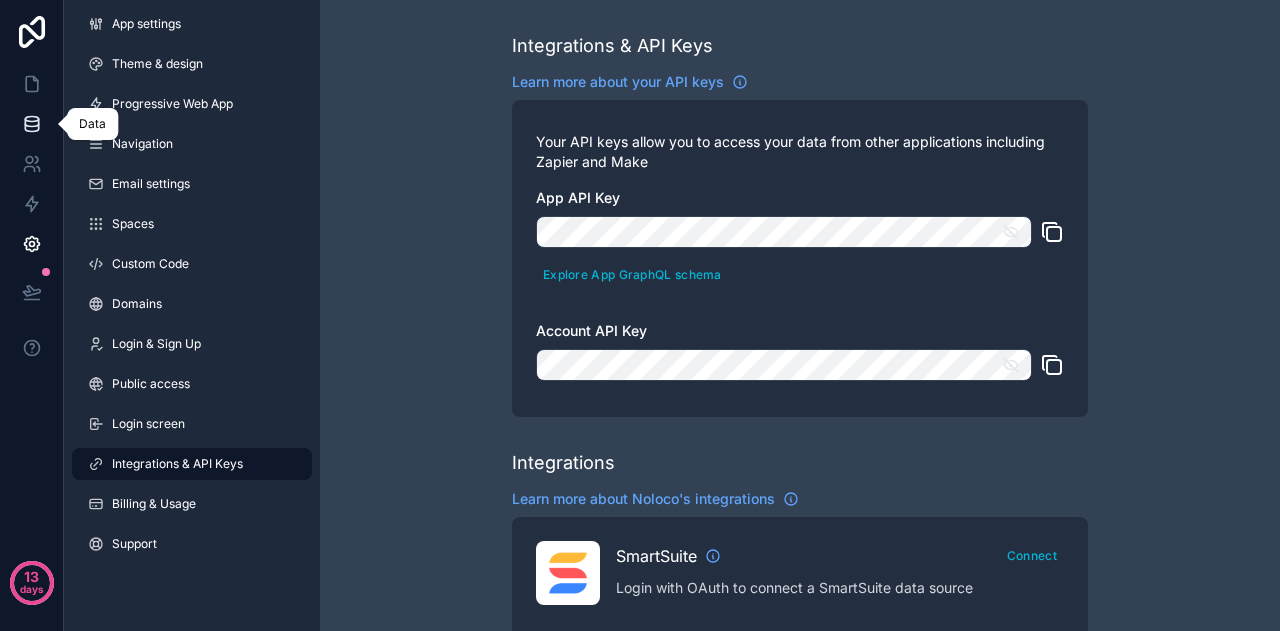 click at bounding box center [31, 124] 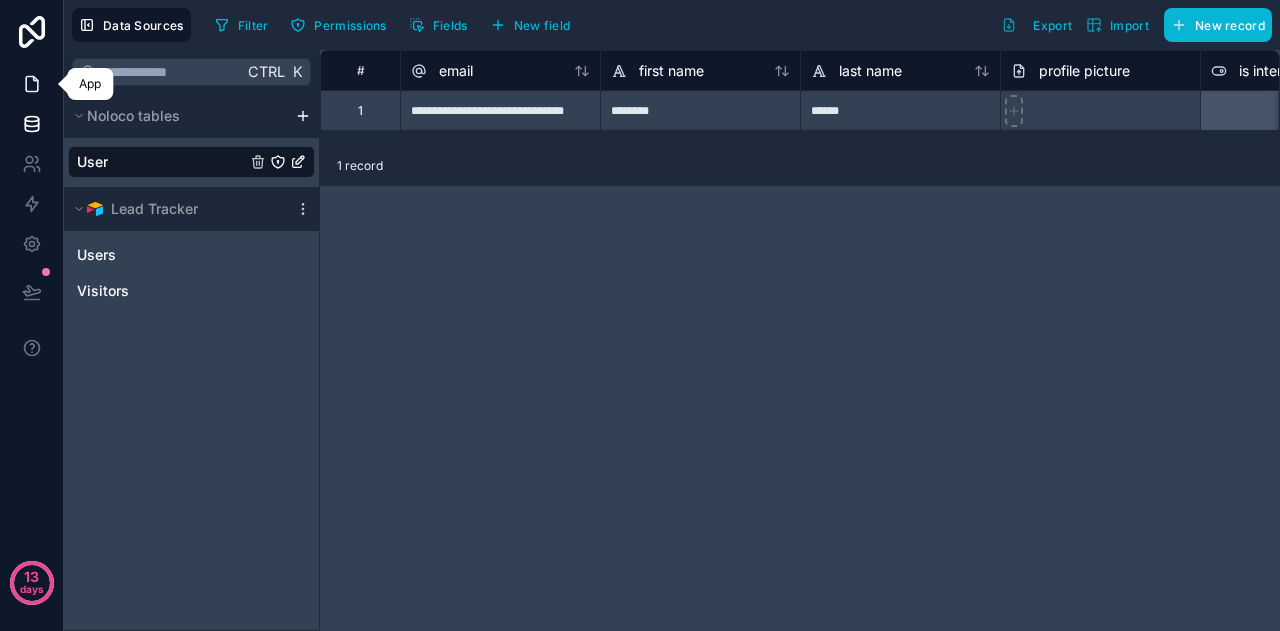 click 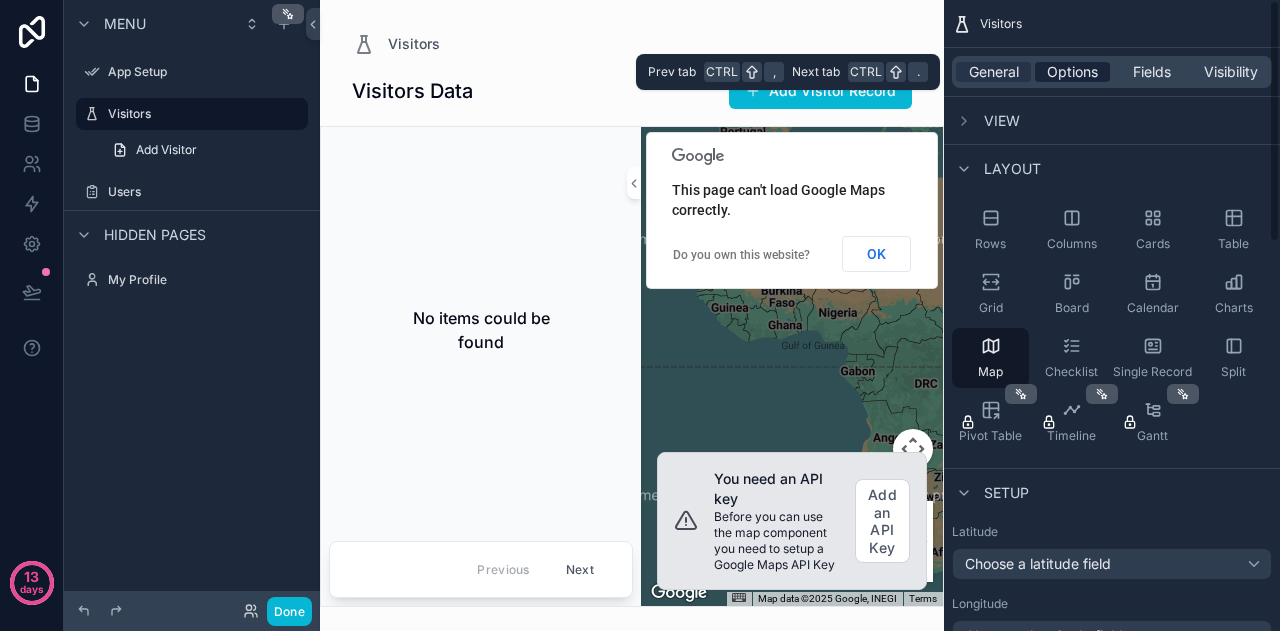 click on "Options" at bounding box center (1072, 72) 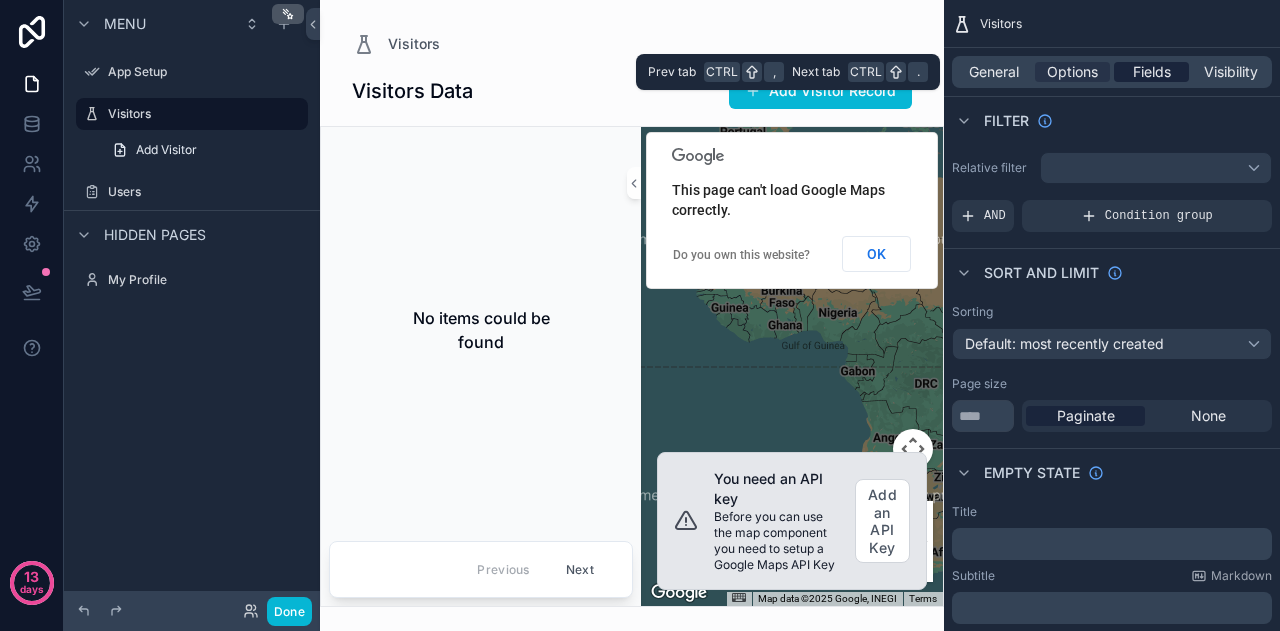 click on "Fields" at bounding box center [1152, 72] 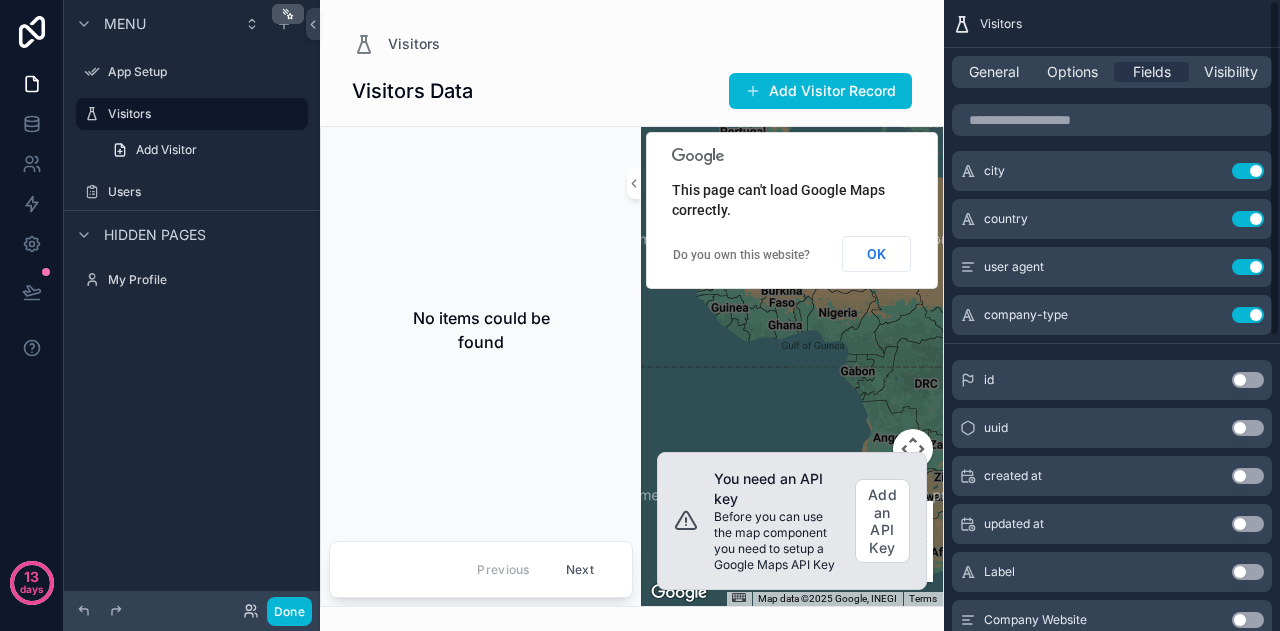 scroll, scrollTop: 0, scrollLeft: 0, axis: both 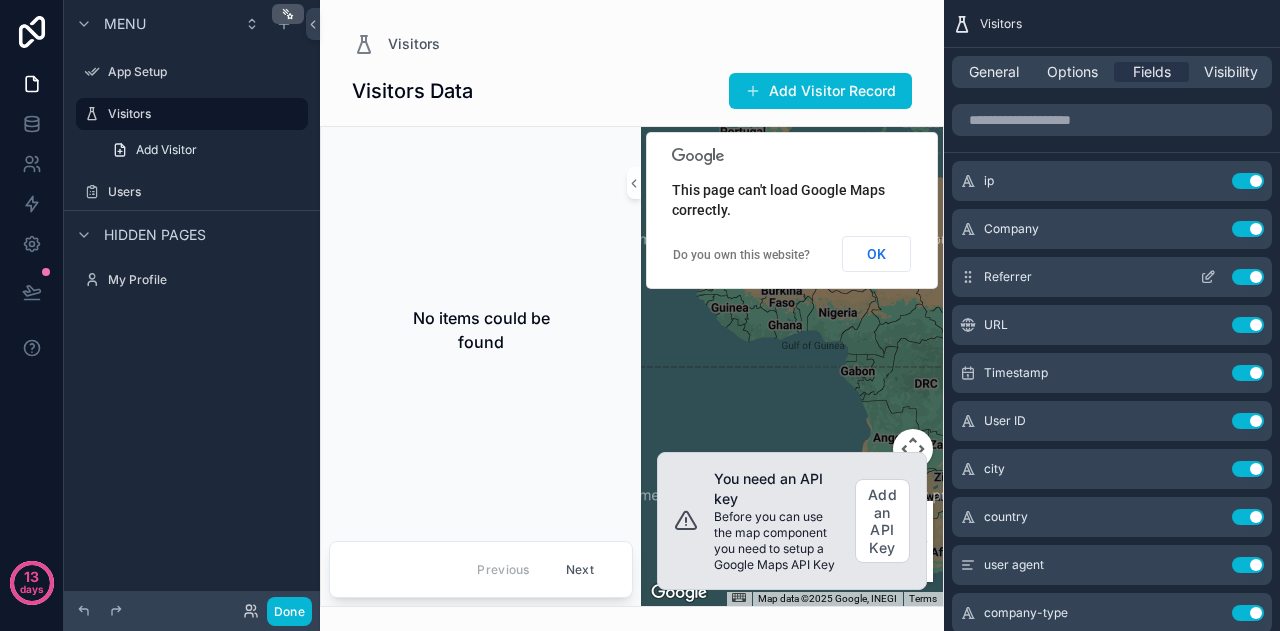 click on "Use setting" at bounding box center [1248, 277] 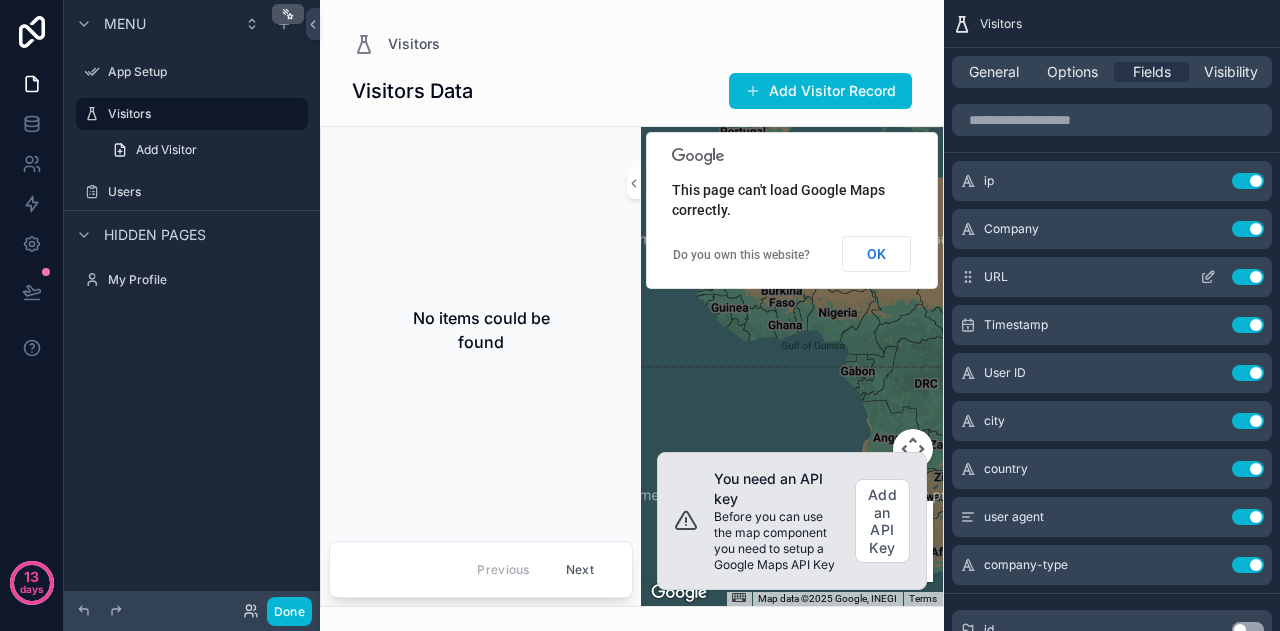click on "Use setting" at bounding box center [1248, 277] 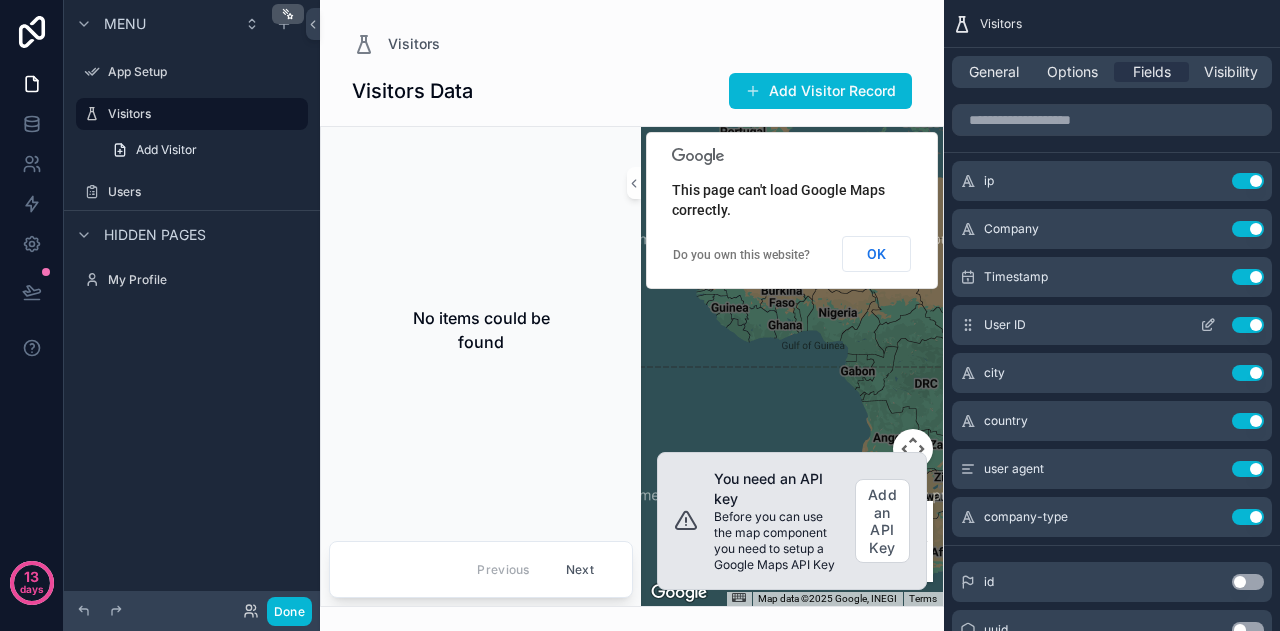 click on "Use setting" at bounding box center (1248, 325) 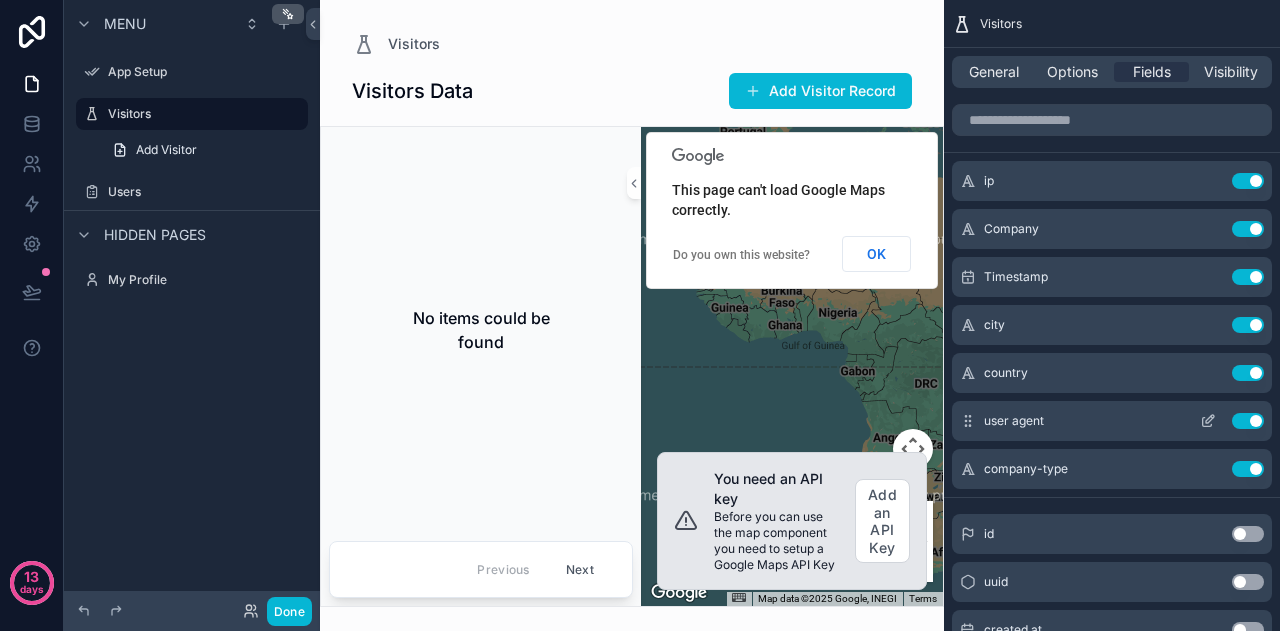 click on "Use setting" at bounding box center [1248, 421] 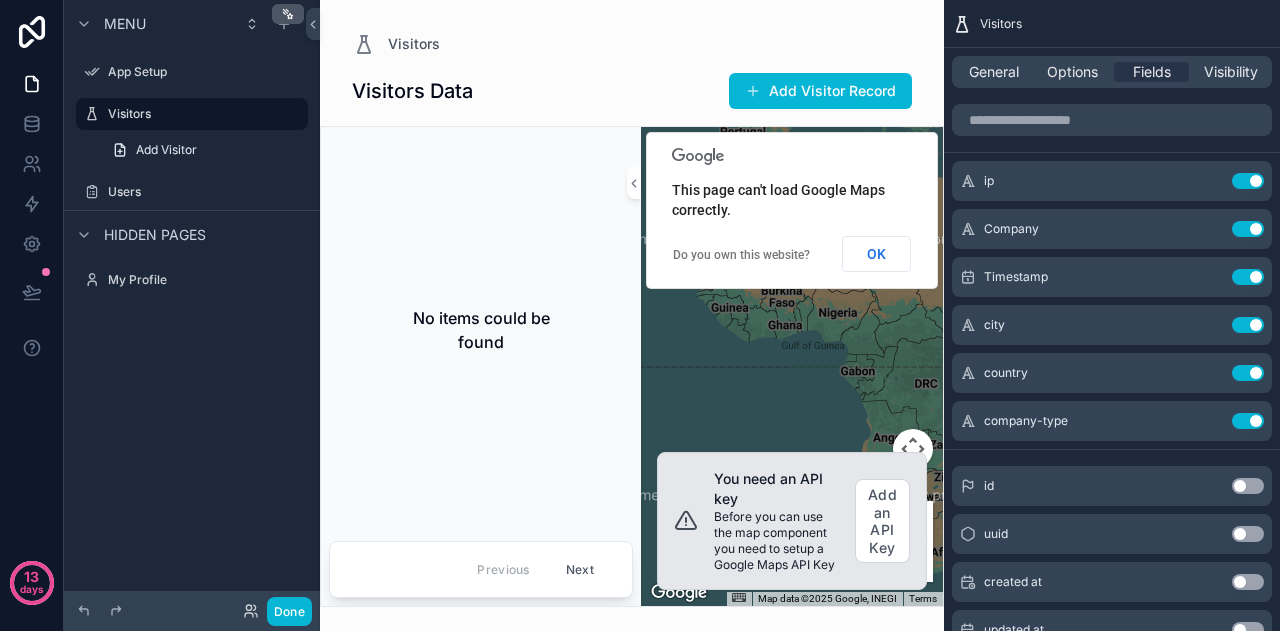 click on "Visitors" at bounding box center [632, 44] 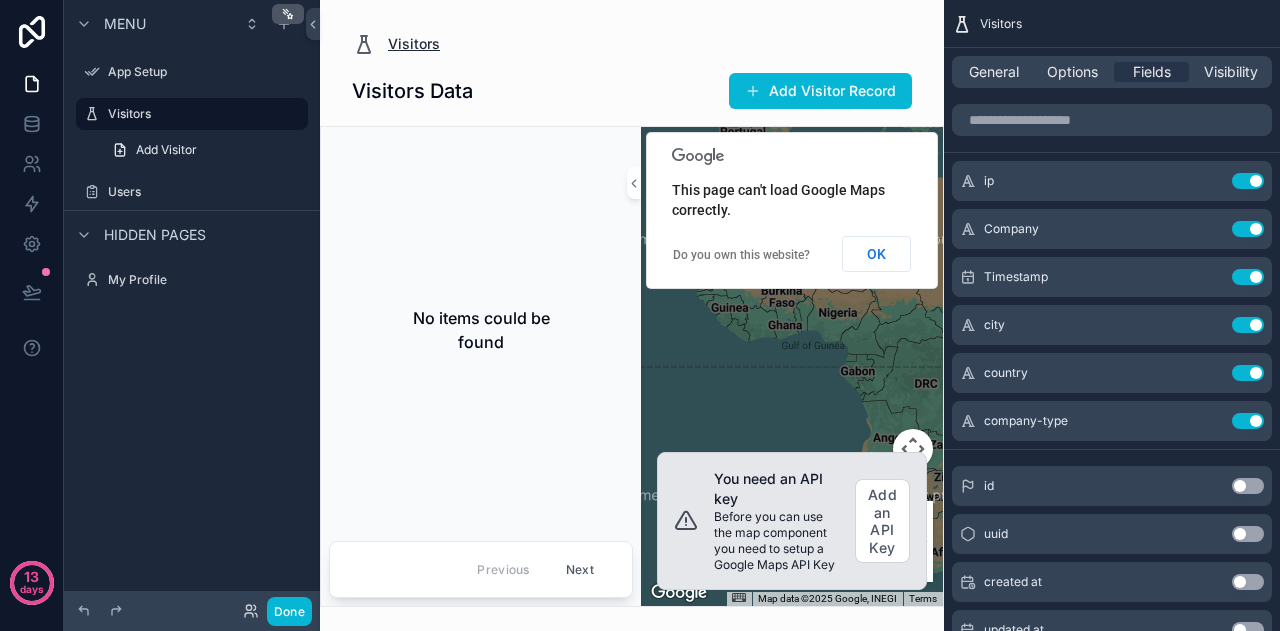 click on "Visitors" at bounding box center (414, 44) 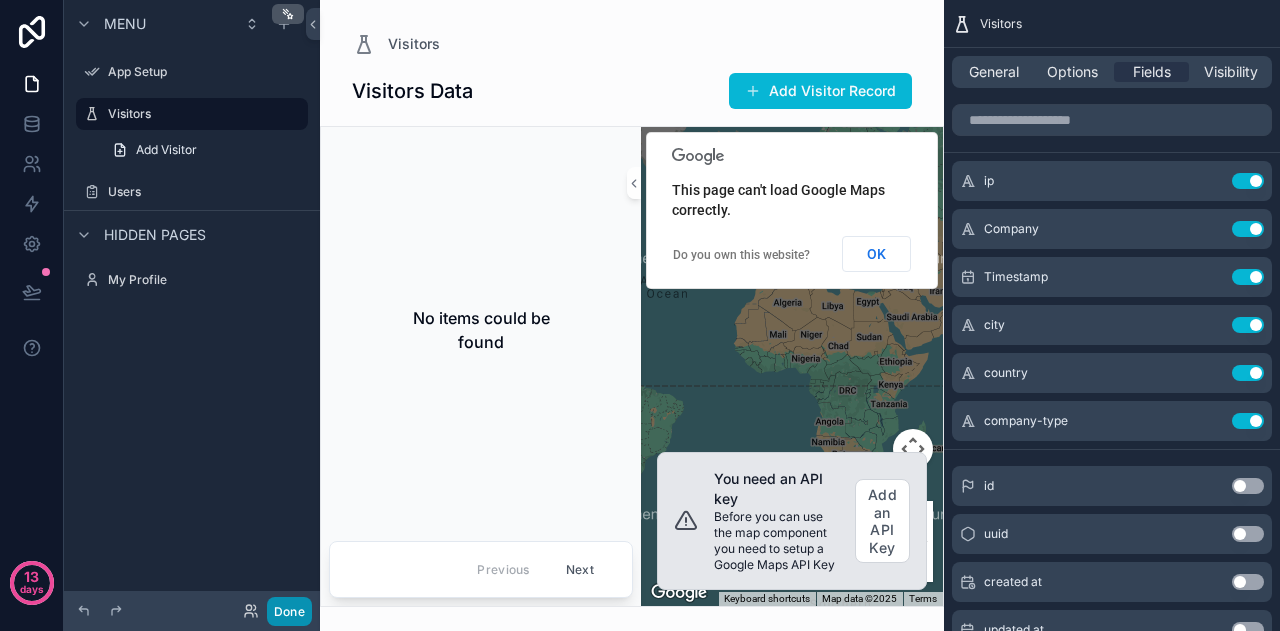 click on "Done" at bounding box center [289, 611] 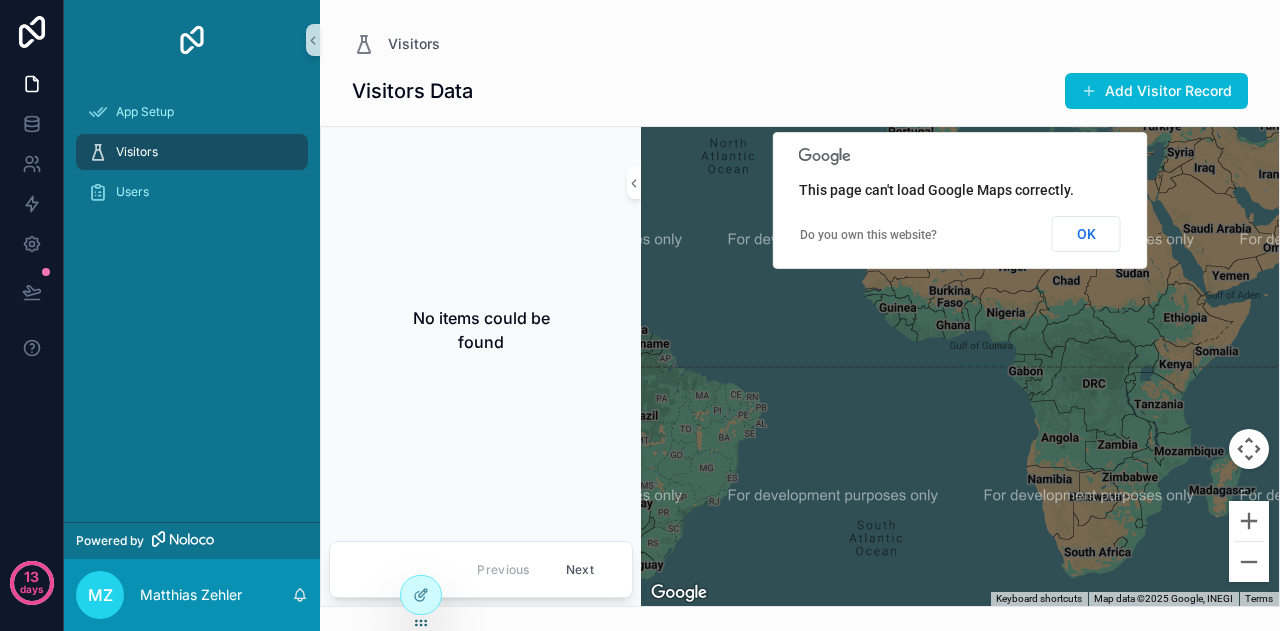 click on "No items could be found" at bounding box center (481, 330) 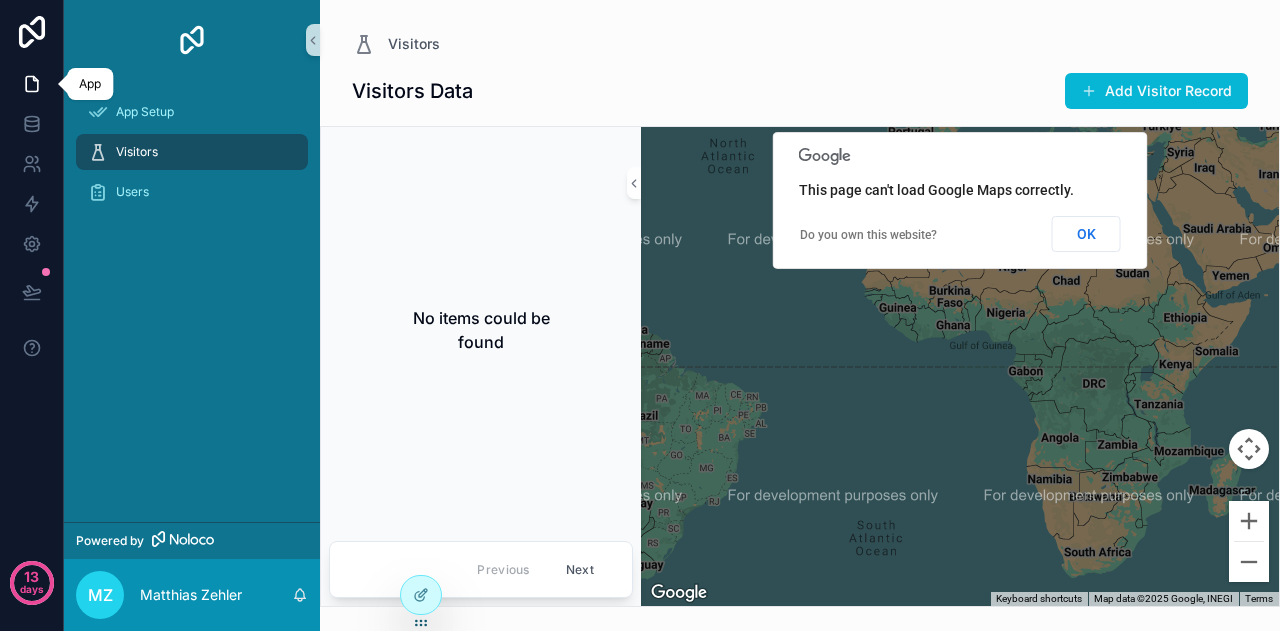 click 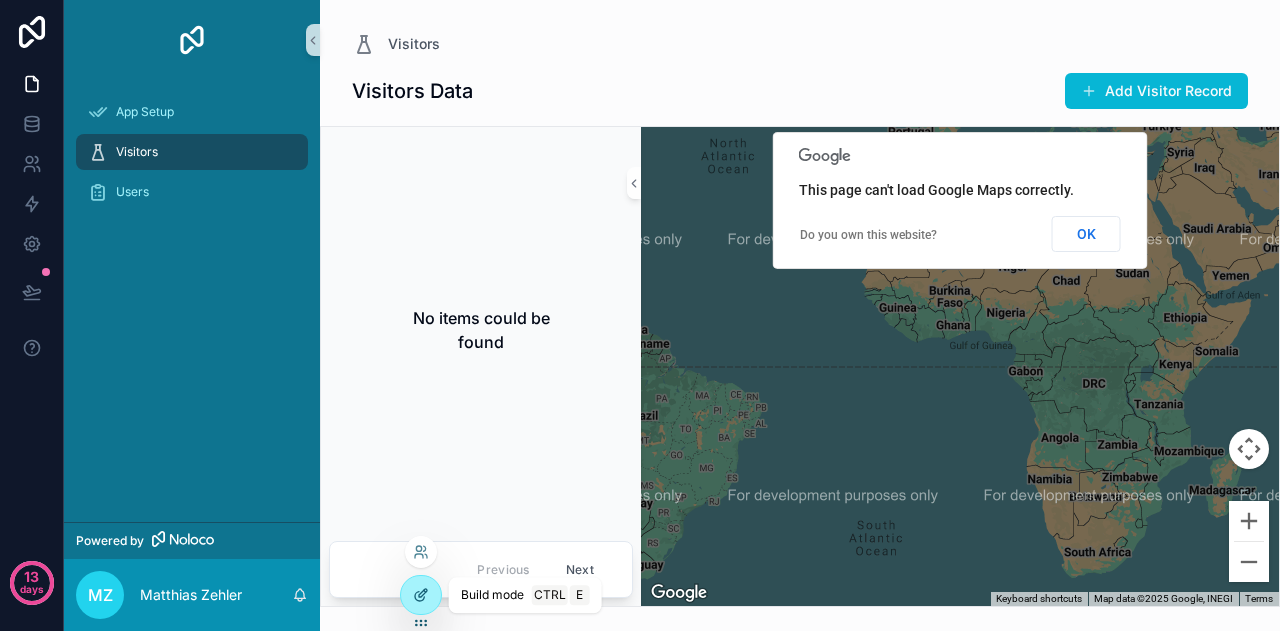 click 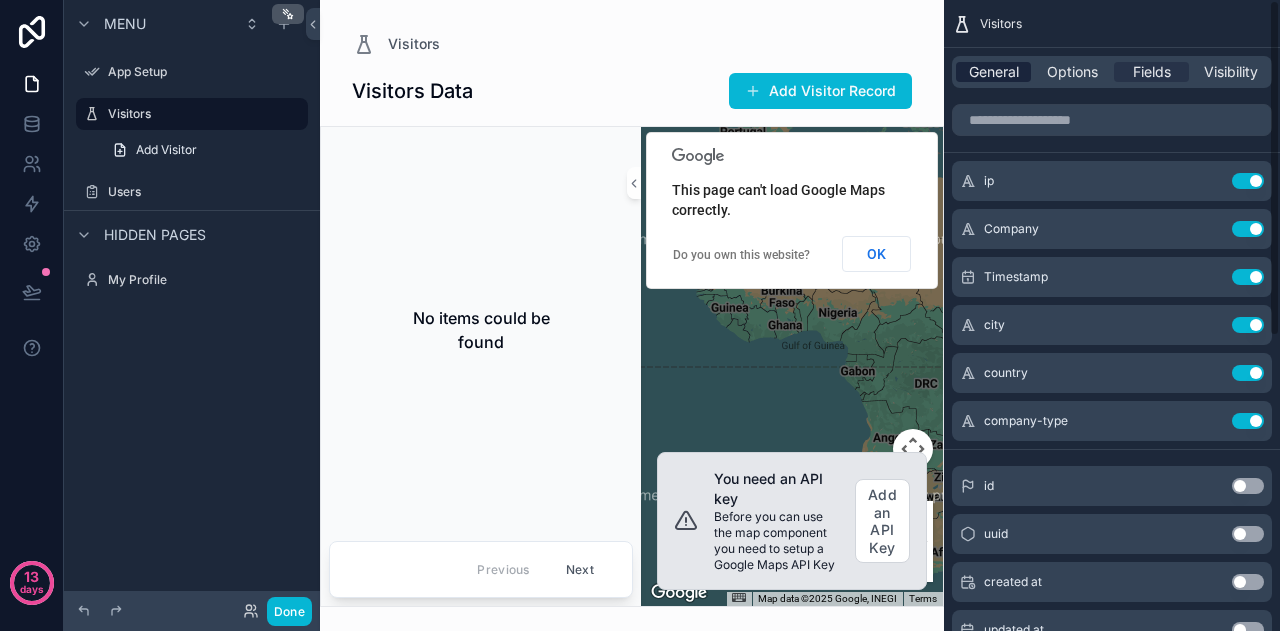 click on "General" at bounding box center [994, 72] 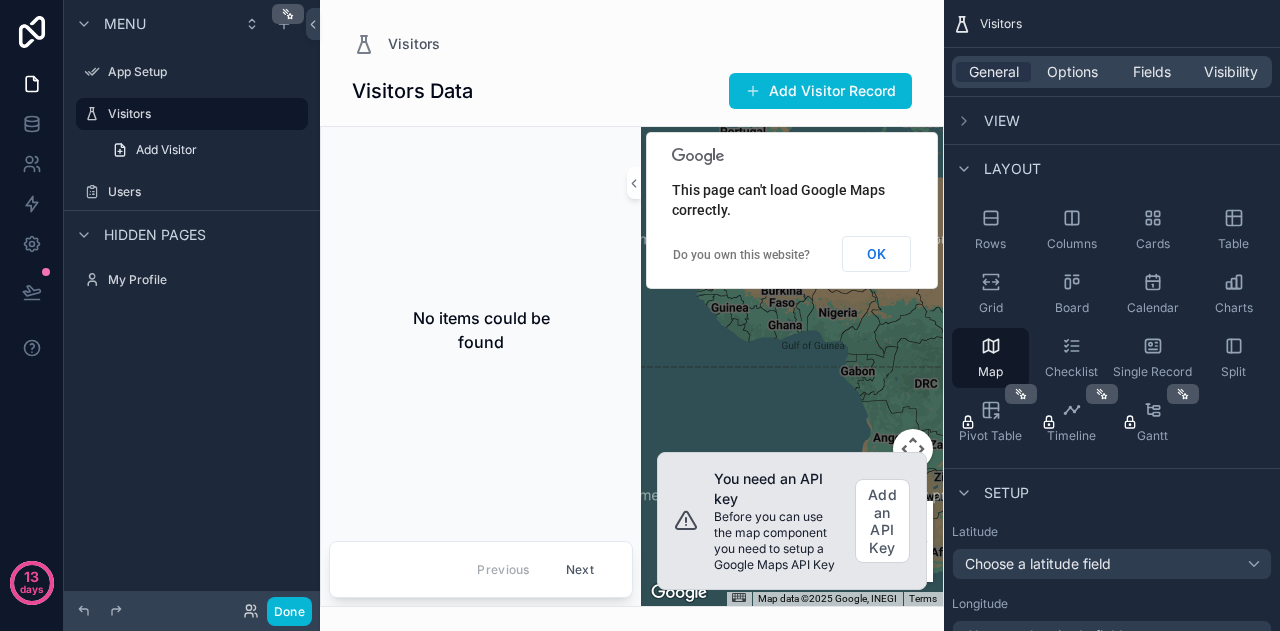 drag, startPoint x: 992, startPoint y: 355, endPoint x: 1092, endPoint y: 526, distance: 198.09341 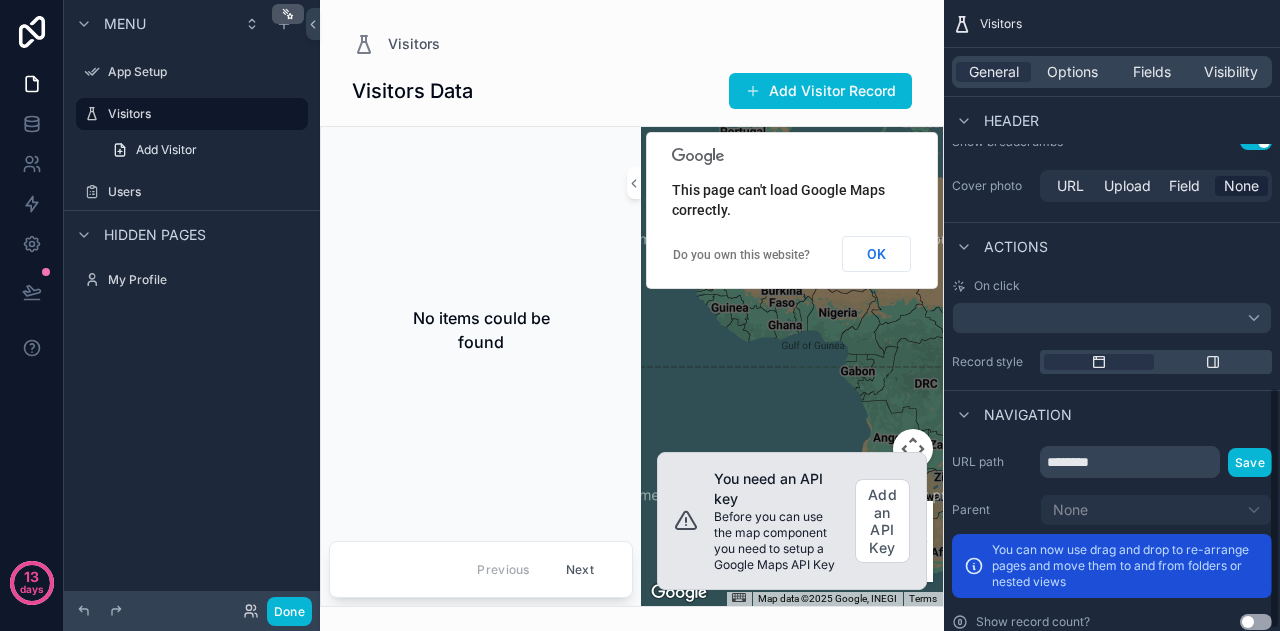 scroll, scrollTop: 1012, scrollLeft: 0, axis: vertical 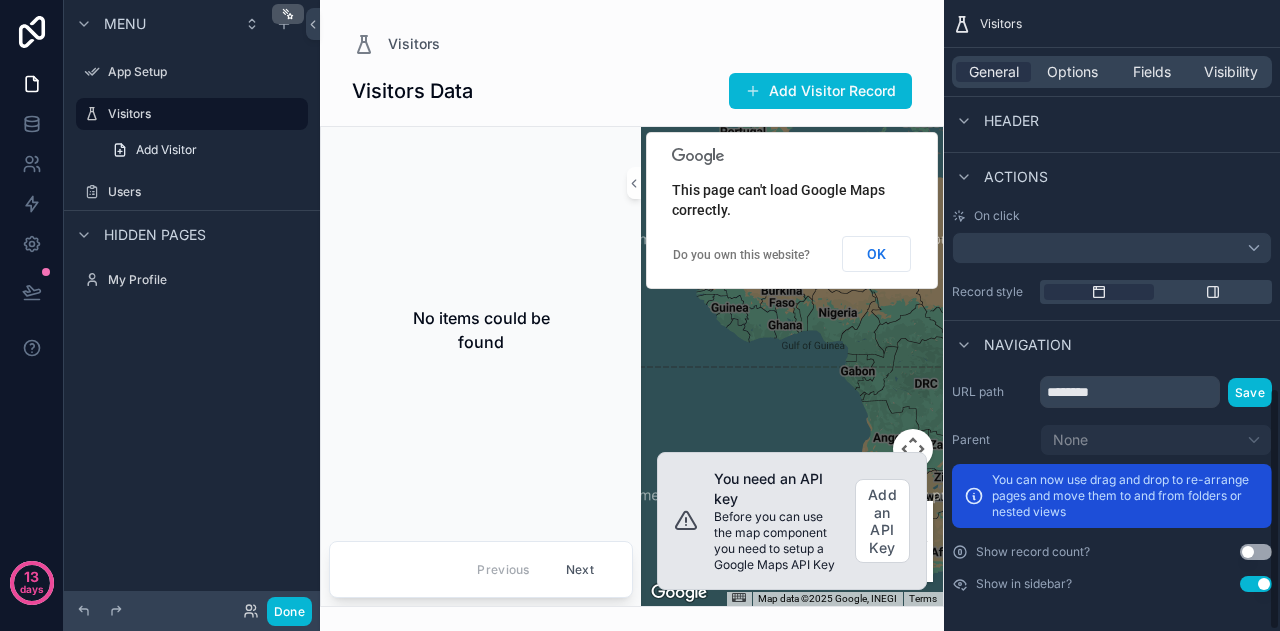 click on "Use setting" at bounding box center (1256, 584) 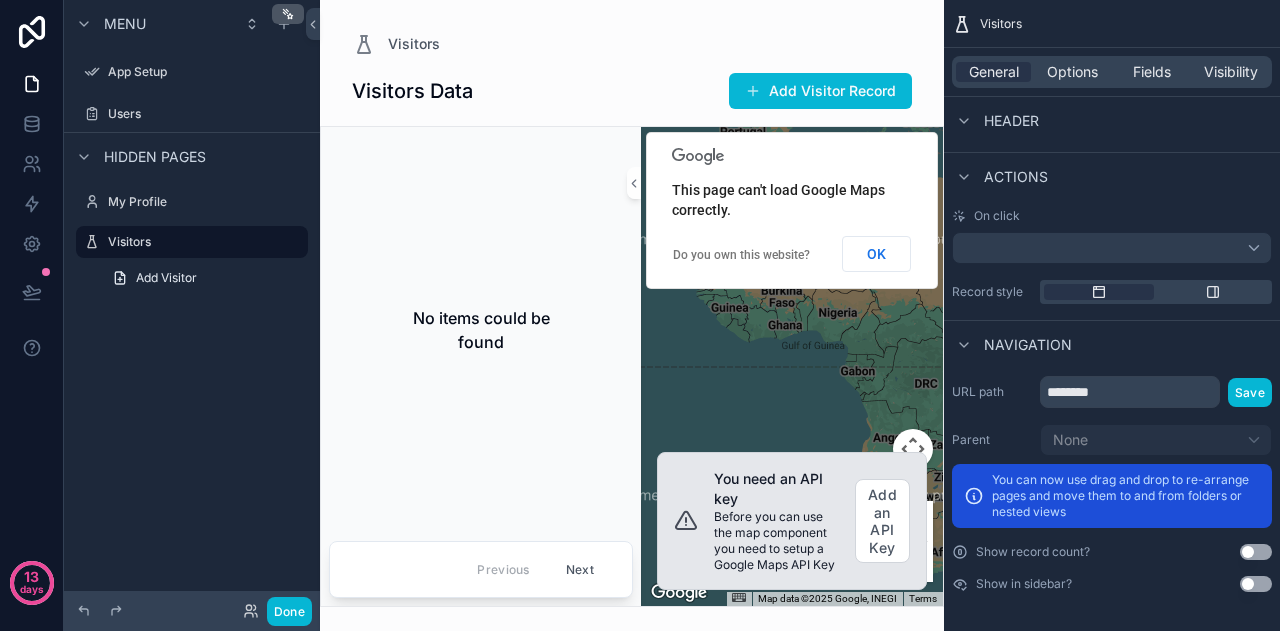 click on "Use setting" at bounding box center (1256, 584) 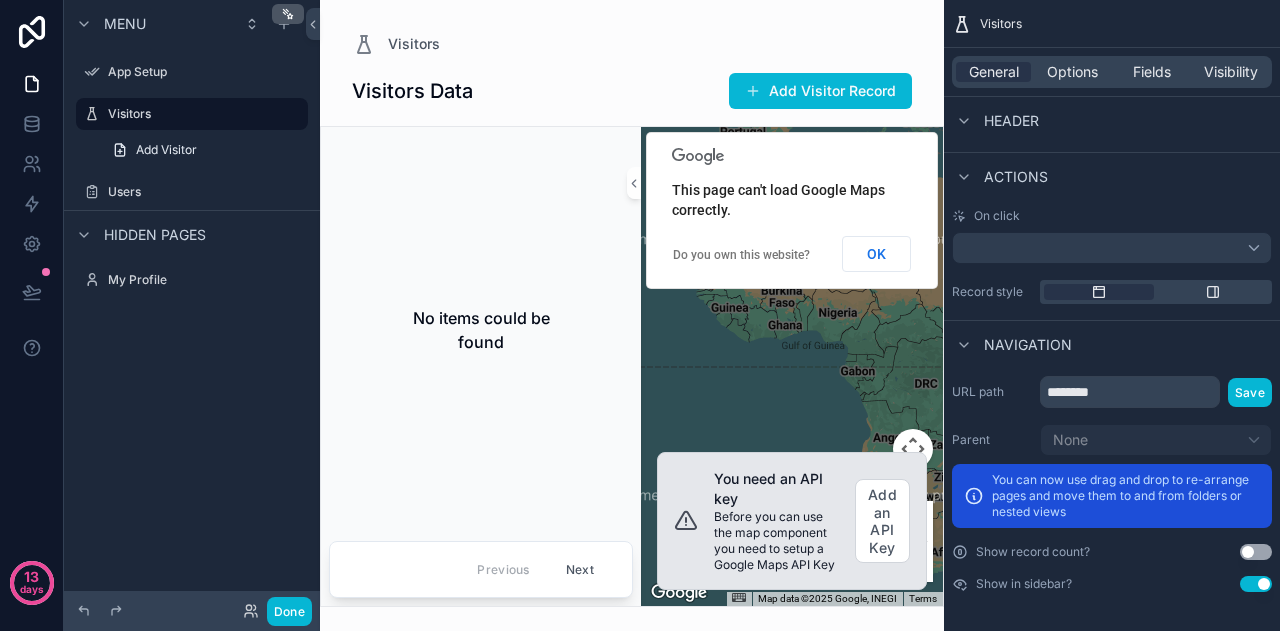 click on "Use setting" at bounding box center [1256, 584] 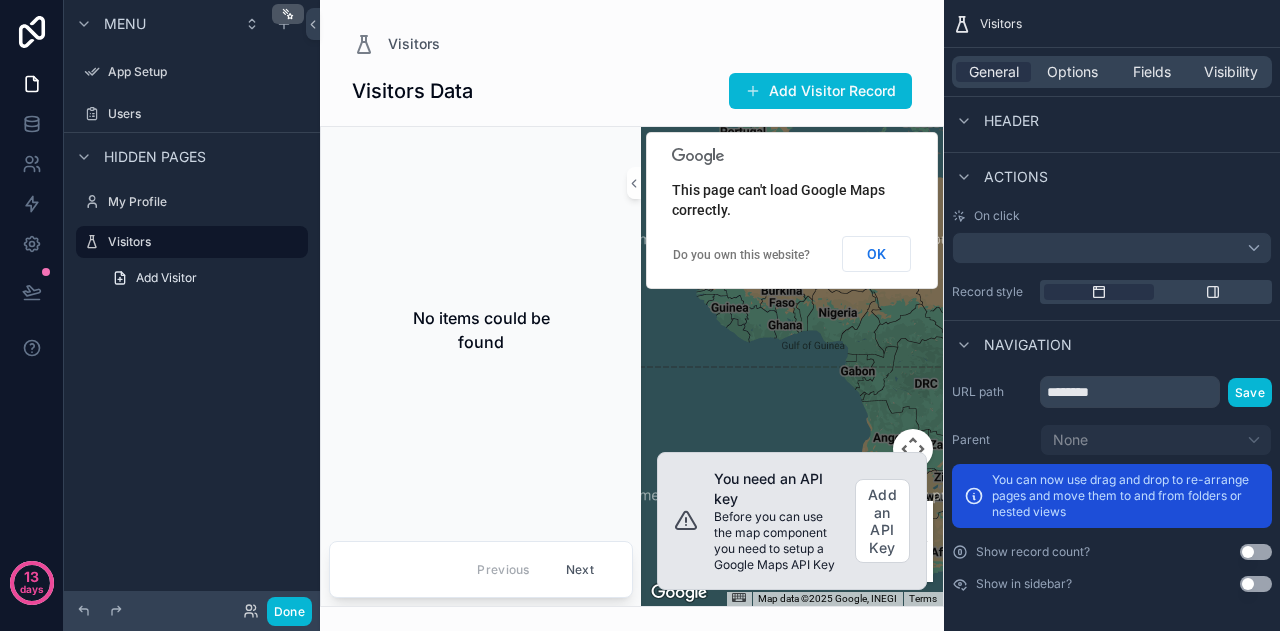 click on "Use setting" at bounding box center [1256, 584] 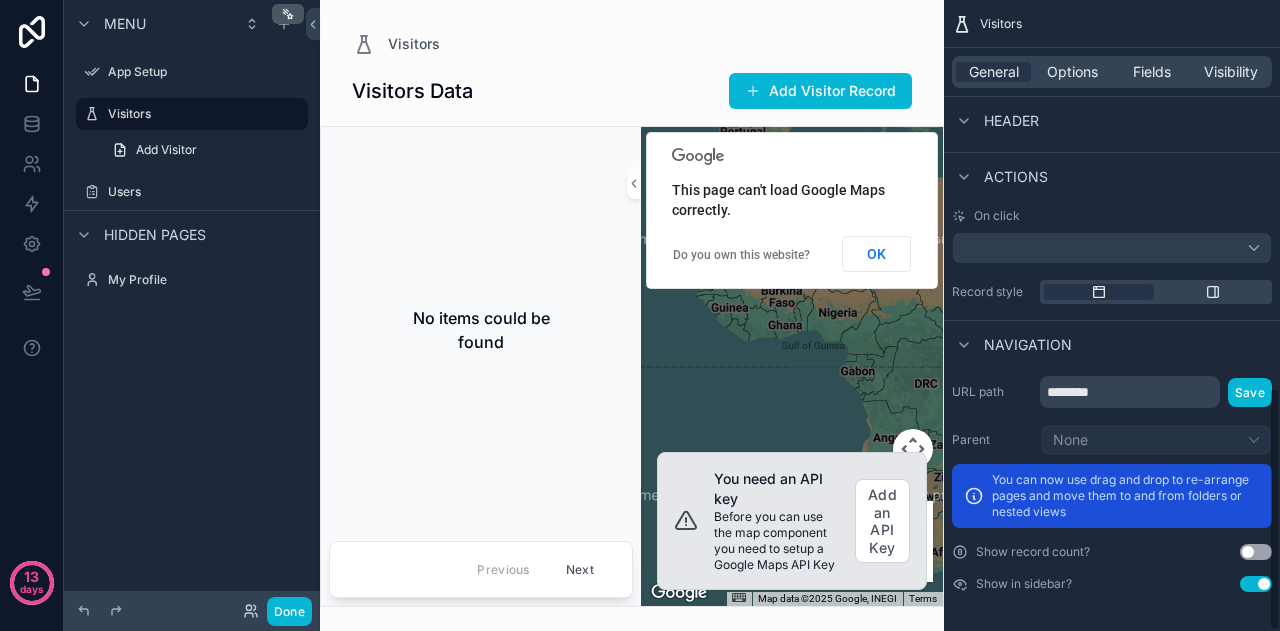 click on "Use setting" at bounding box center (1256, 552) 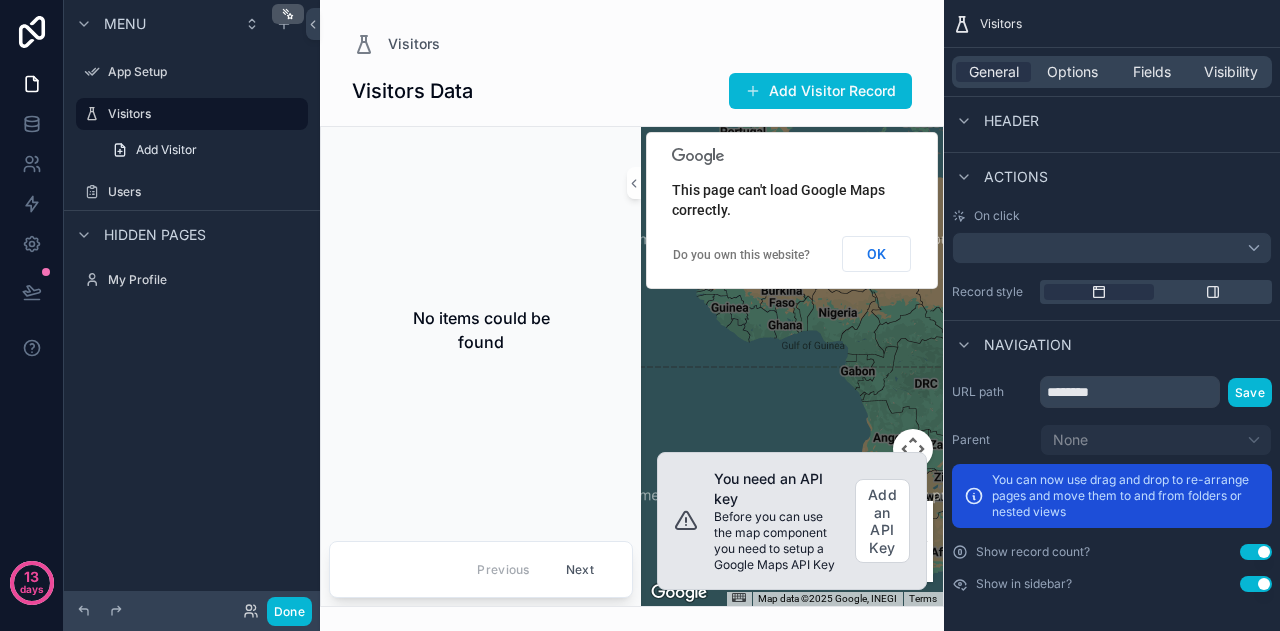 drag, startPoint x: 662, startPoint y: 135, endPoint x: 656, endPoint y: 183, distance: 48.373547 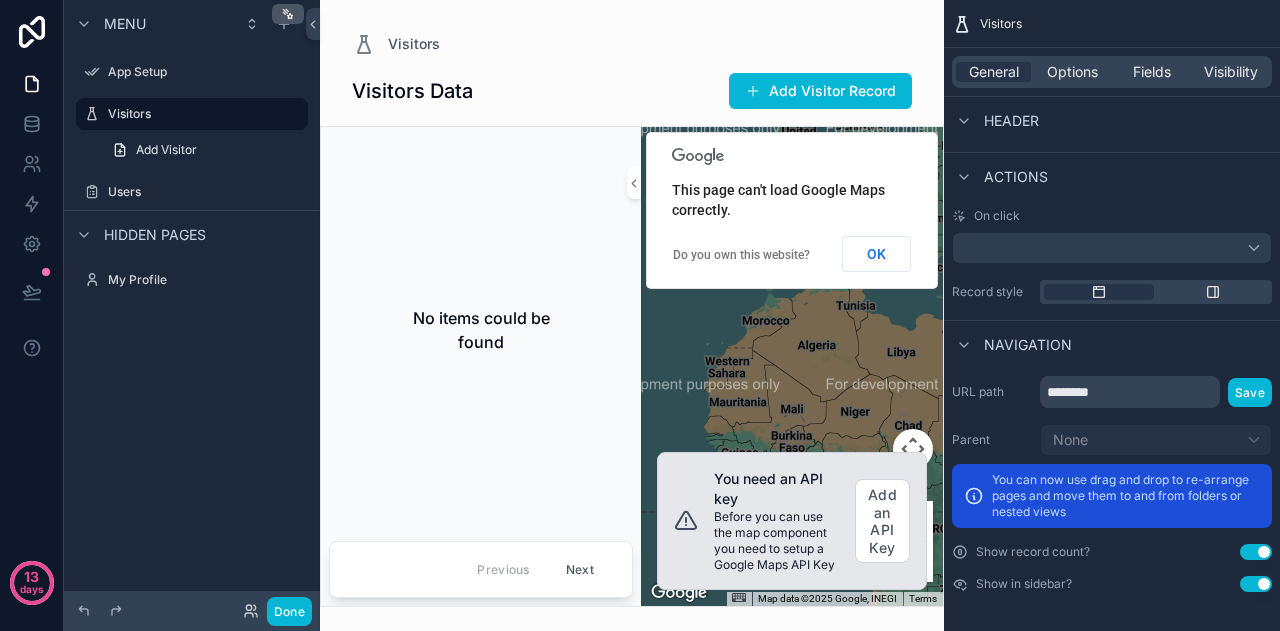 drag, startPoint x: 646, startPoint y: 129, endPoint x: 656, endPoint y: 291, distance: 162.30835 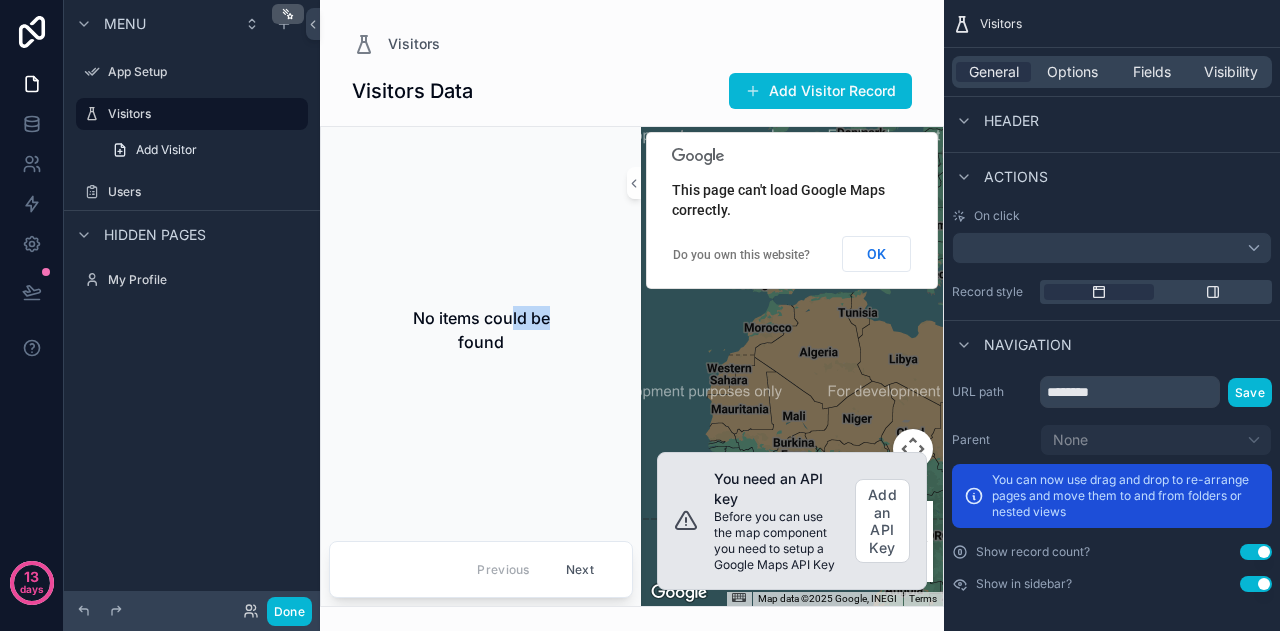 drag, startPoint x: 596, startPoint y: 143, endPoint x: 514, endPoint y: 169, distance: 86.023254 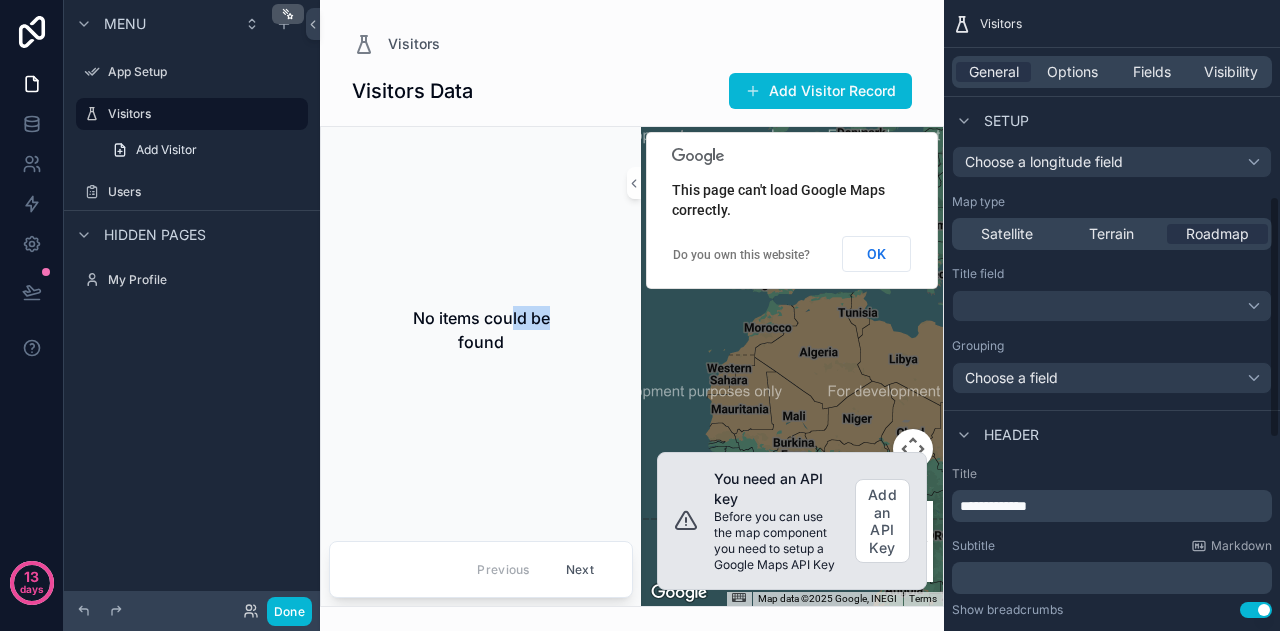 scroll, scrollTop: 512, scrollLeft: 0, axis: vertical 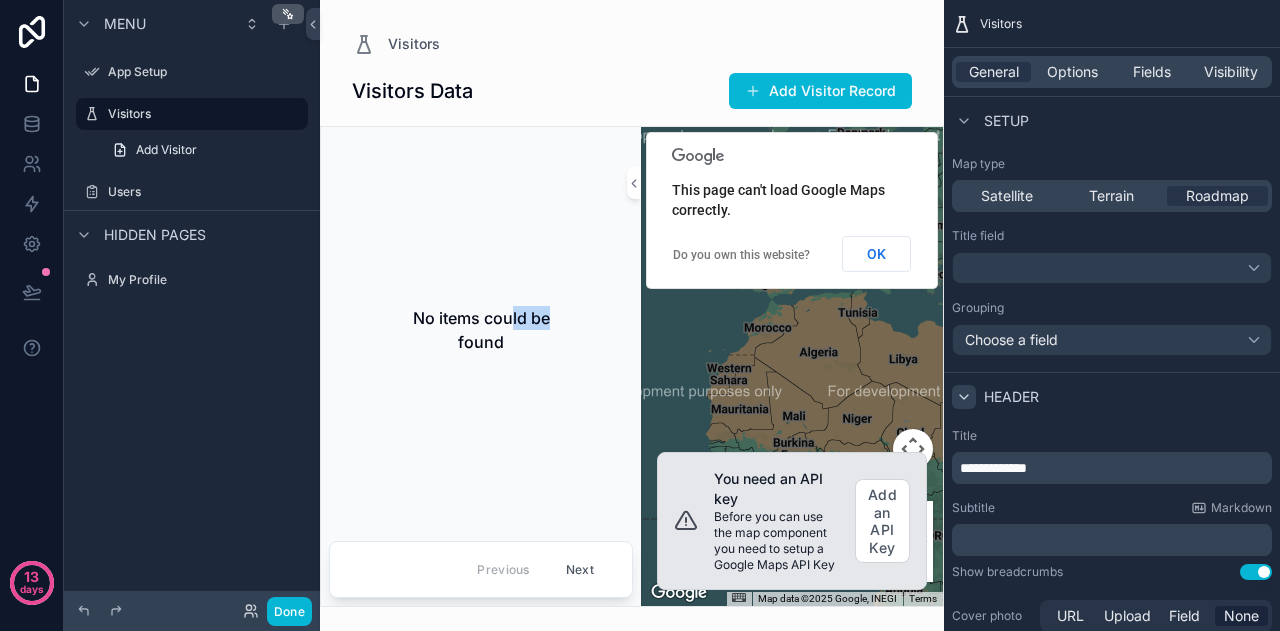 click at bounding box center [964, 397] 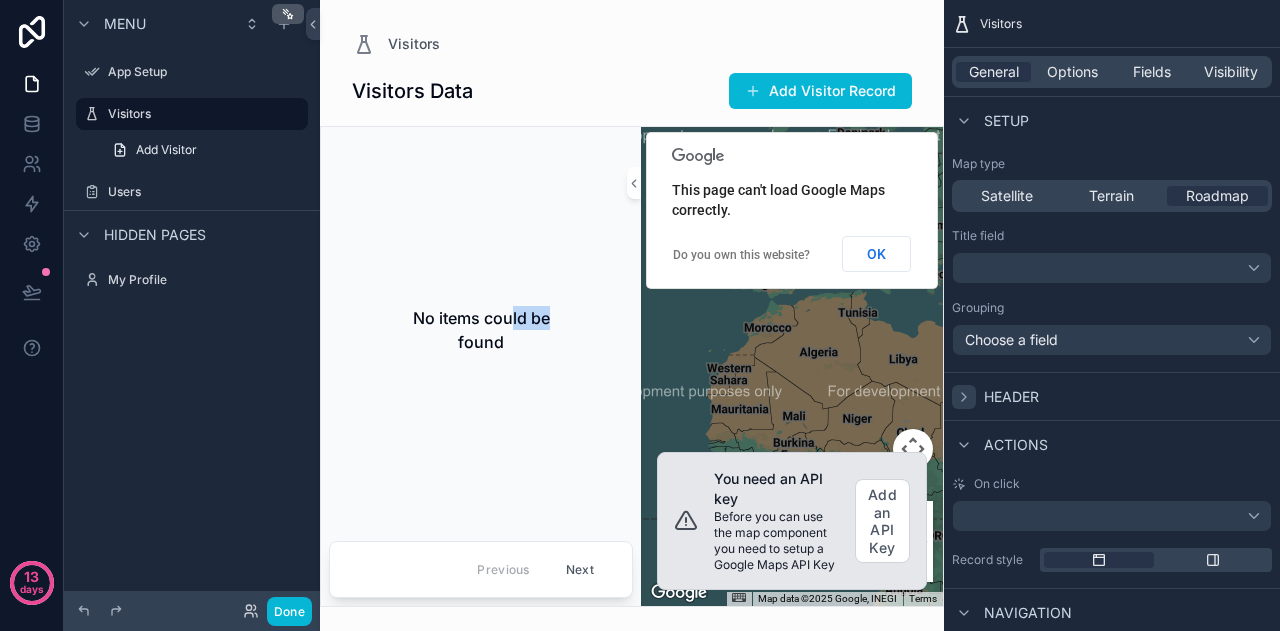 click at bounding box center (964, 397) 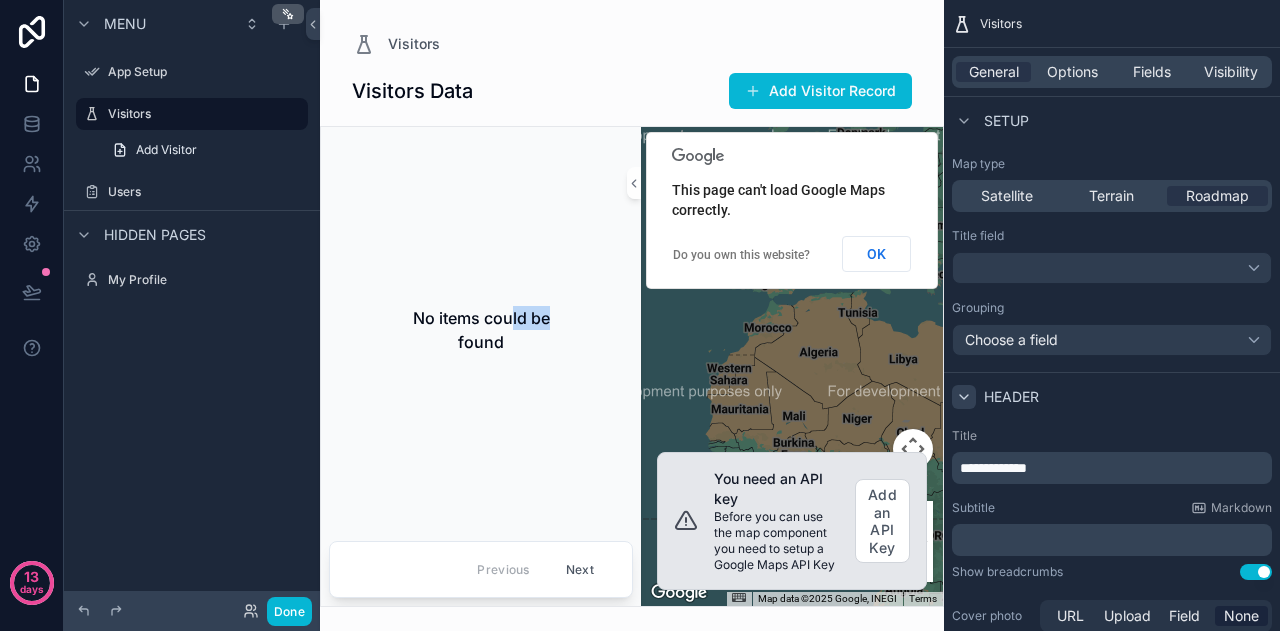 scroll, scrollTop: 524, scrollLeft: 0, axis: vertical 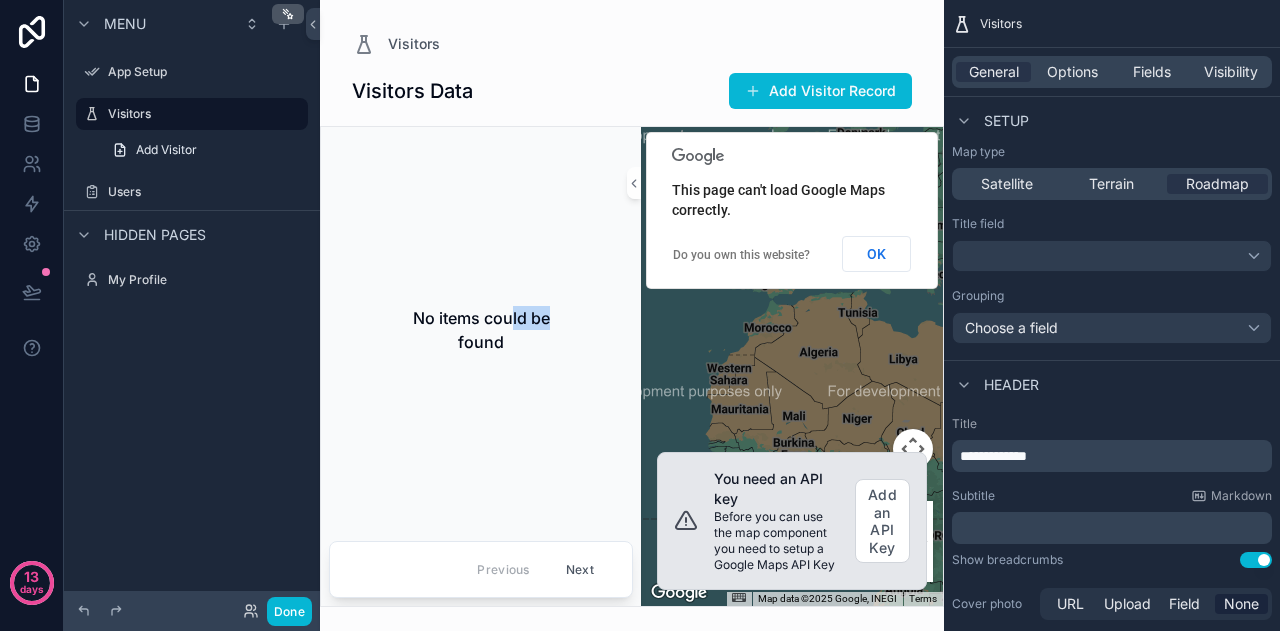 click on "**********" at bounding box center [993, 456] 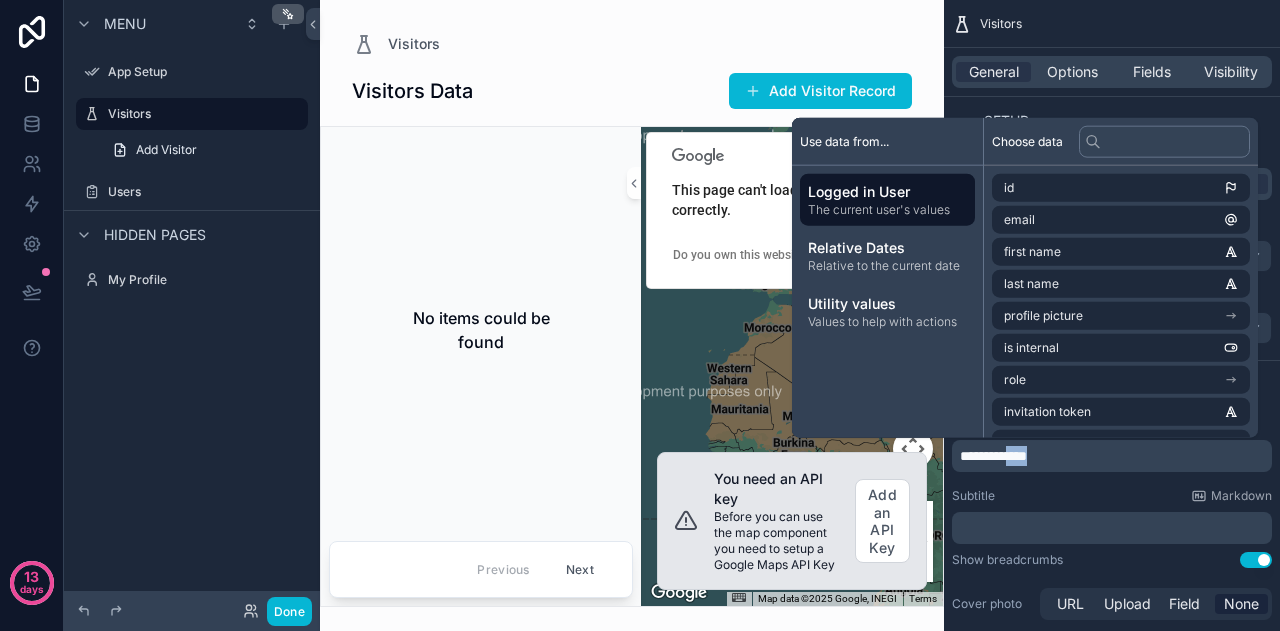 click on "**********" at bounding box center (993, 456) 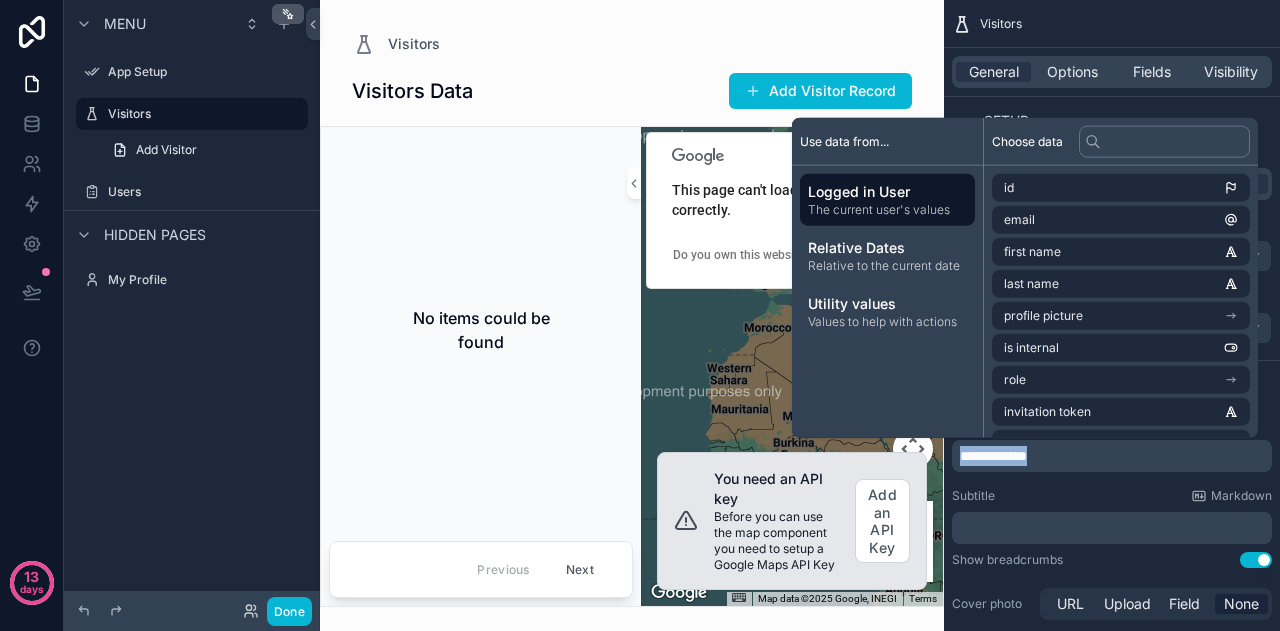 click on "**********" at bounding box center (993, 456) 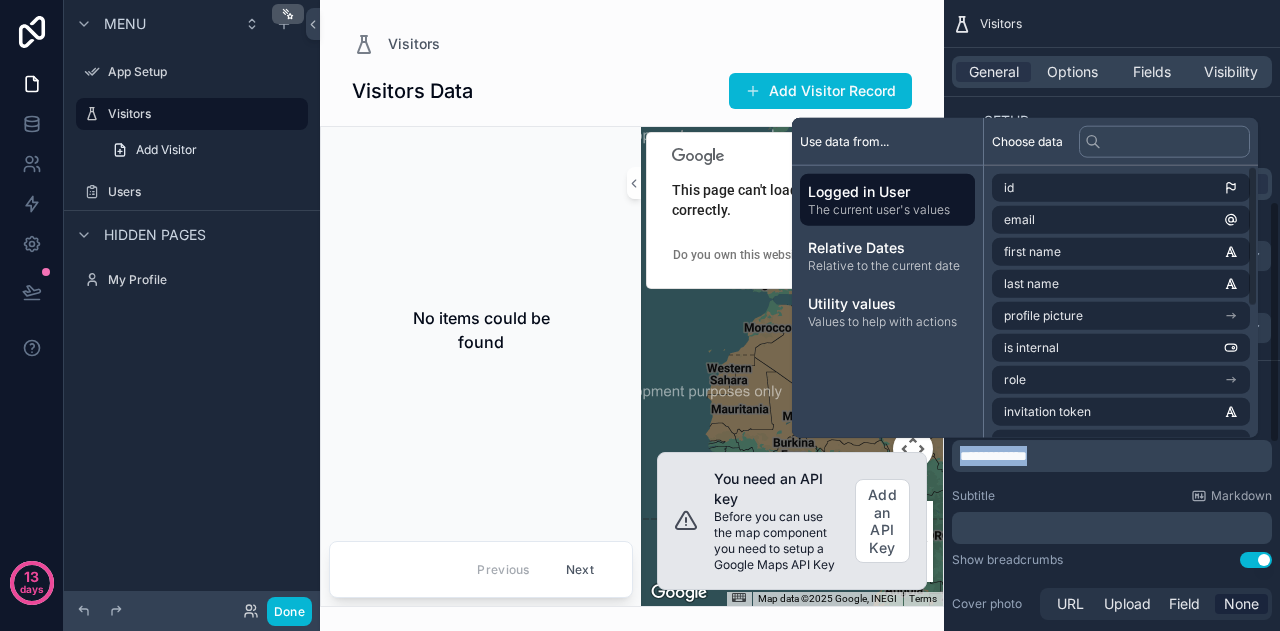 click on "Visitors" at bounding box center [1112, 24] 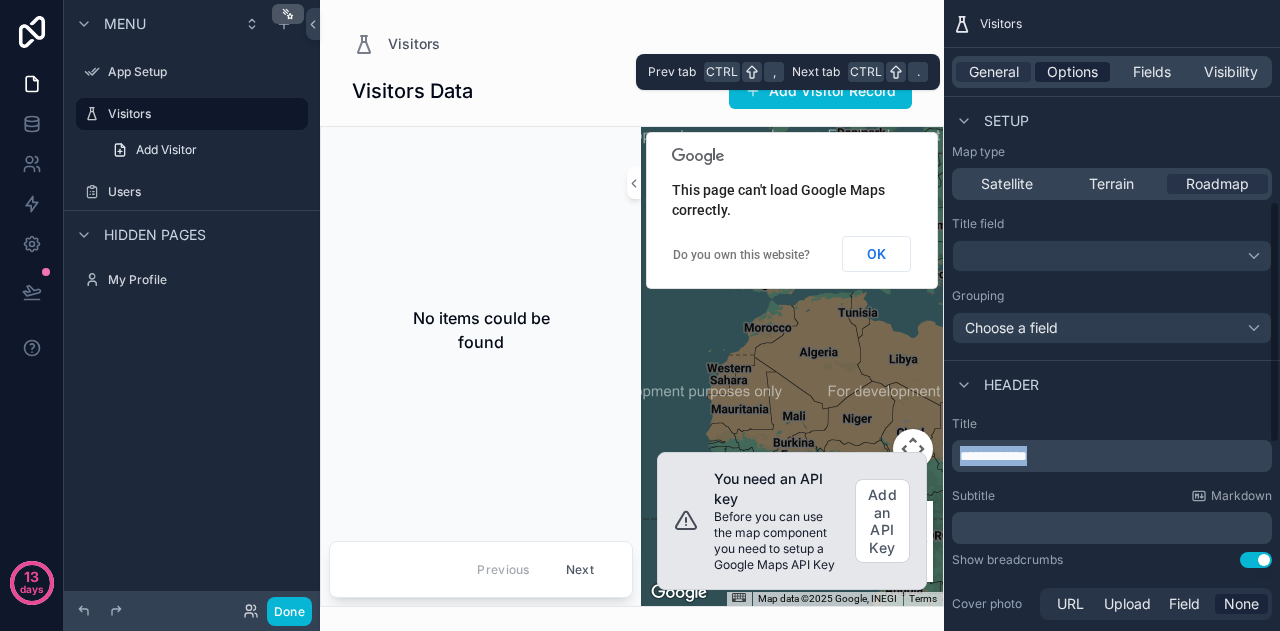 click on "Options" at bounding box center (1072, 72) 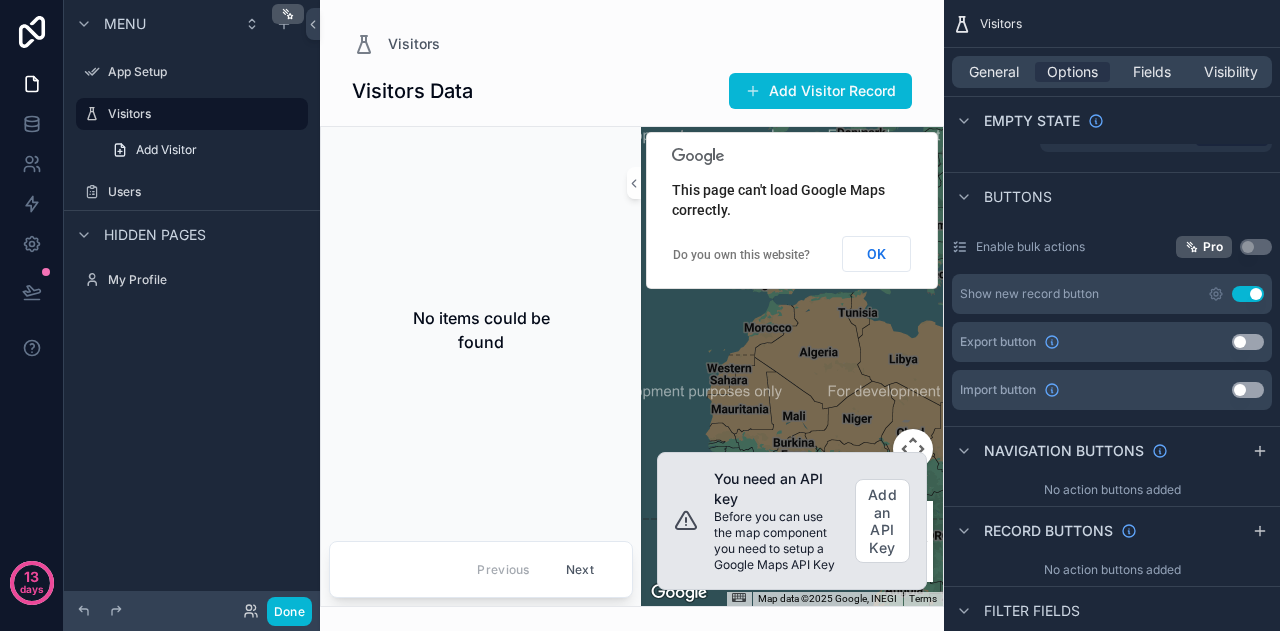 click on "Use setting" at bounding box center (1248, 342) 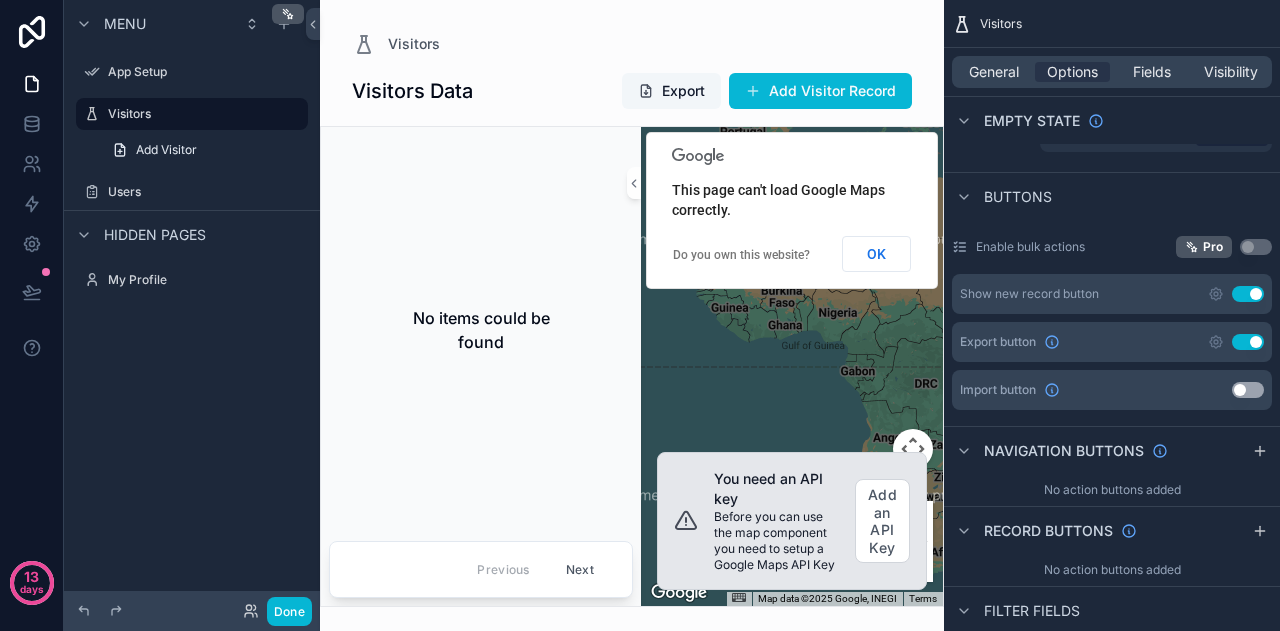 click on "Export" at bounding box center [671, 91] 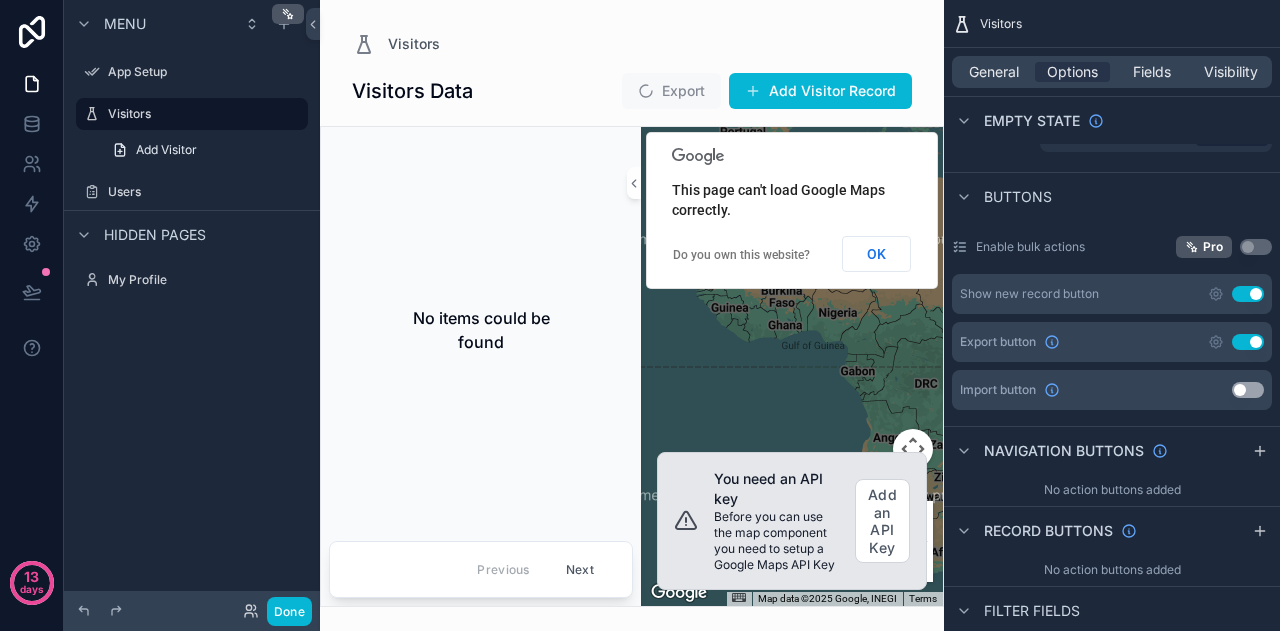 click on "Visitors Data Export Add Visitor Record No items could be found Previous Next To navigate the map with touch gestures double-tap and hold your finger on the map, then drag the map. ← Move left → Move right ↑ Move up ↓ Move down + Zoom in - Zoom out Home Jump left by 75% End Jump right by 75% Page Up Jump up by 75% Page Down Jump down by 75% Map Data Map data ©2025 Google, INEGI Map data ©2025 Google, INEGI 1000 km Click to toggle between metric and imperial units Terms Report a map error This page can't load Google Maps correctly. Do you own this website? OK You need an API key Before you can use the map component you need to setup a Google Maps API Key Add an API Key" at bounding box center [632, 331] 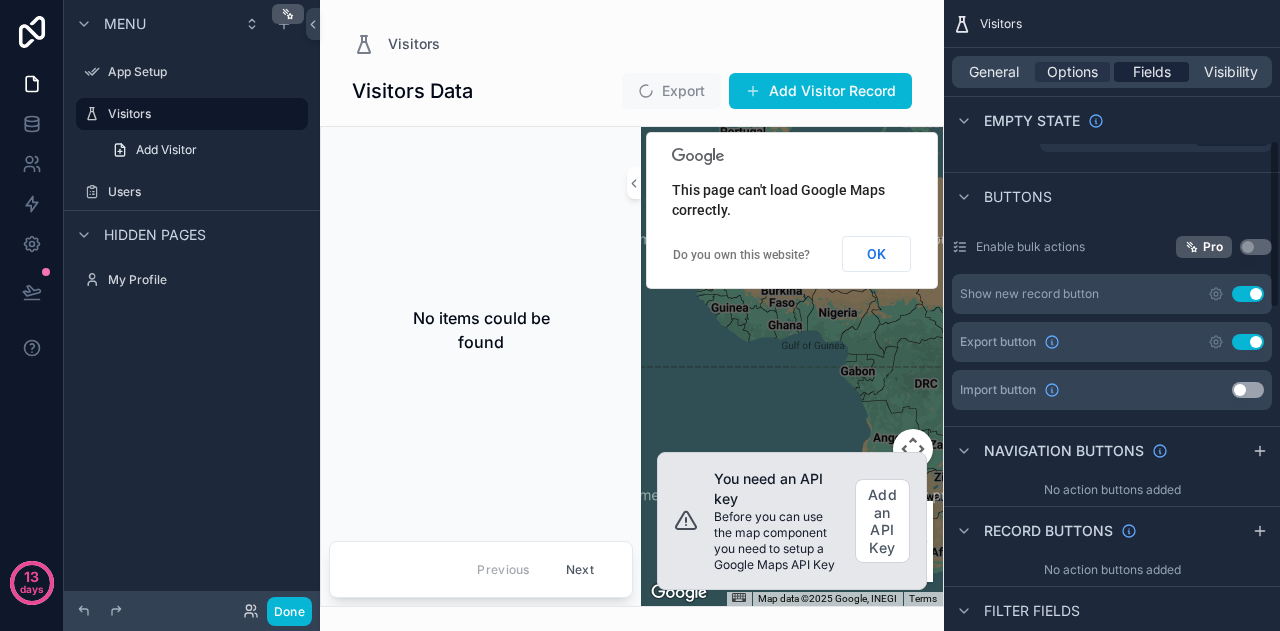 click on "Fields" at bounding box center (1152, 72) 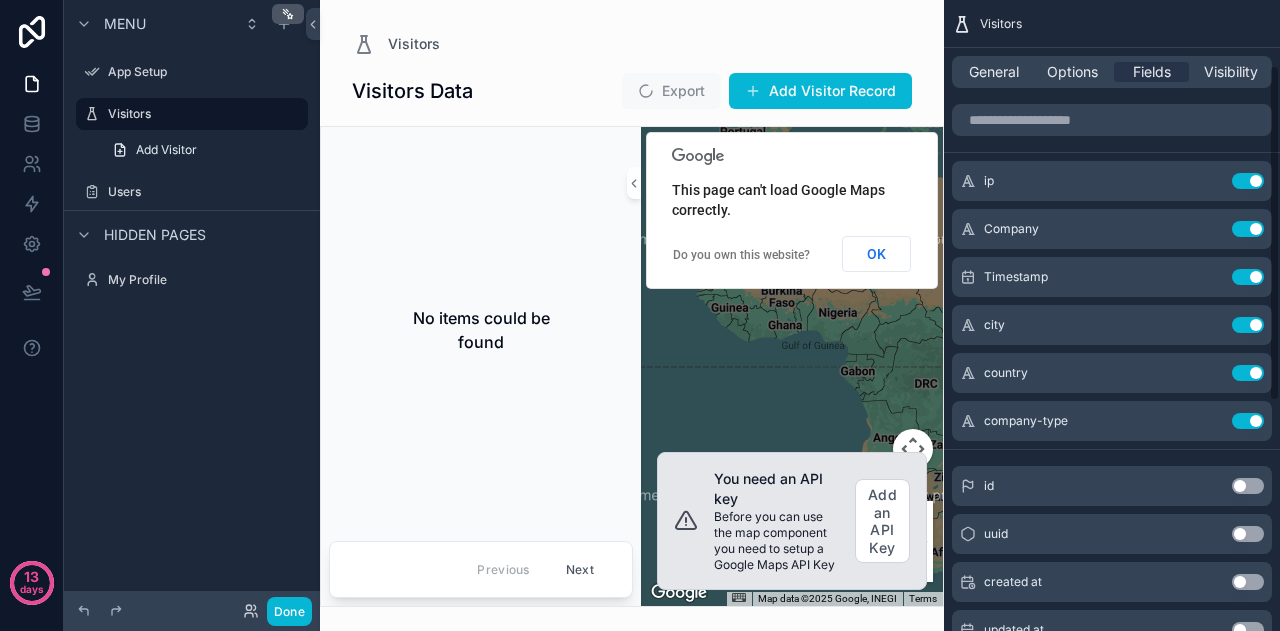 scroll, scrollTop: 0, scrollLeft: 0, axis: both 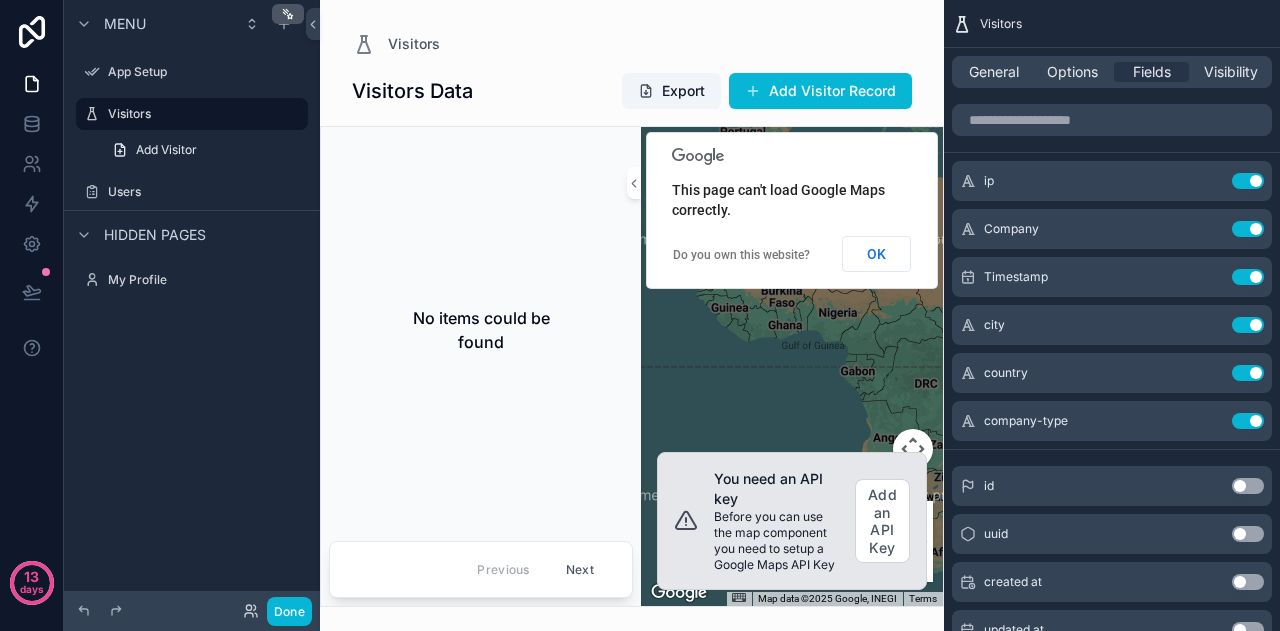 click on "Visitors" at bounding box center [632, 44] 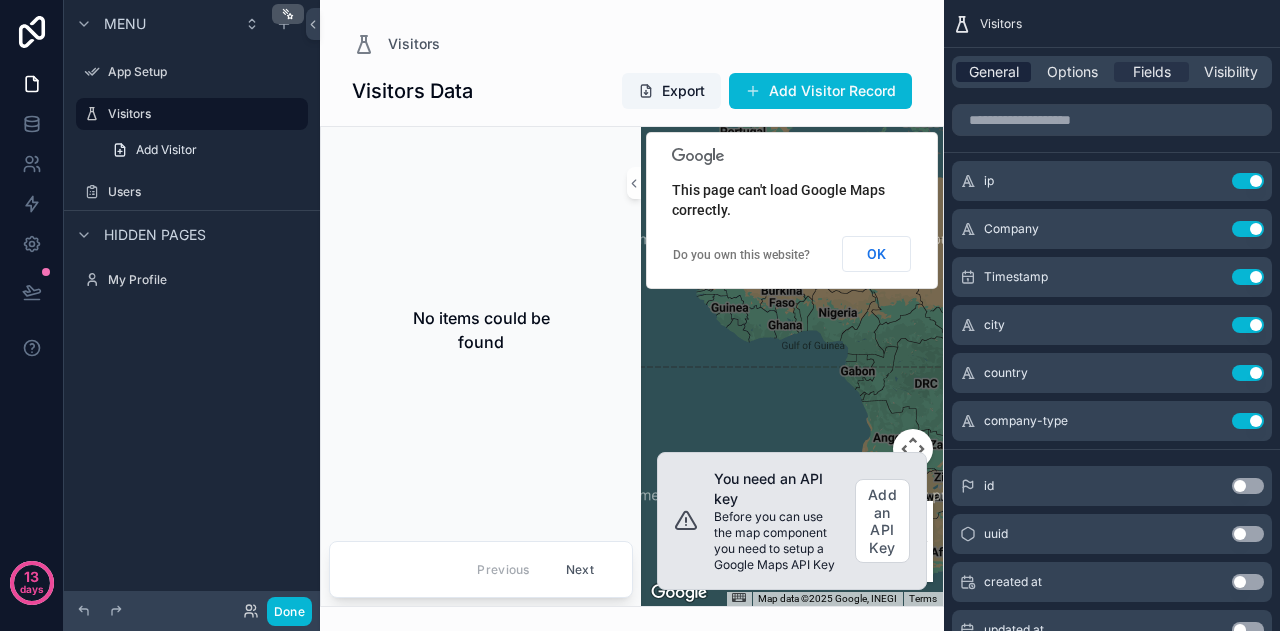 click on "General" at bounding box center (994, 72) 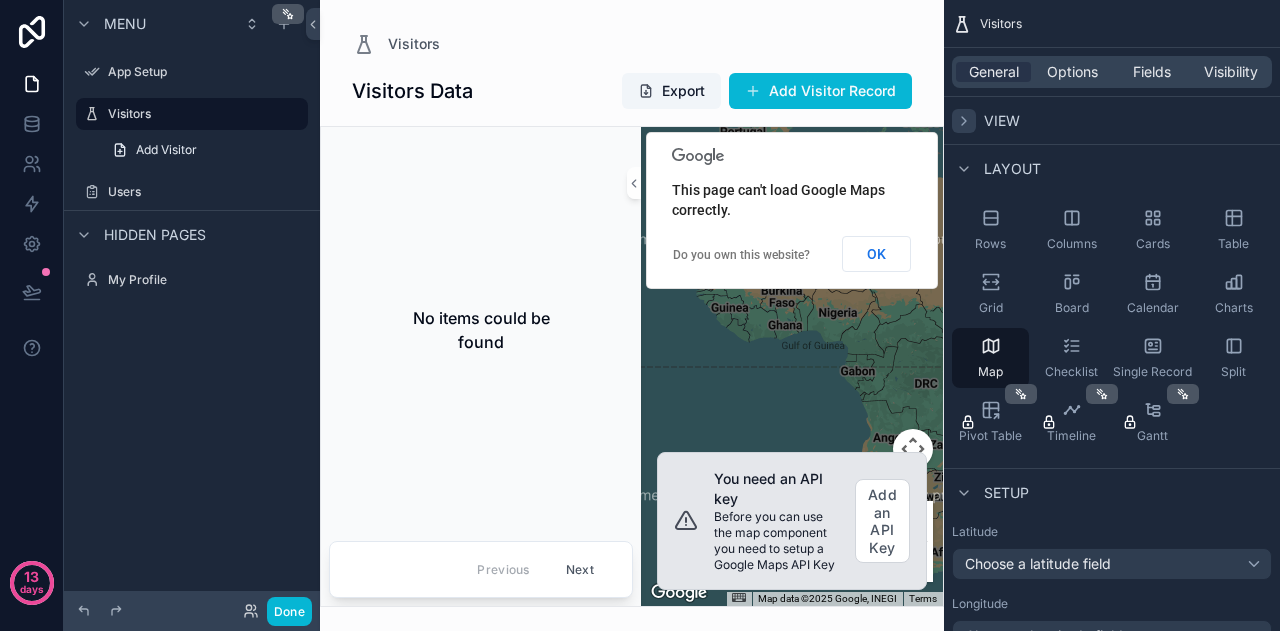 click 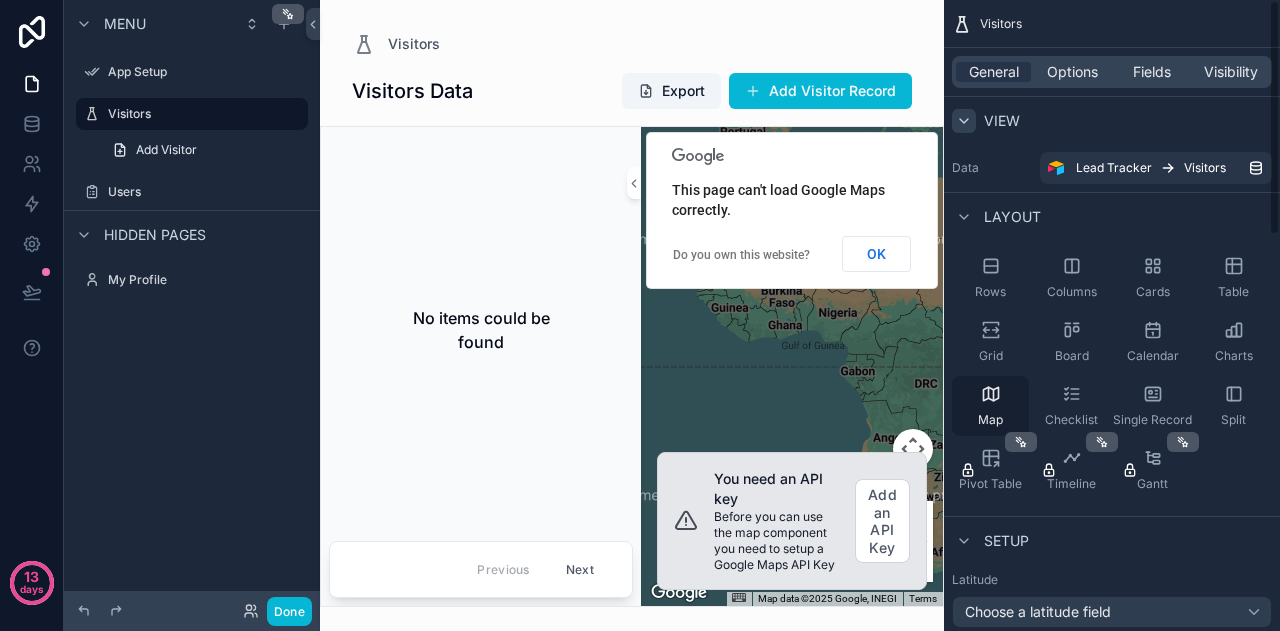 click 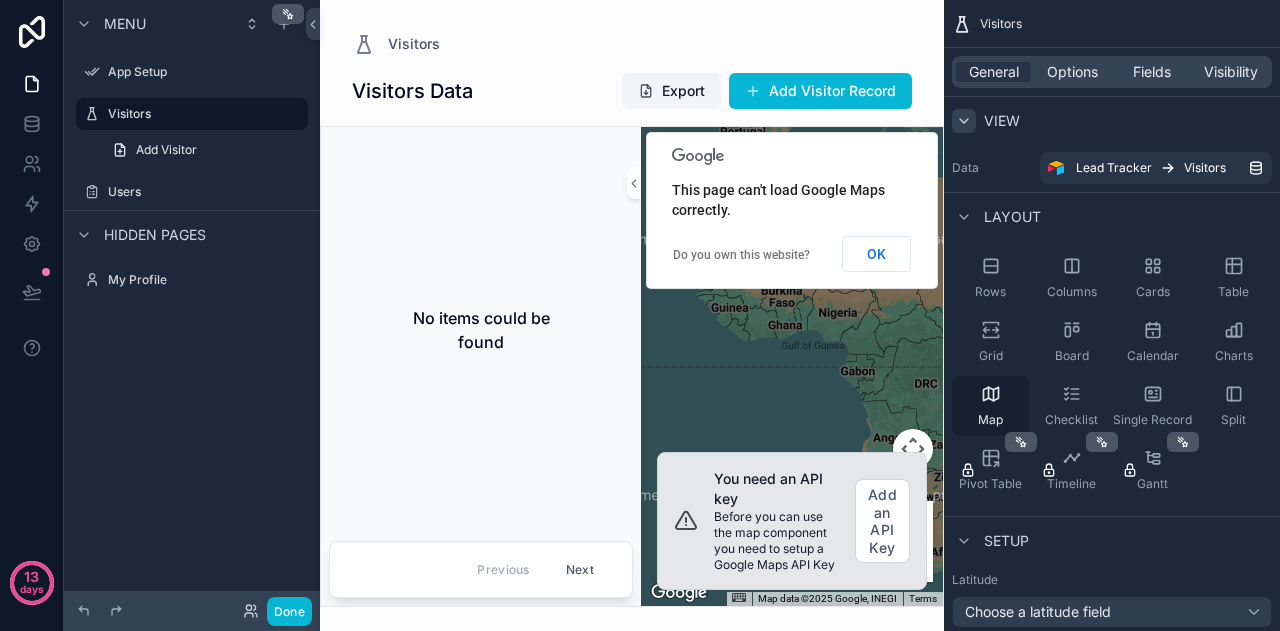click 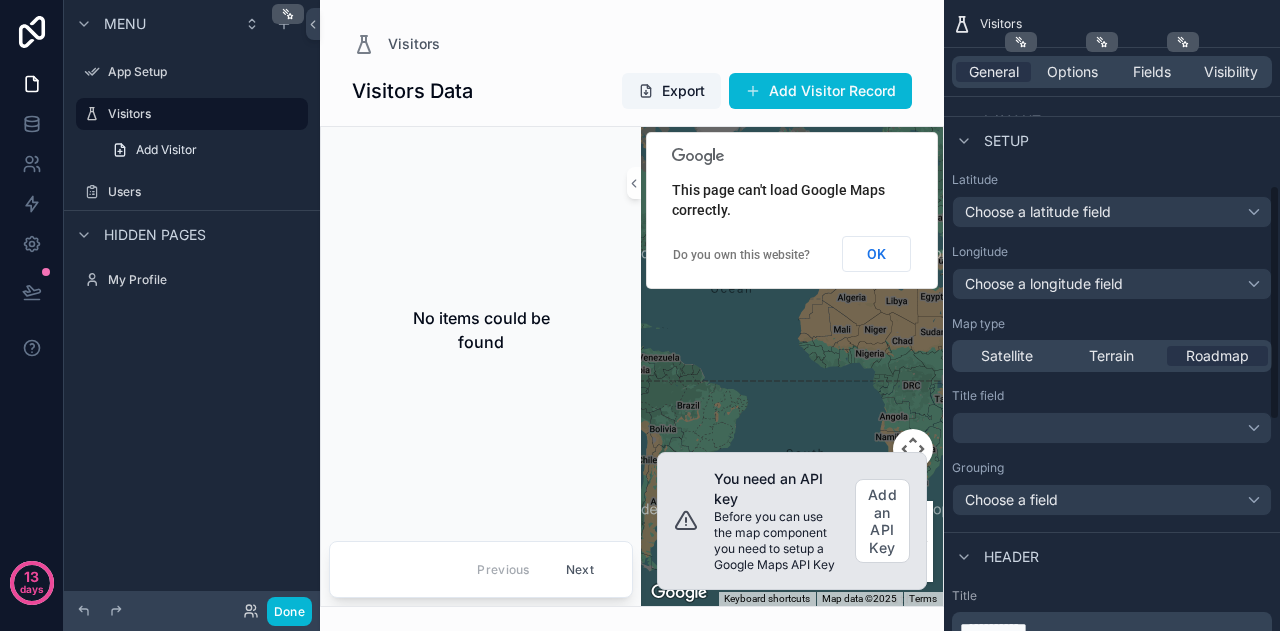 scroll, scrollTop: 800, scrollLeft: 0, axis: vertical 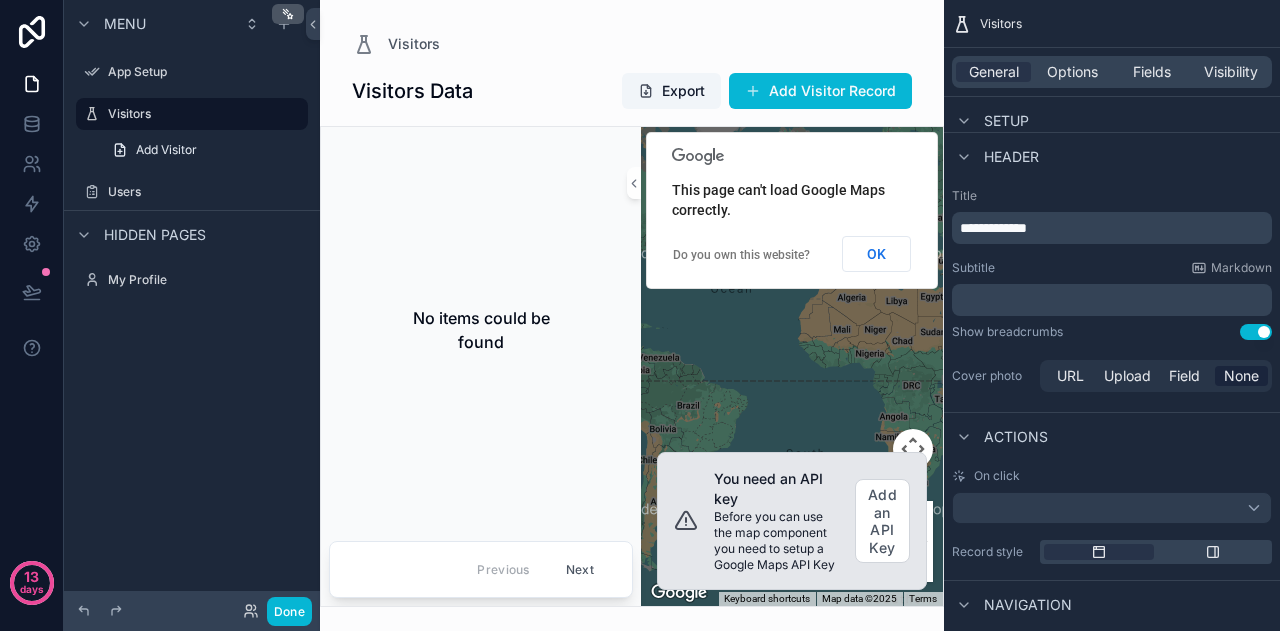 click on "Use setting" at bounding box center [1256, 332] 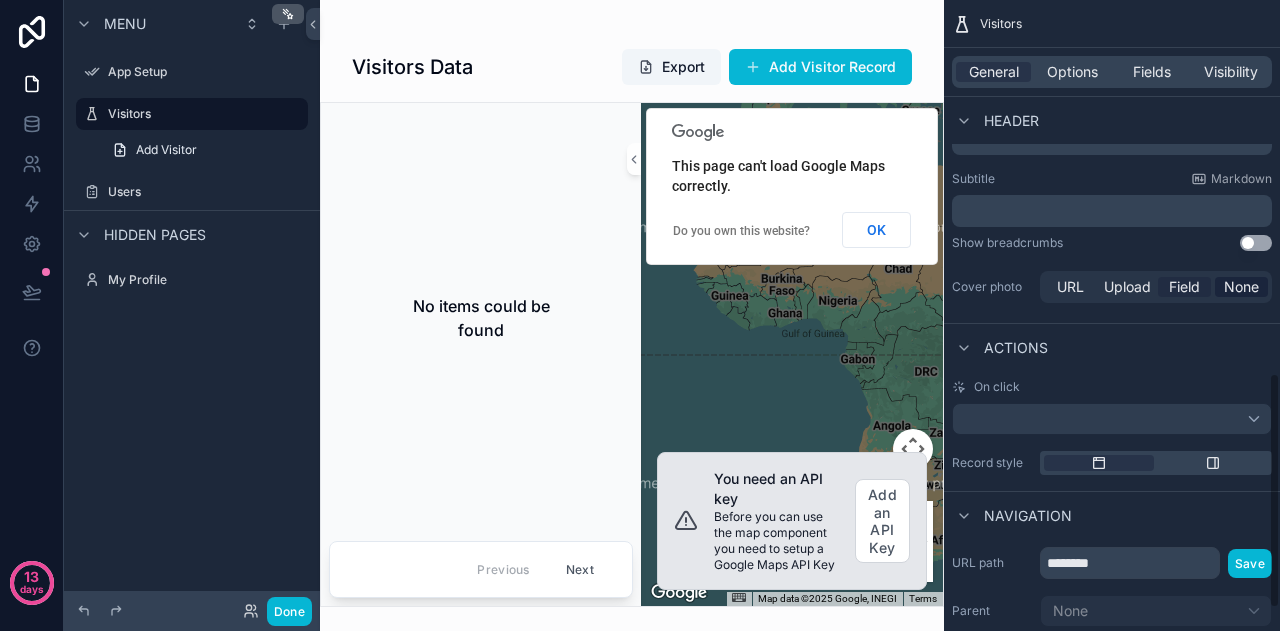 scroll, scrollTop: 1000, scrollLeft: 0, axis: vertical 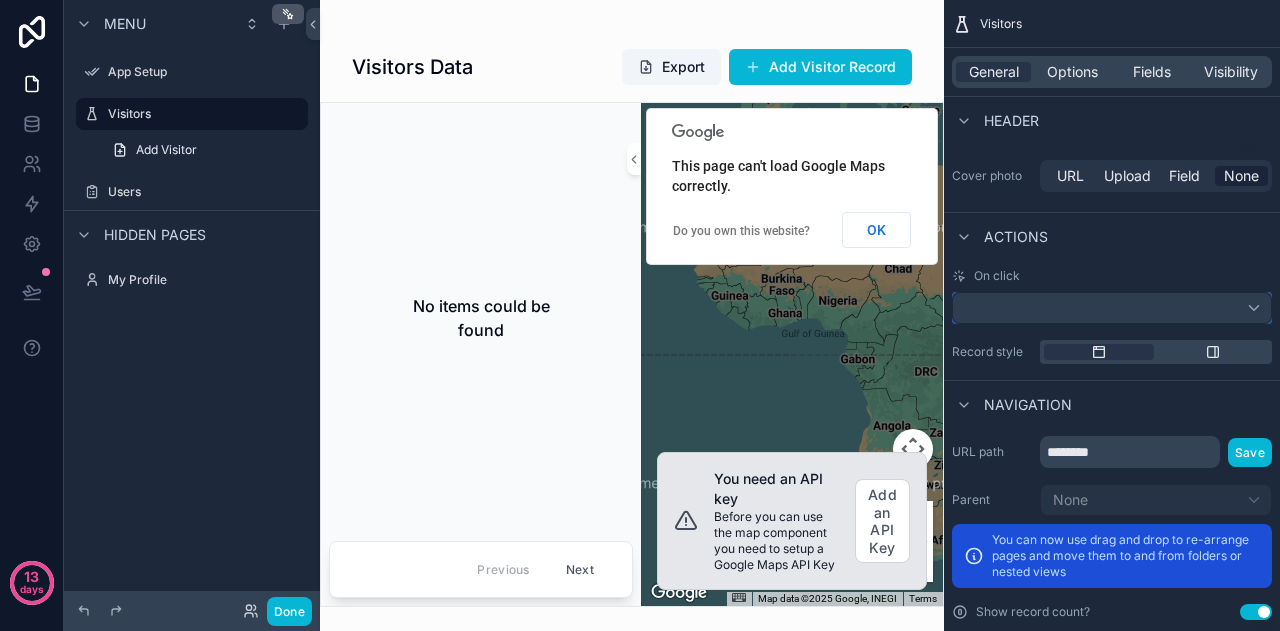 click at bounding box center (1112, 308) 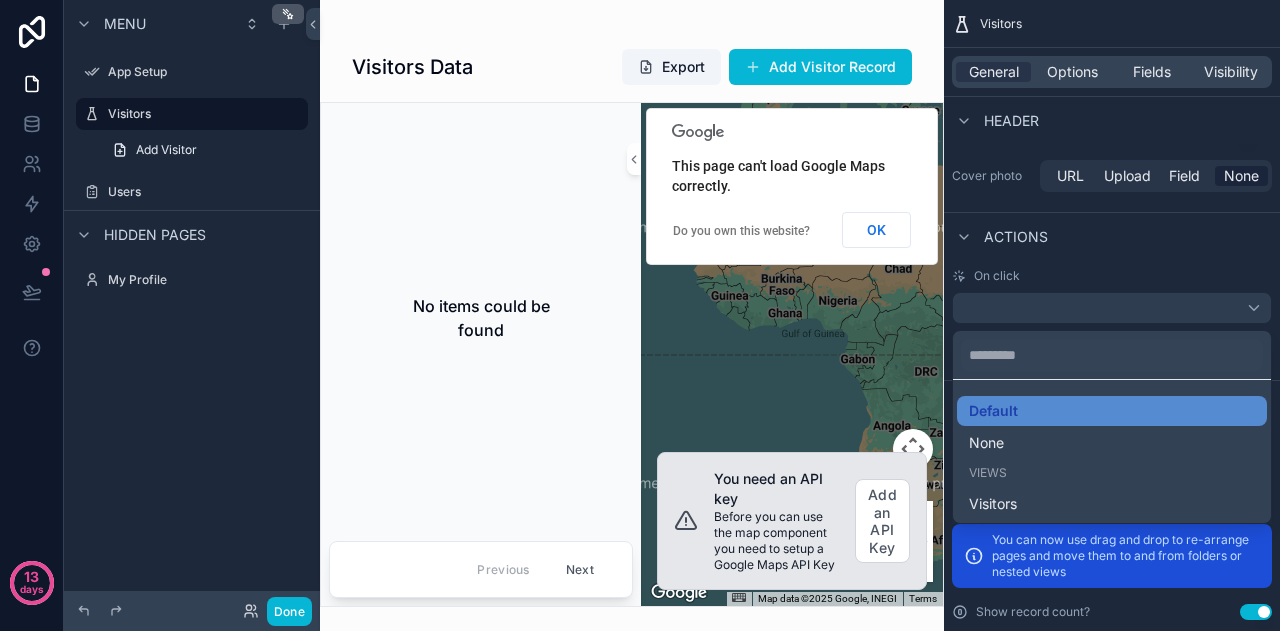 click at bounding box center (640, 315) 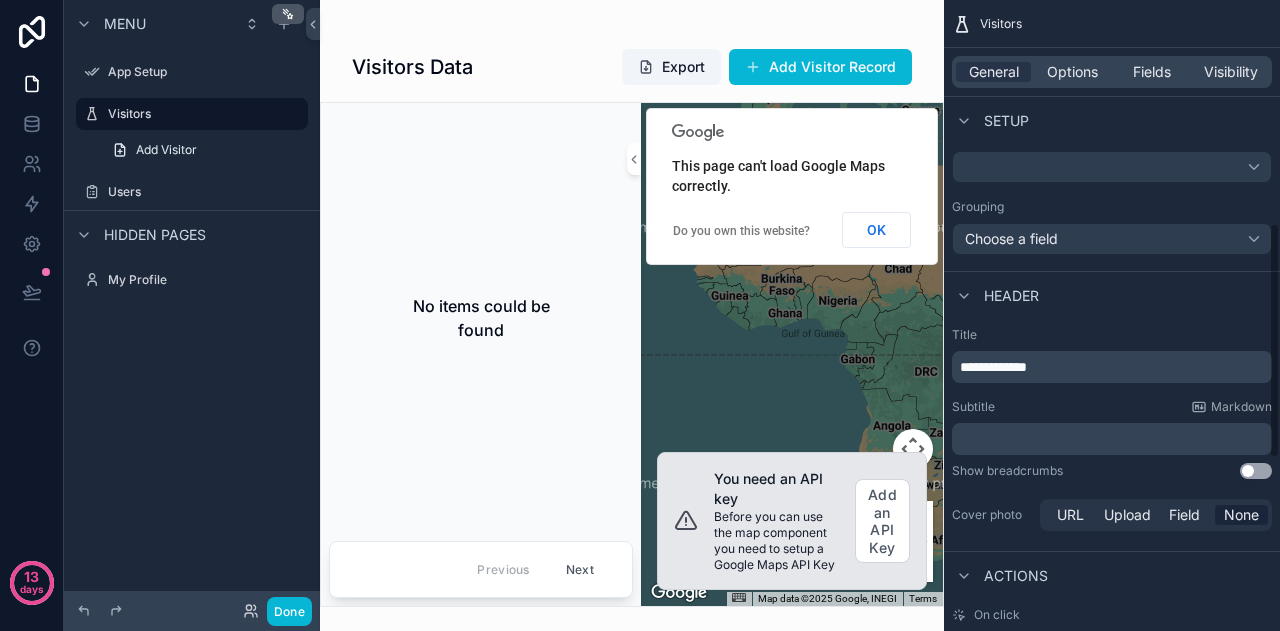 scroll, scrollTop: 600, scrollLeft: 0, axis: vertical 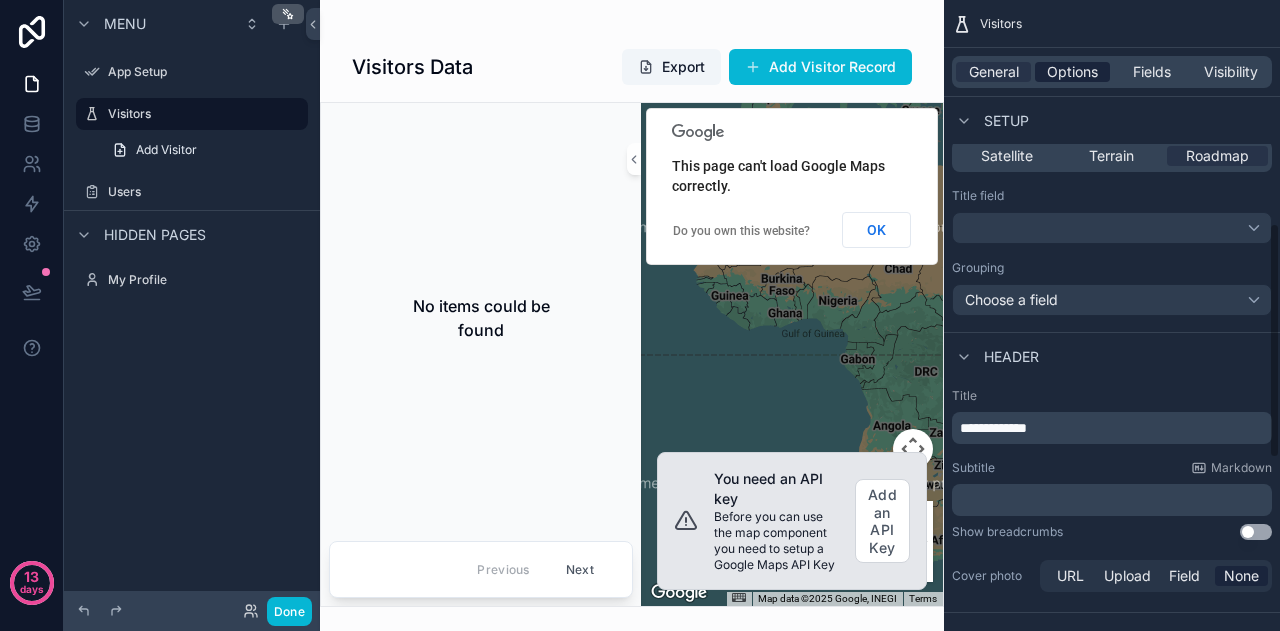 click on "Options" at bounding box center [1072, 72] 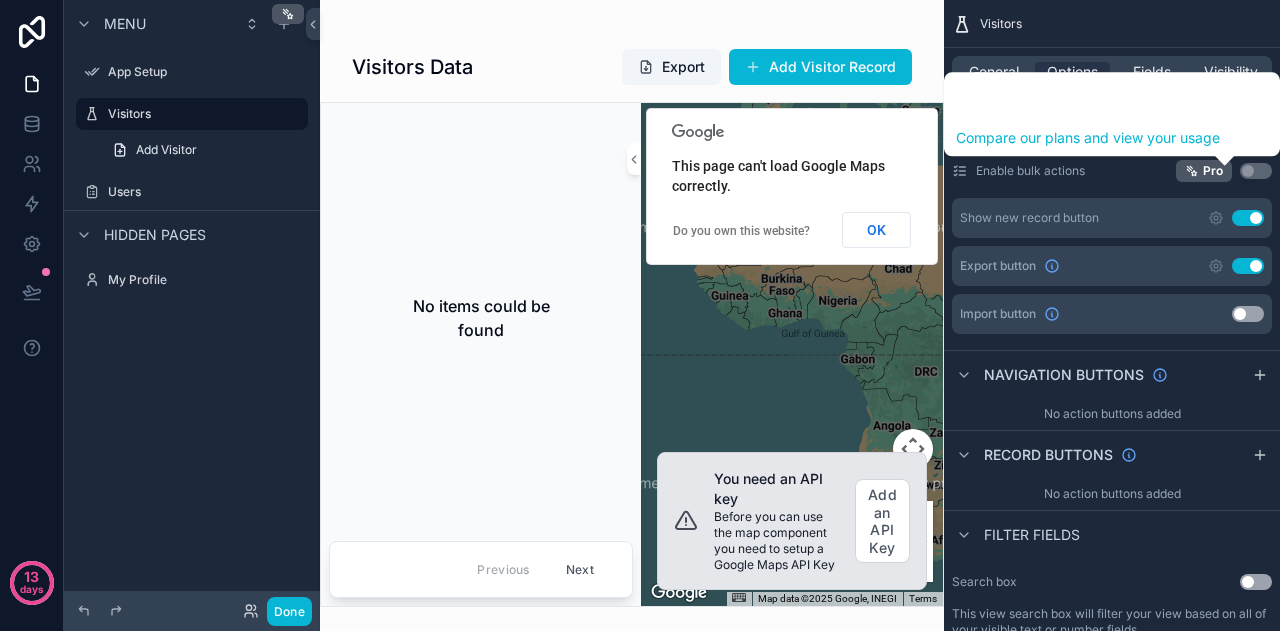 click on "Use setting" at bounding box center [1256, 171] 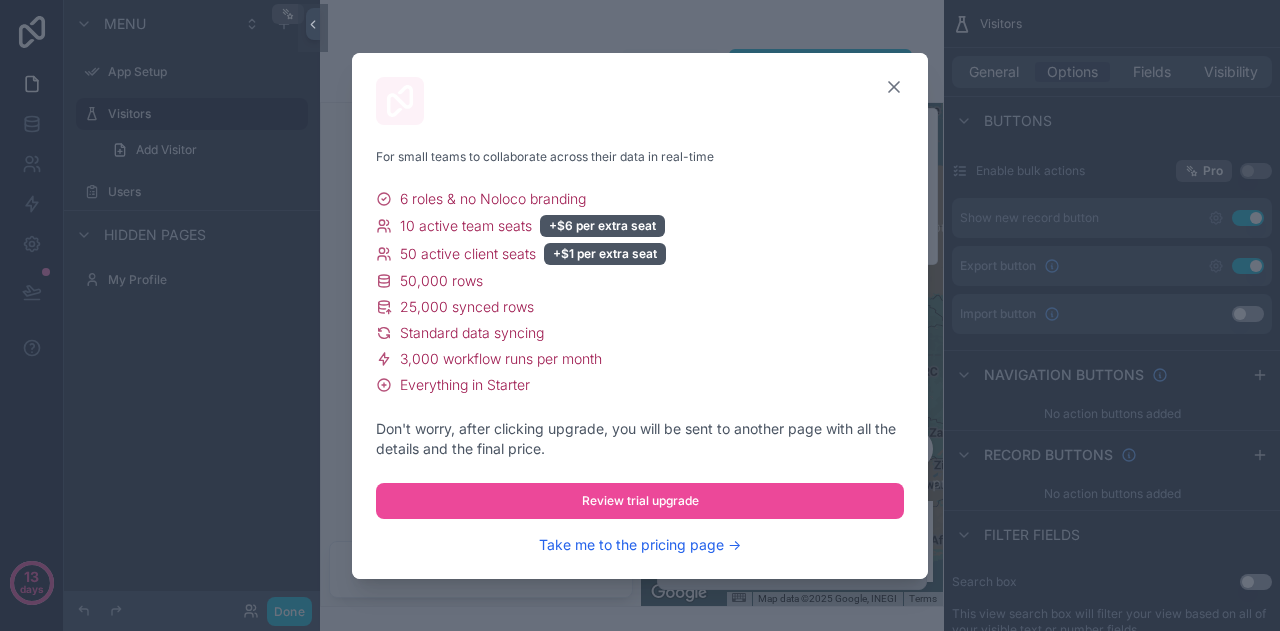 click 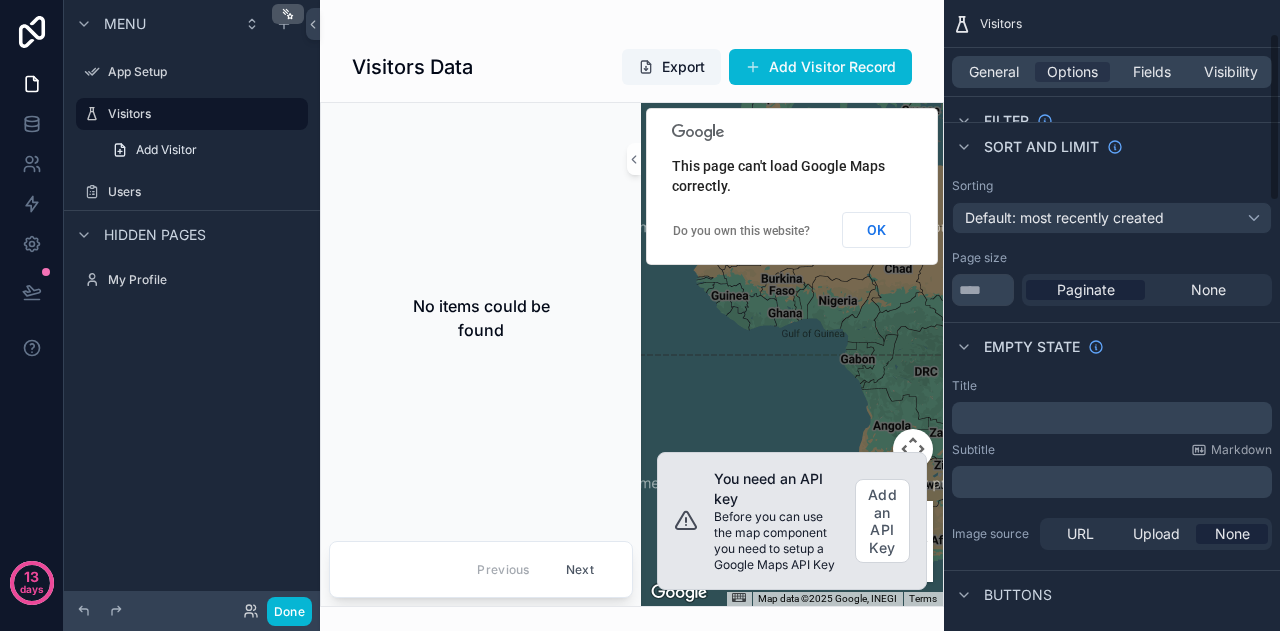 scroll, scrollTop: 0, scrollLeft: 0, axis: both 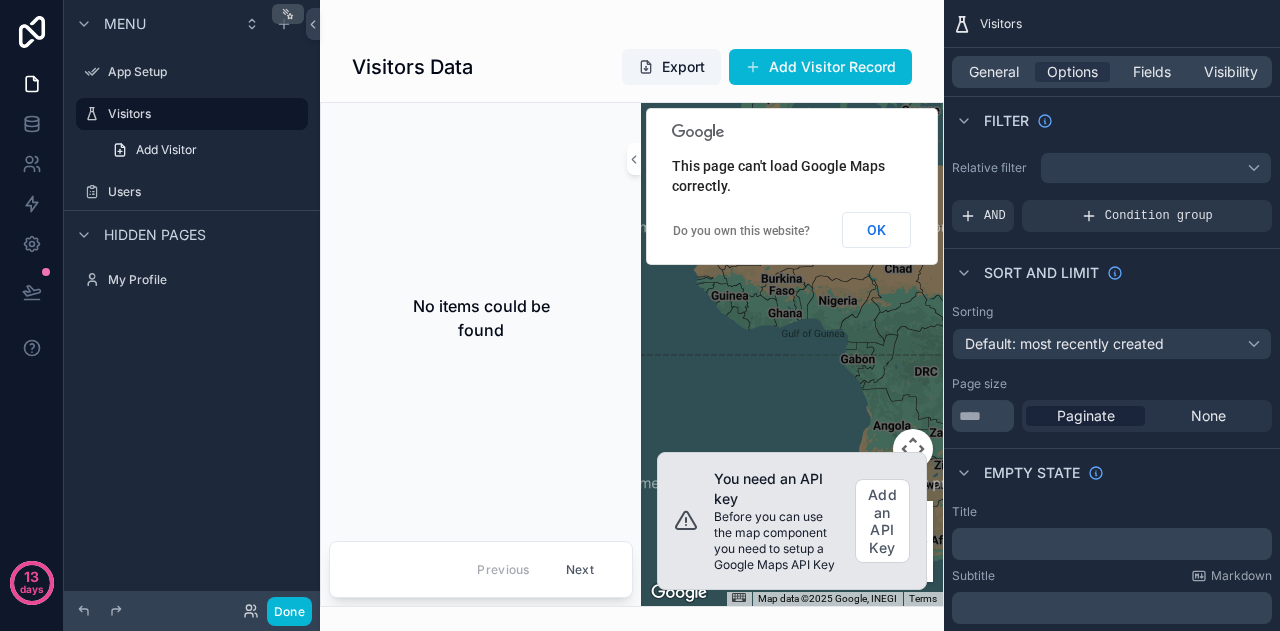click 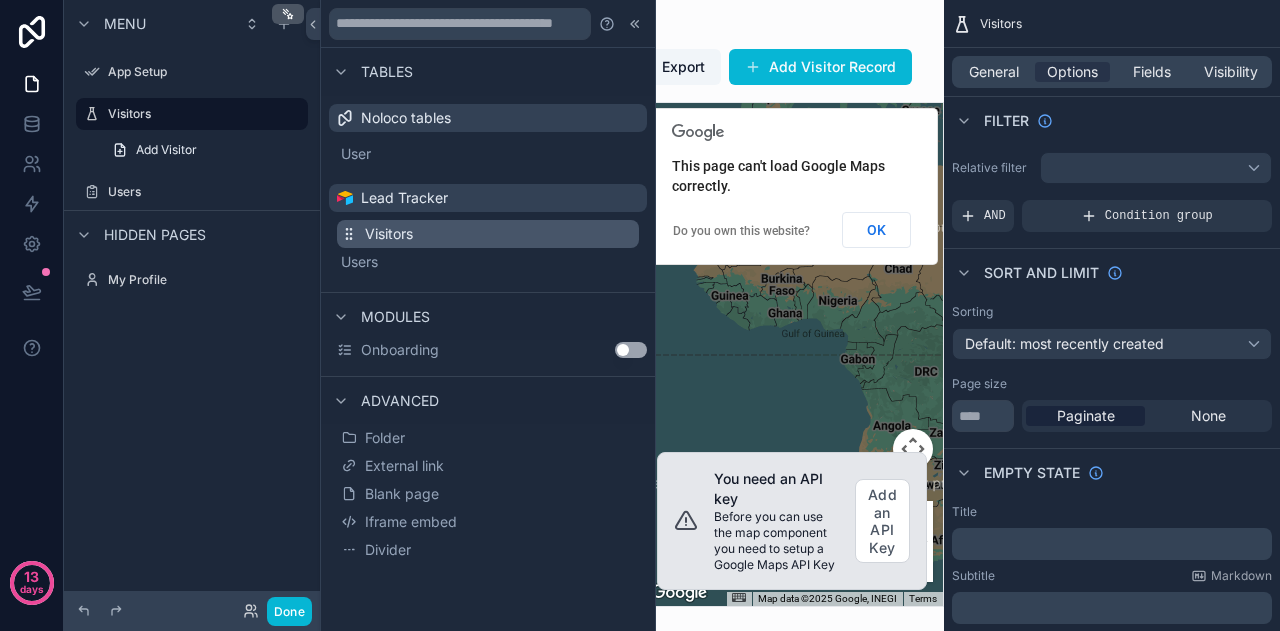 click on "Visitors" at bounding box center [488, 234] 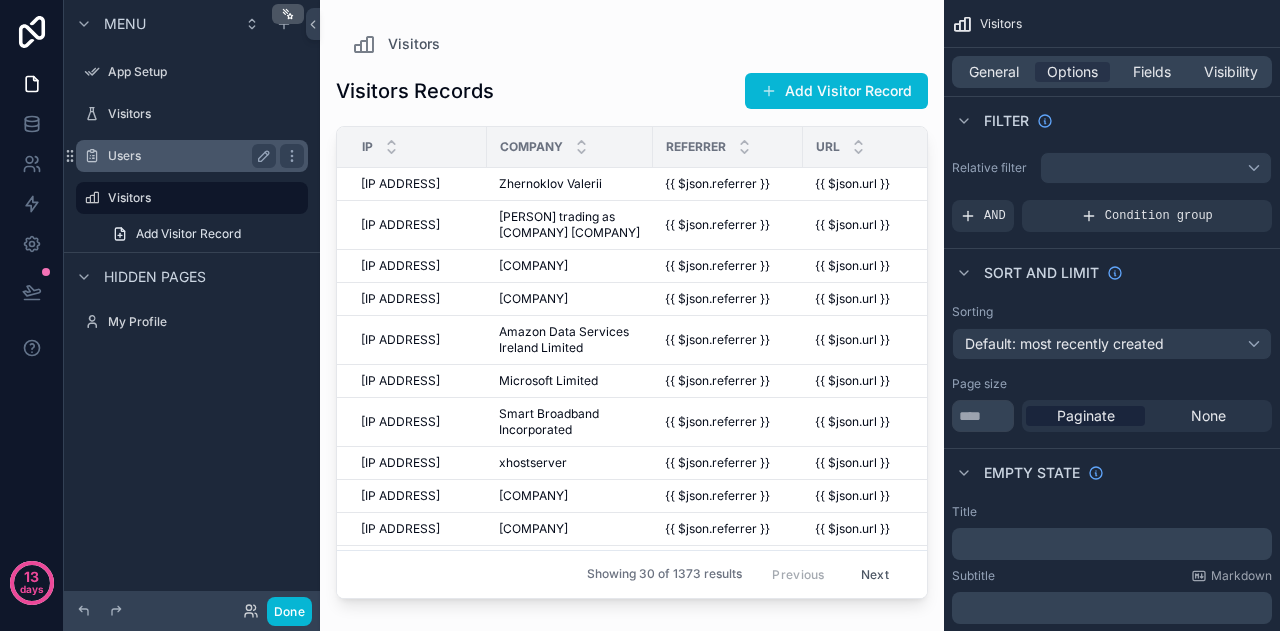 click on "Users" at bounding box center [188, 156] 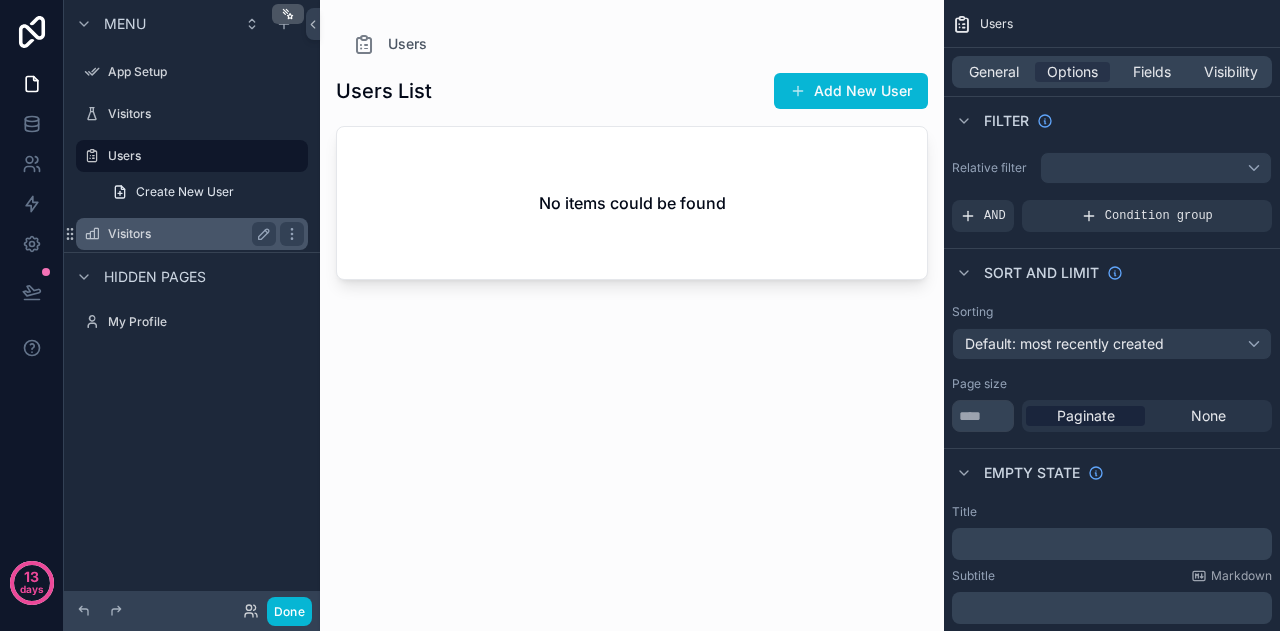 click on "Visitors" at bounding box center [188, 234] 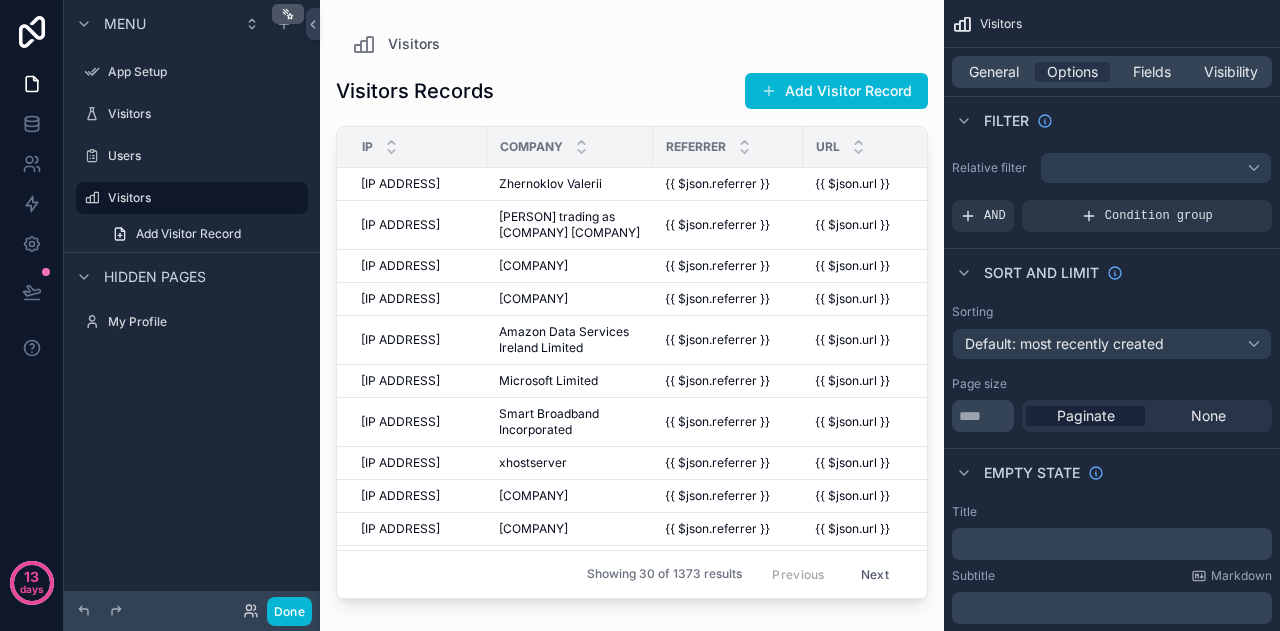 drag, startPoint x: 523, startPoint y: 588, endPoint x: 606, endPoint y: 587, distance: 83.00603 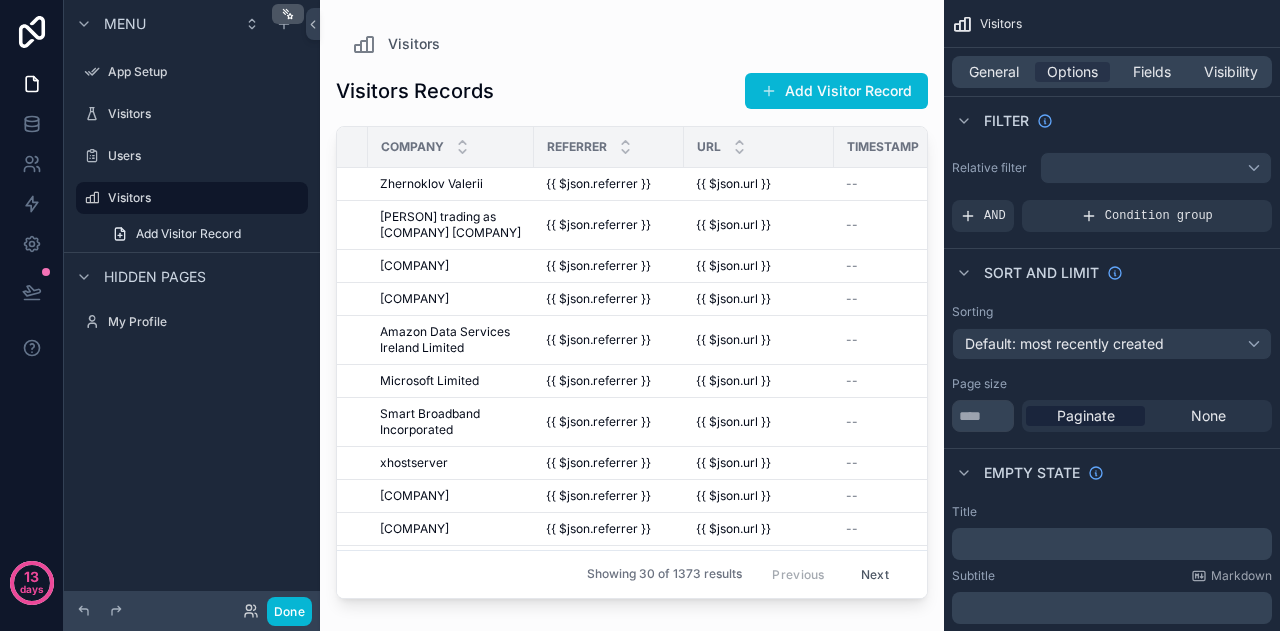 scroll, scrollTop: 0, scrollLeft: 0, axis: both 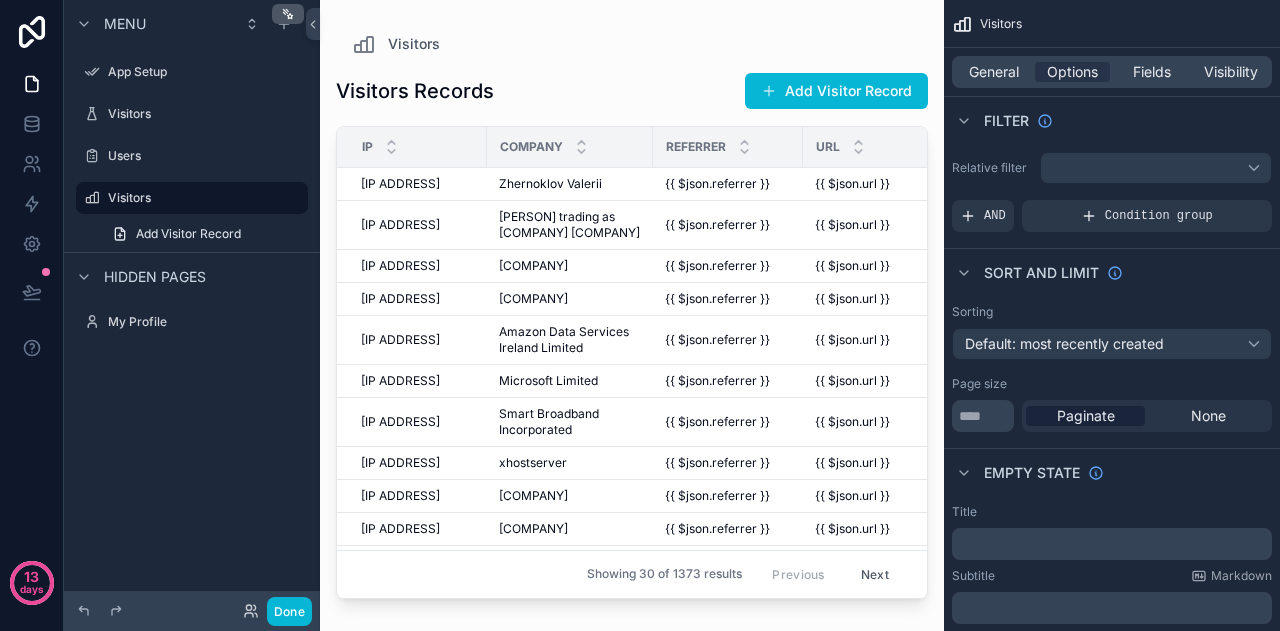 click on "Visitors" at bounding box center [632, 44] 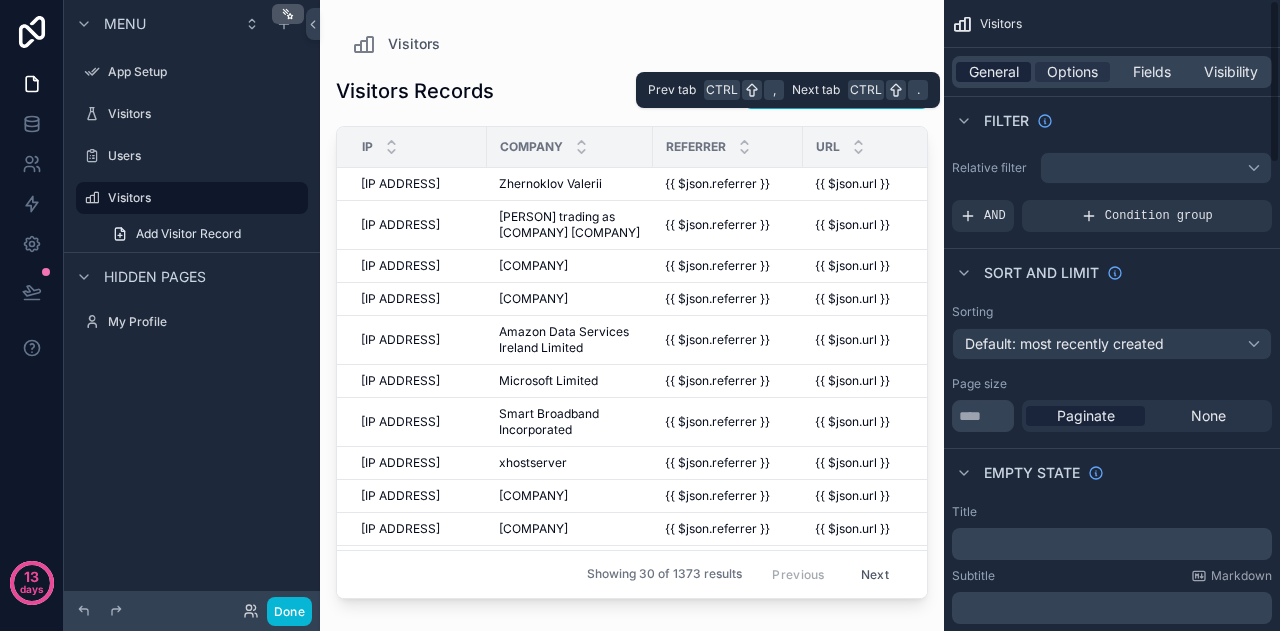 click on "General" at bounding box center (994, 72) 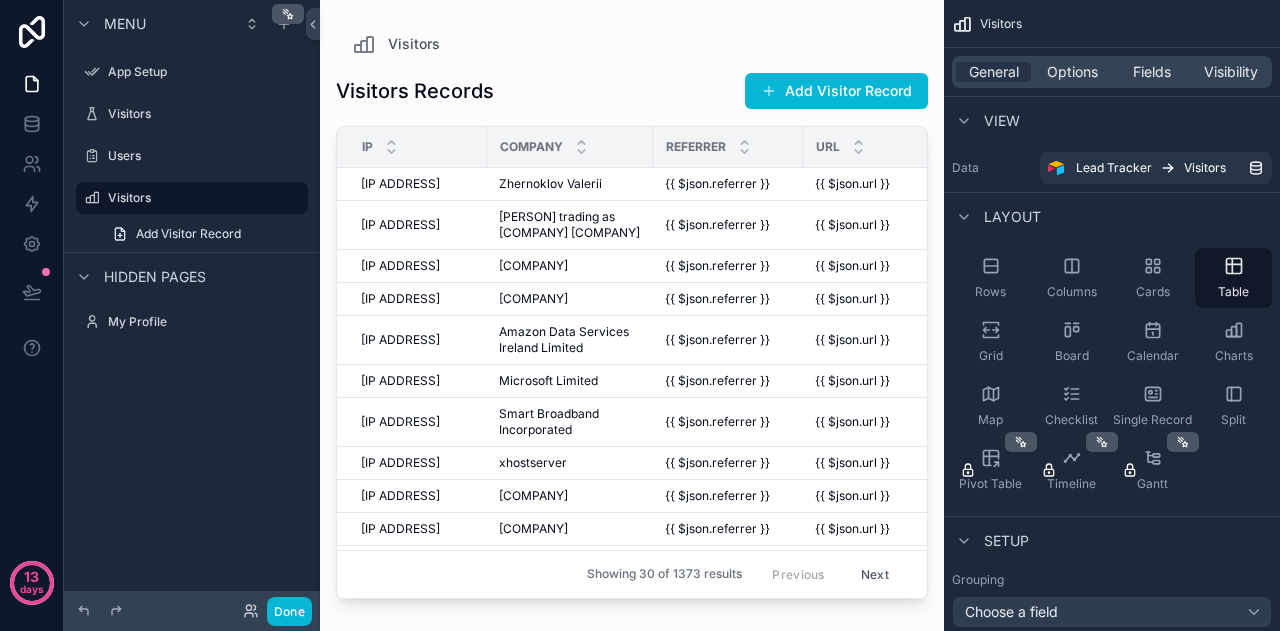 click on "Visitors Records Add Visitor Record" at bounding box center [632, 95] 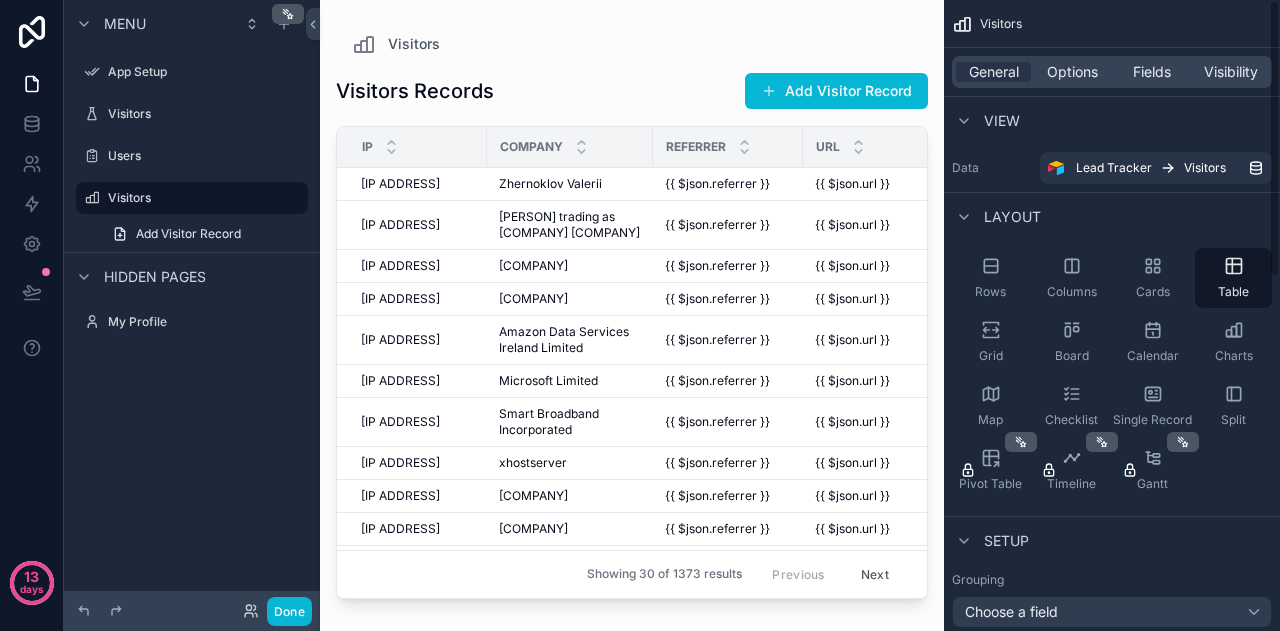 click on "View" at bounding box center [1112, 120] 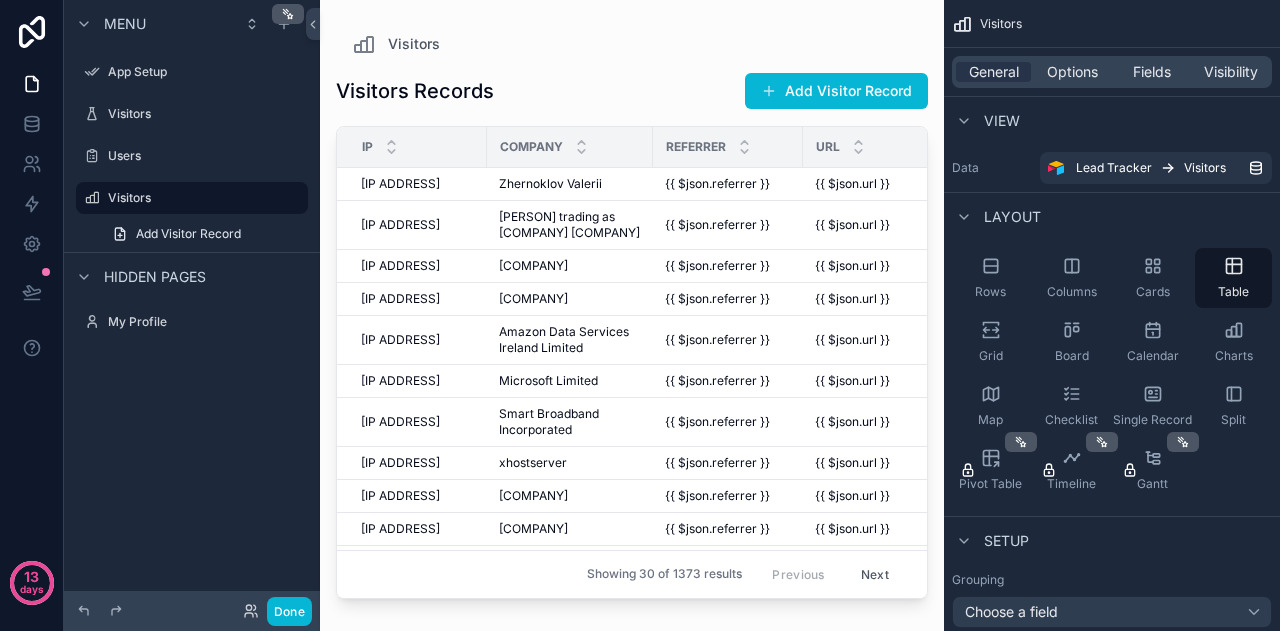 click on "View" at bounding box center (986, 121) 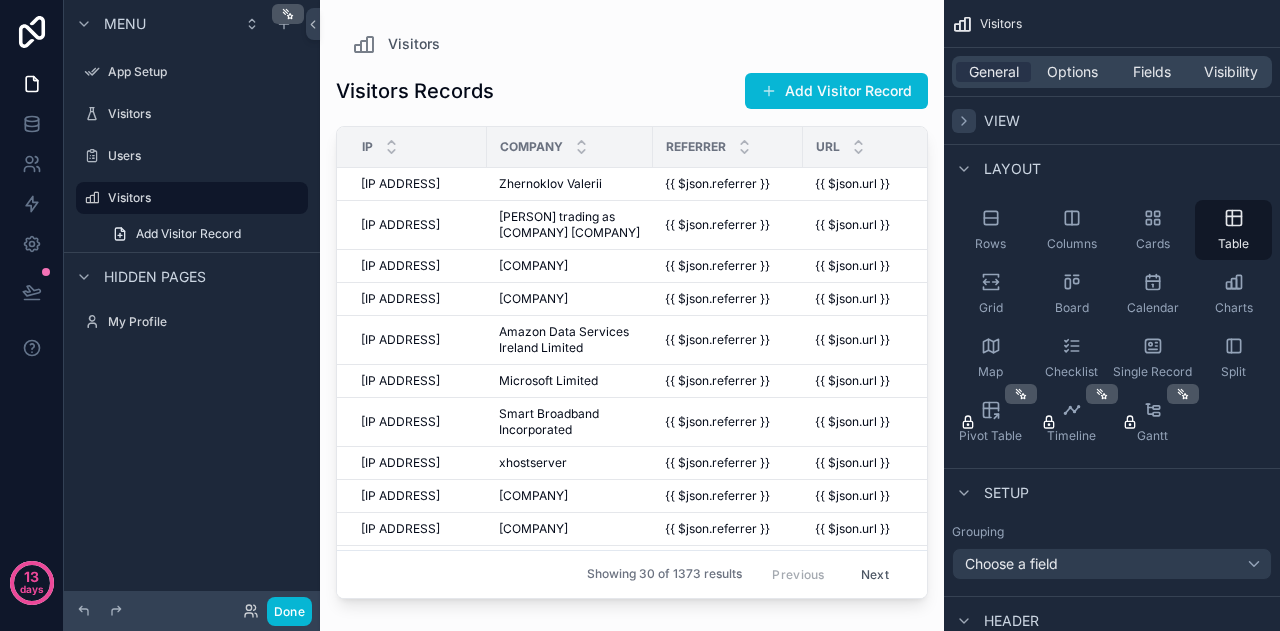 click 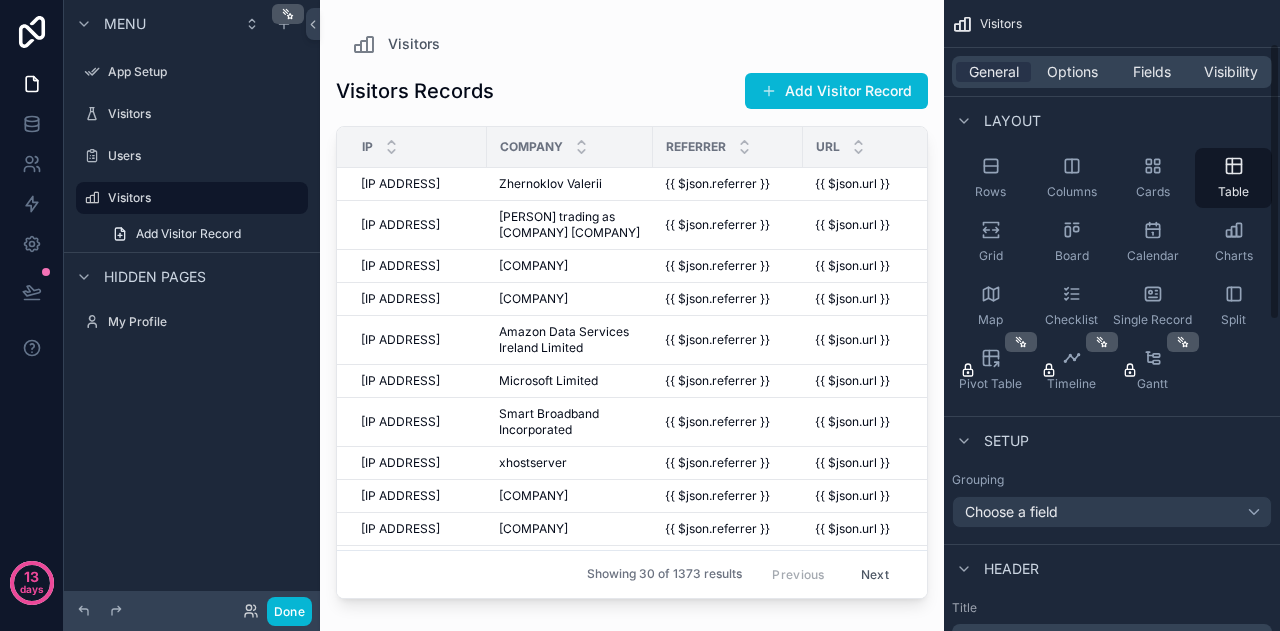 scroll, scrollTop: 300, scrollLeft: 0, axis: vertical 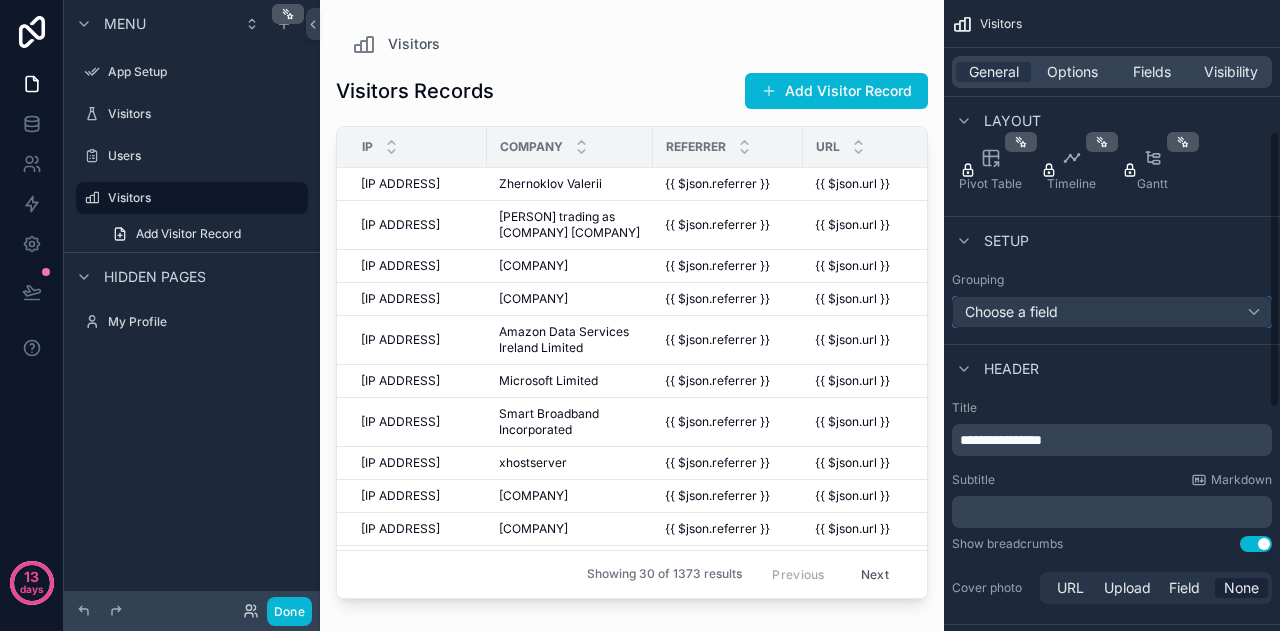 click on "Choose a field" at bounding box center (1112, 312) 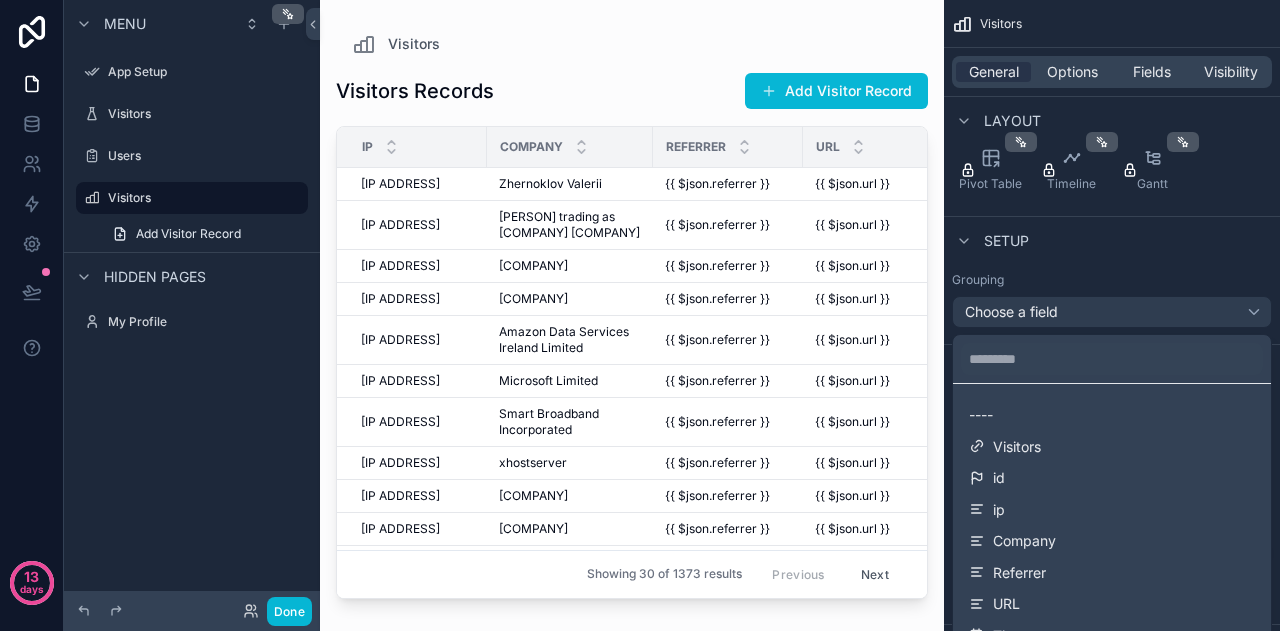 click at bounding box center (640, 315) 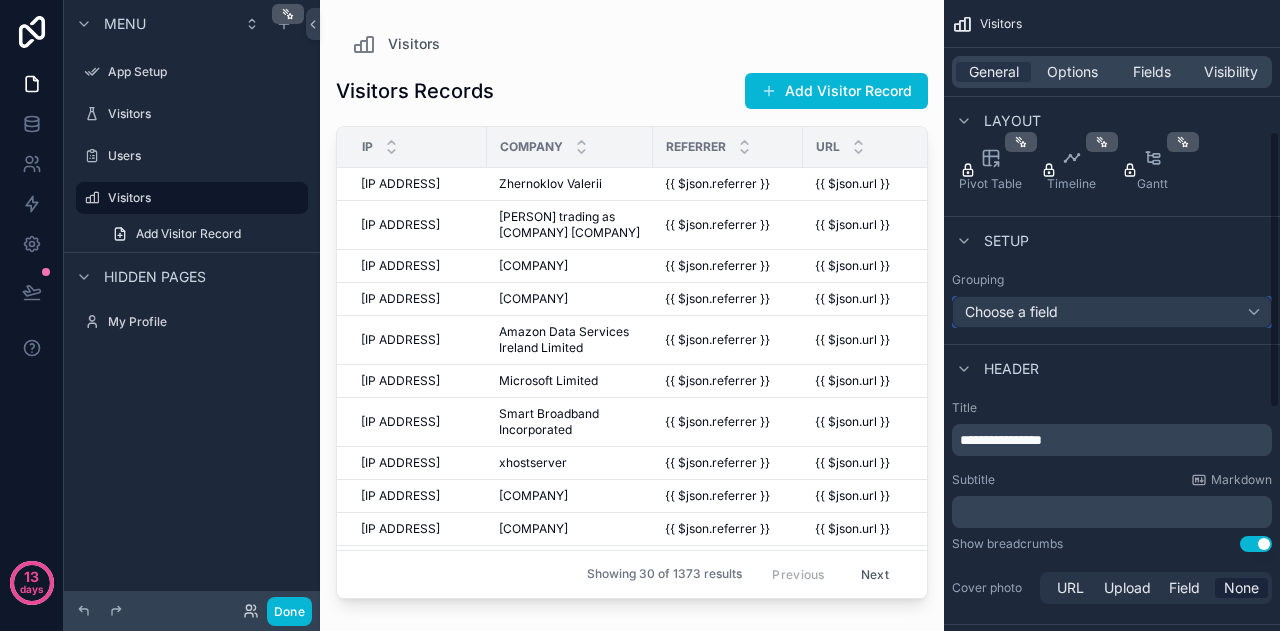 click on "Choose a field" at bounding box center [1112, 312] 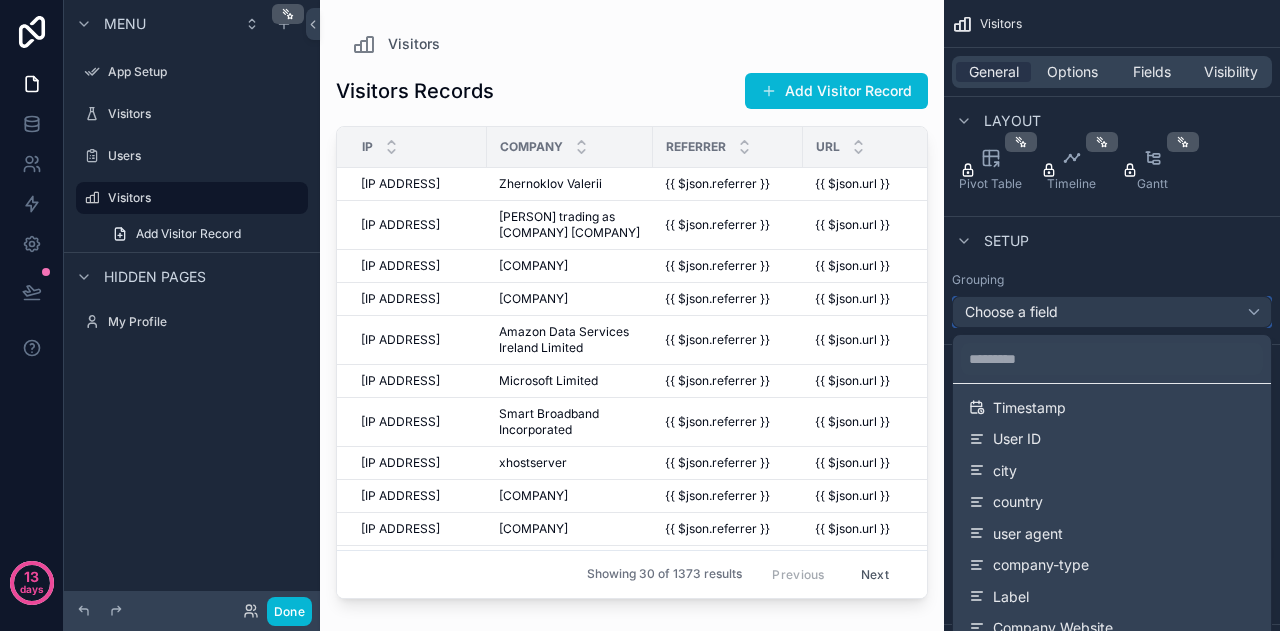scroll, scrollTop: 200, scrollLeft: 0, axis: vertical 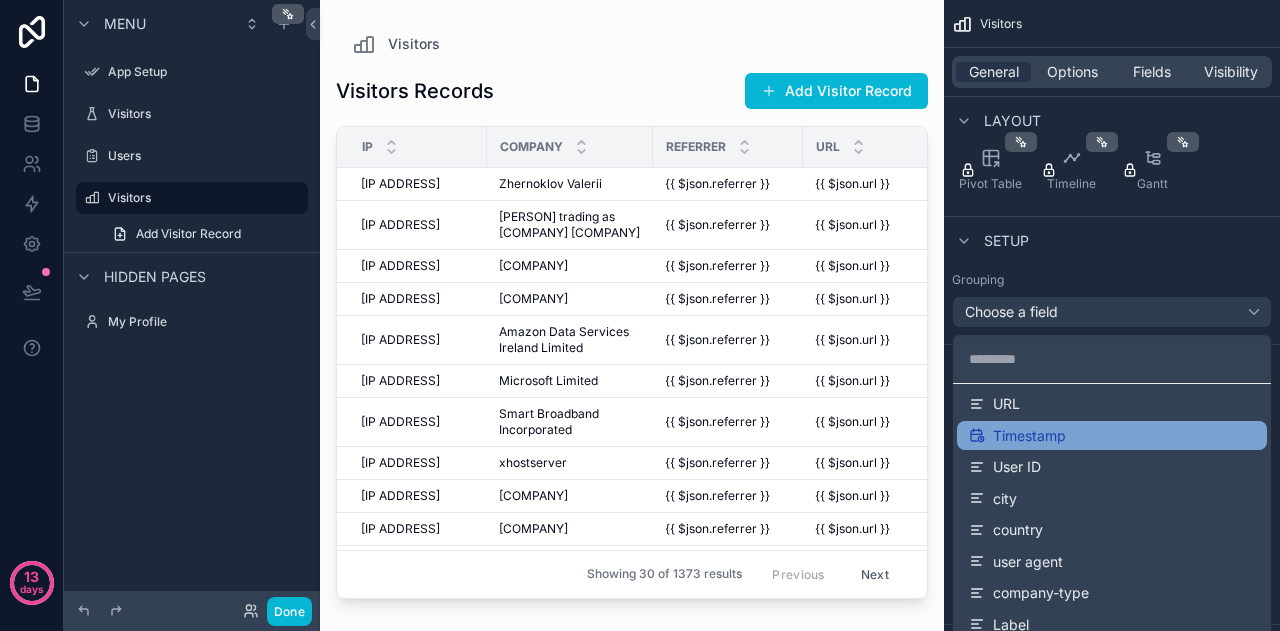 click on "Timestamp" at bounding box center [1029, 436] 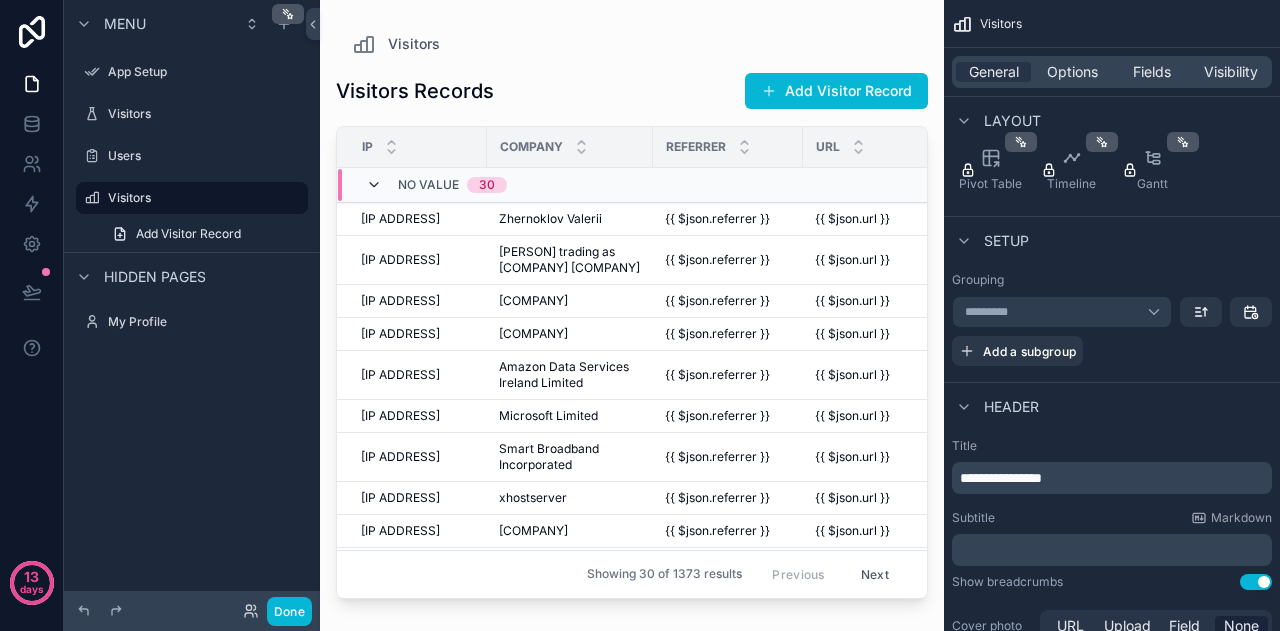 click at bounding box center (374, 185) 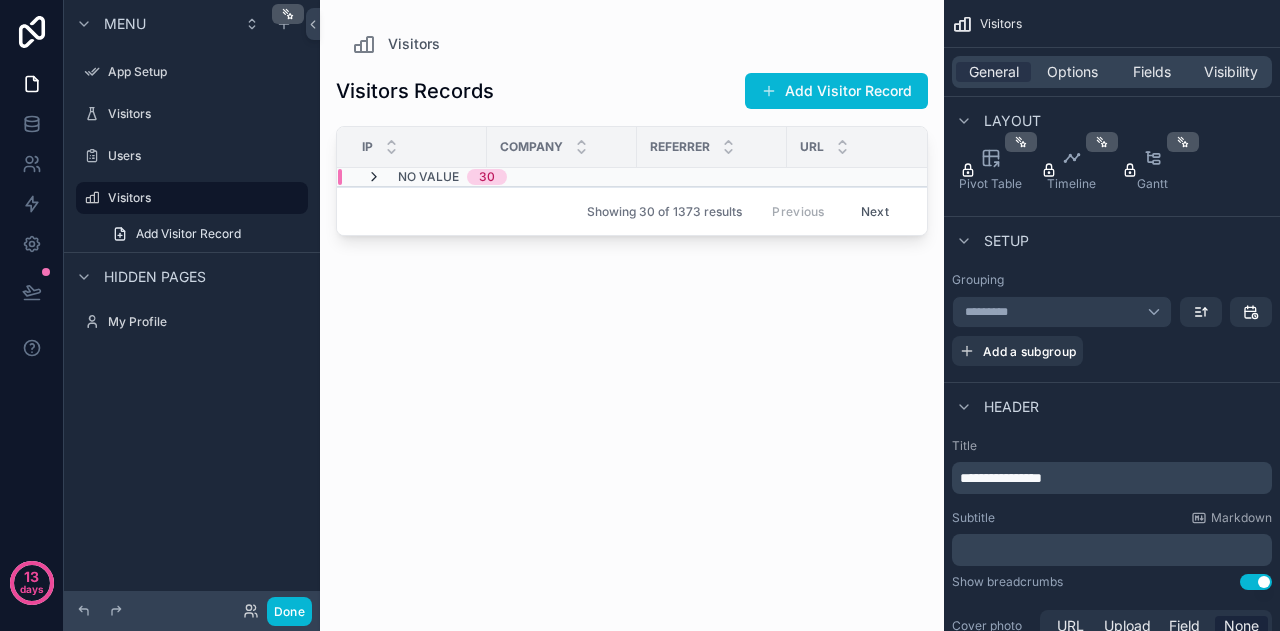 click at bounding box center [374, 177] 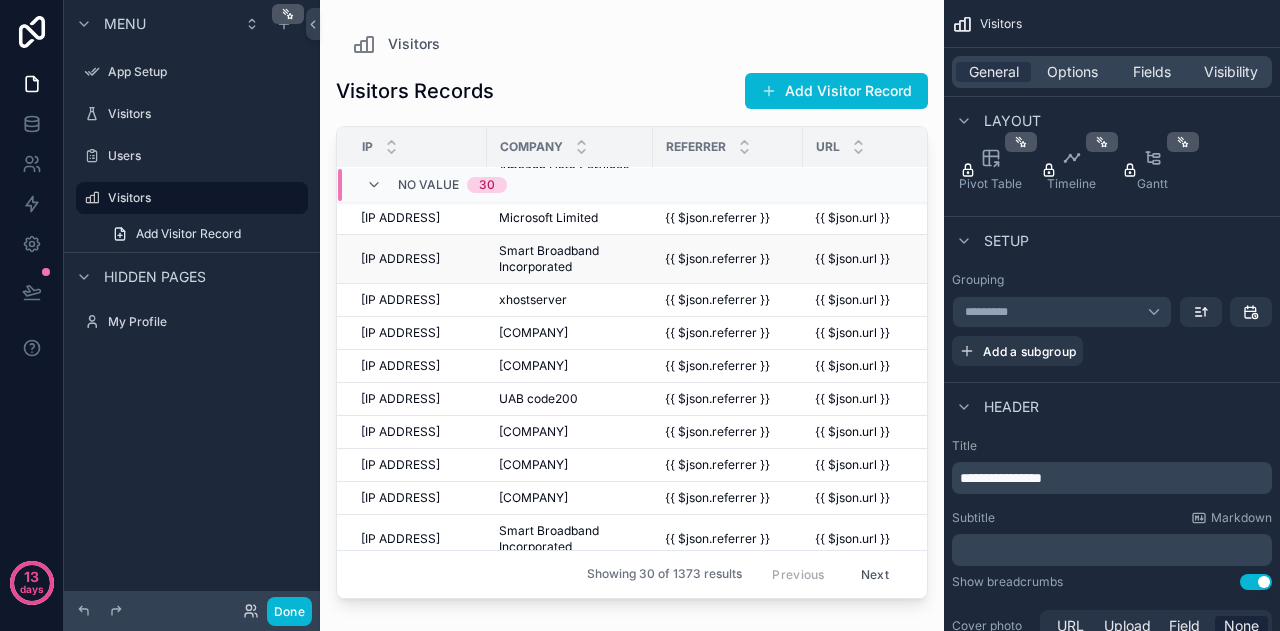 scroll, scrollTop: 200, scrollLeft: 0, axis: vertical 